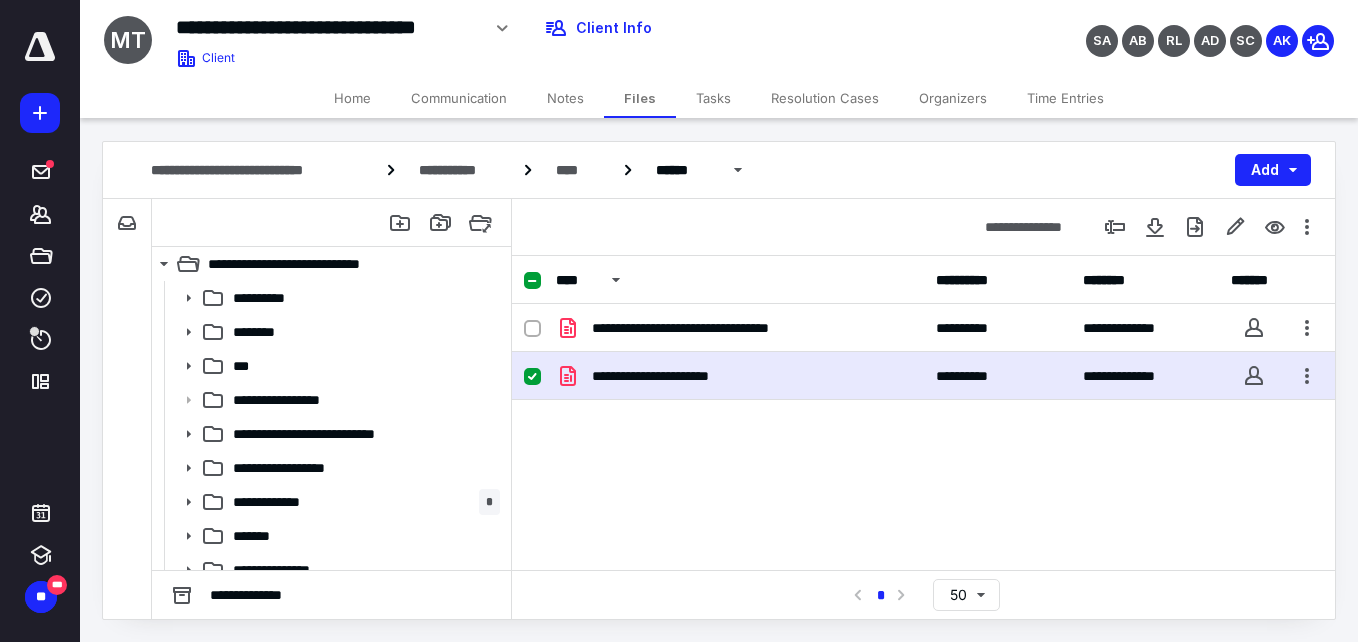 scroll, scrollTop: 0, scrollLeft: 0, axis: both 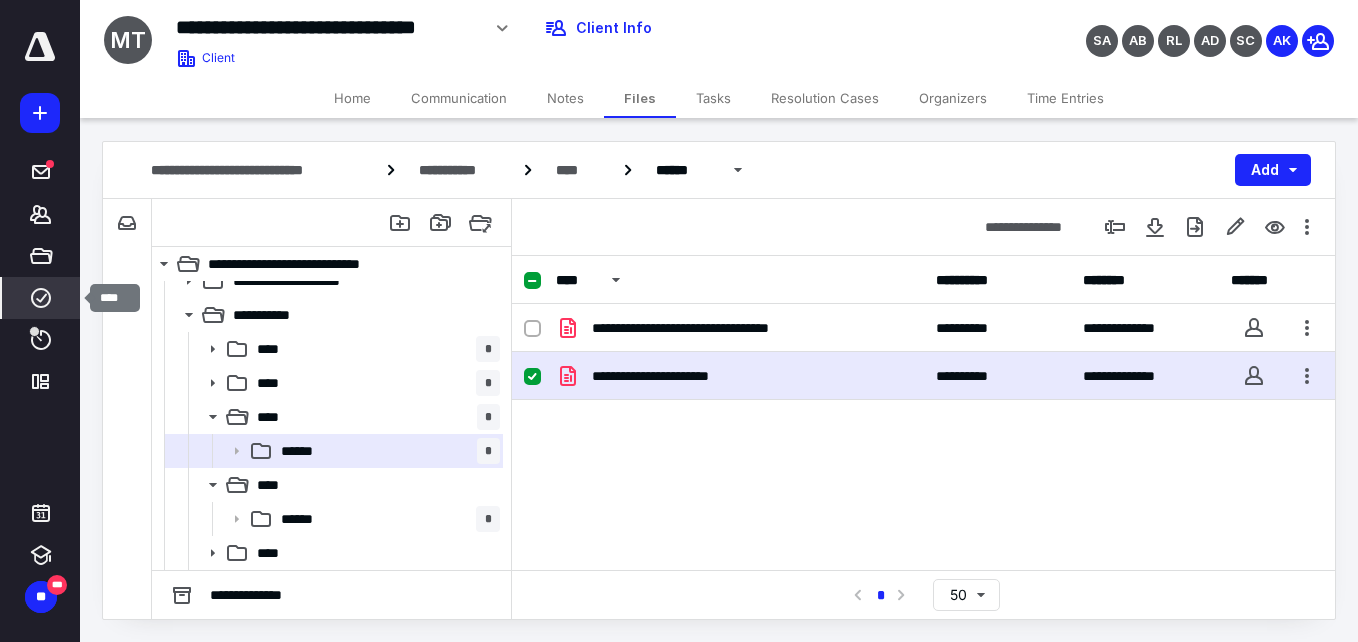 click 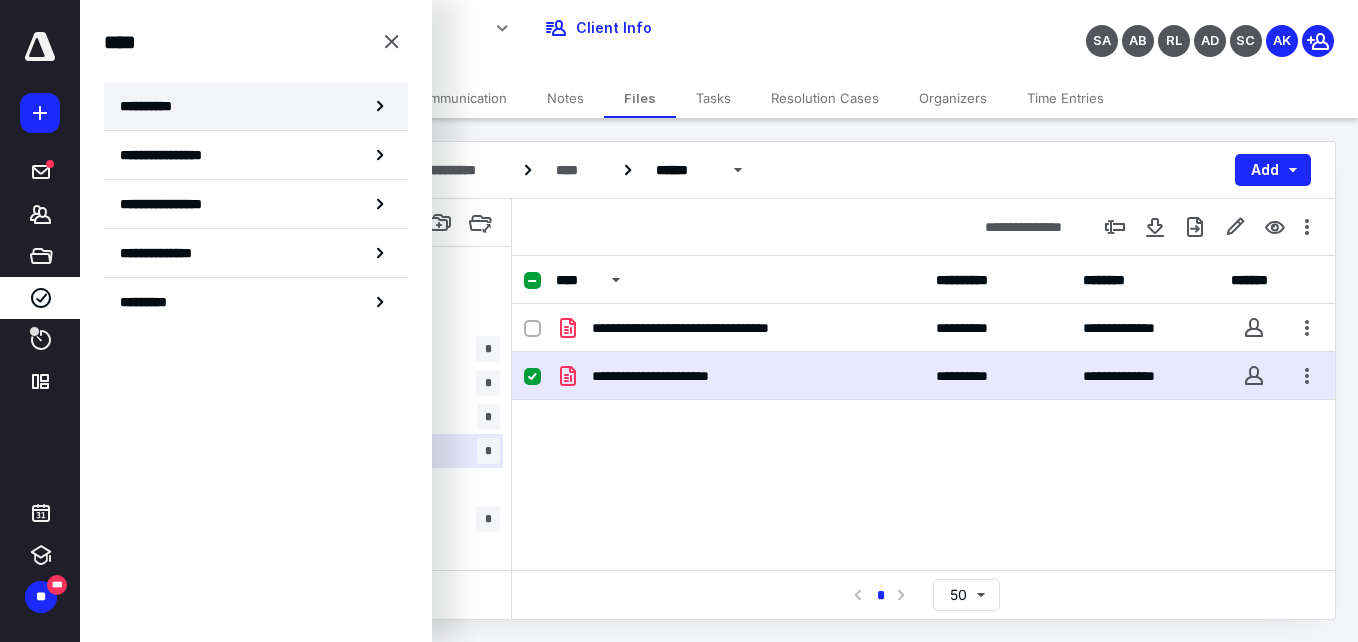 click on "**********" at bounding box center (256, 106) 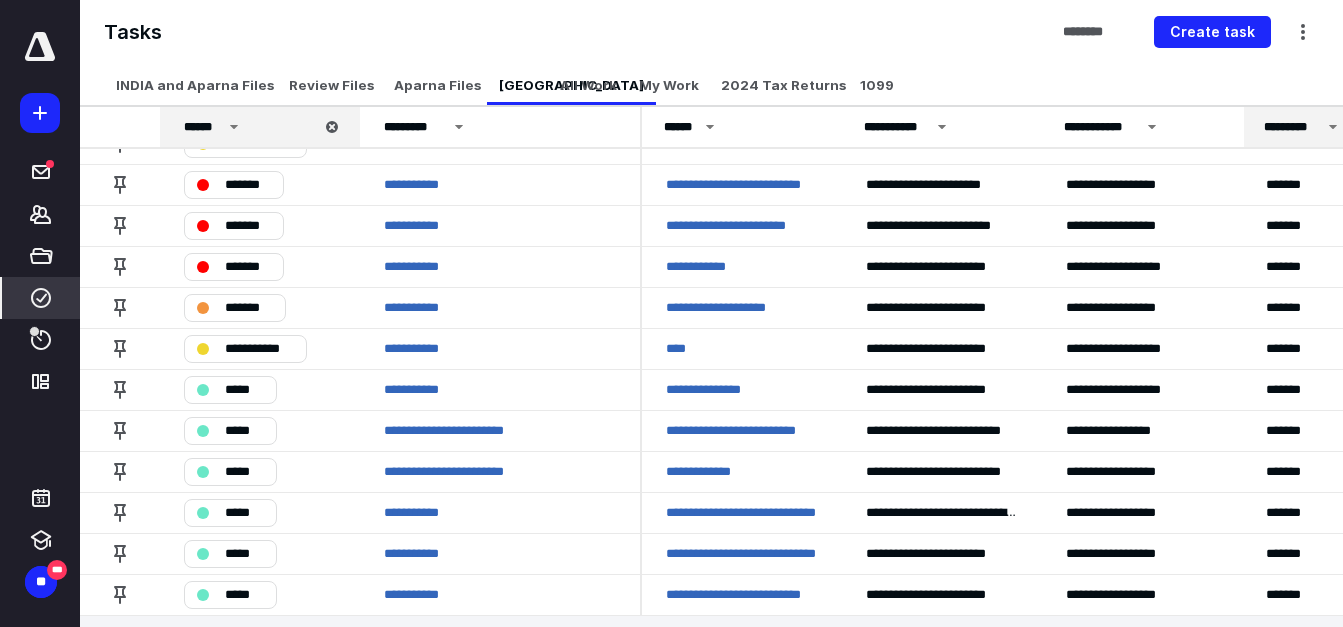 scroll, scrollTop: 38, scrollLeft: 0, axis: vertical 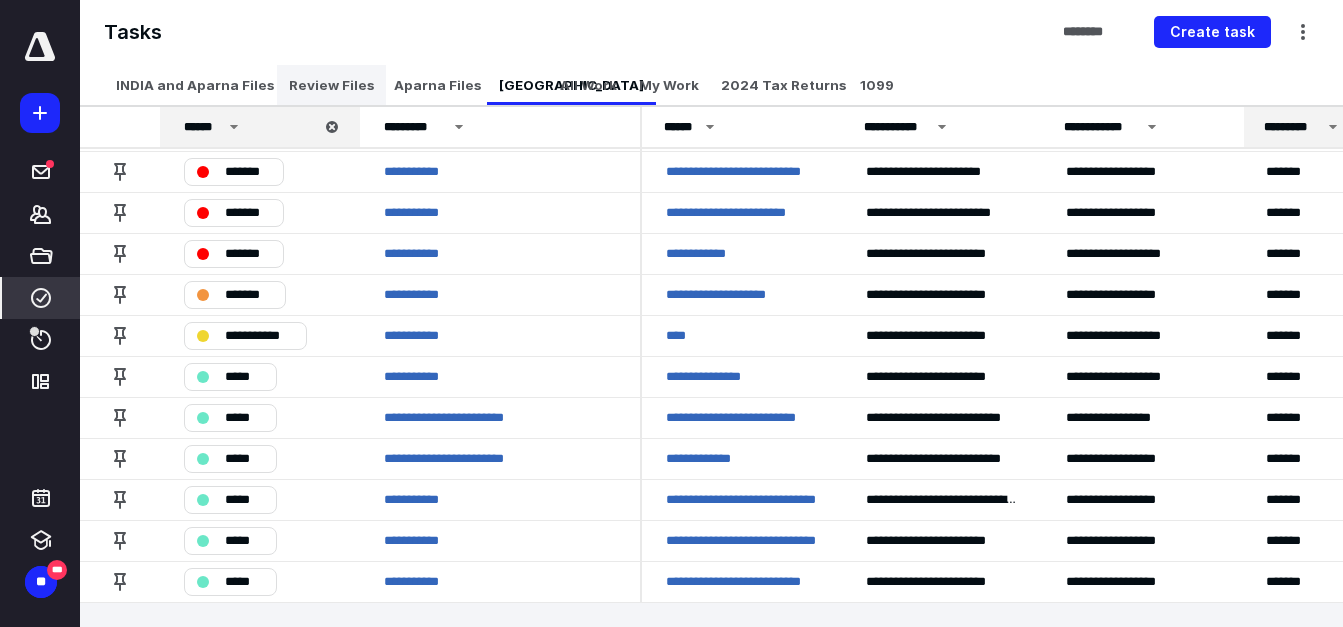 click on "Review Files" at bounding box center [331, 85] 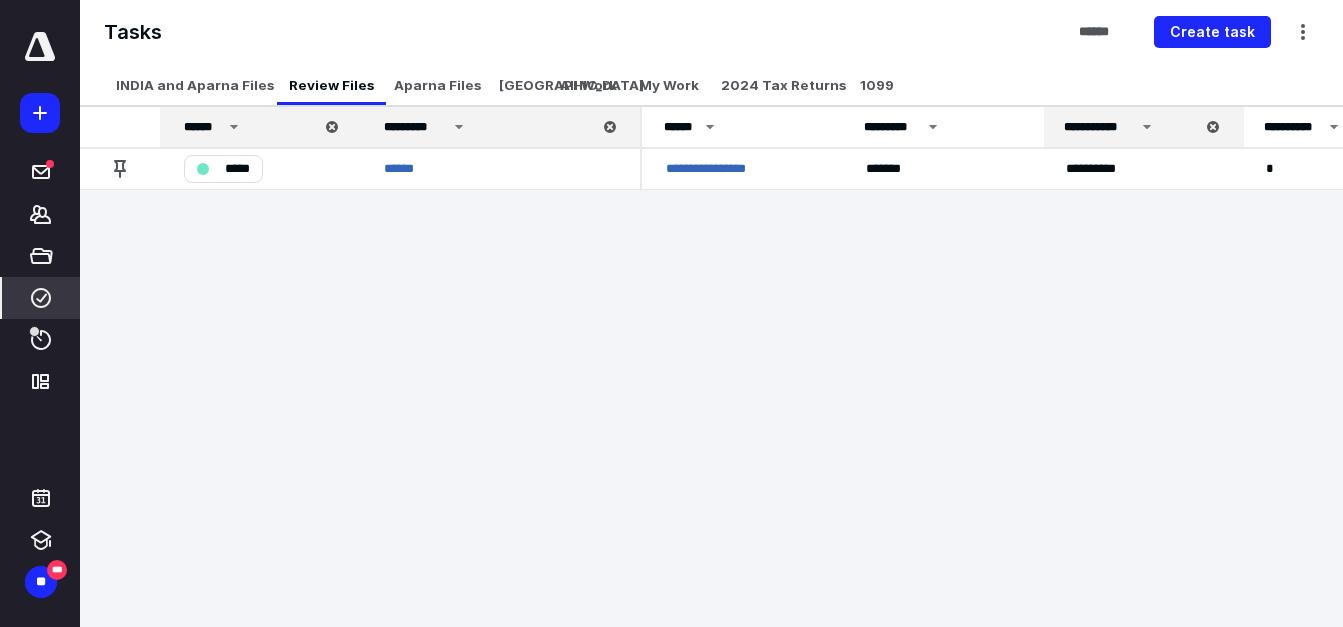 scroll, scrollTop: 0, scrollLeft: 0, axis: both 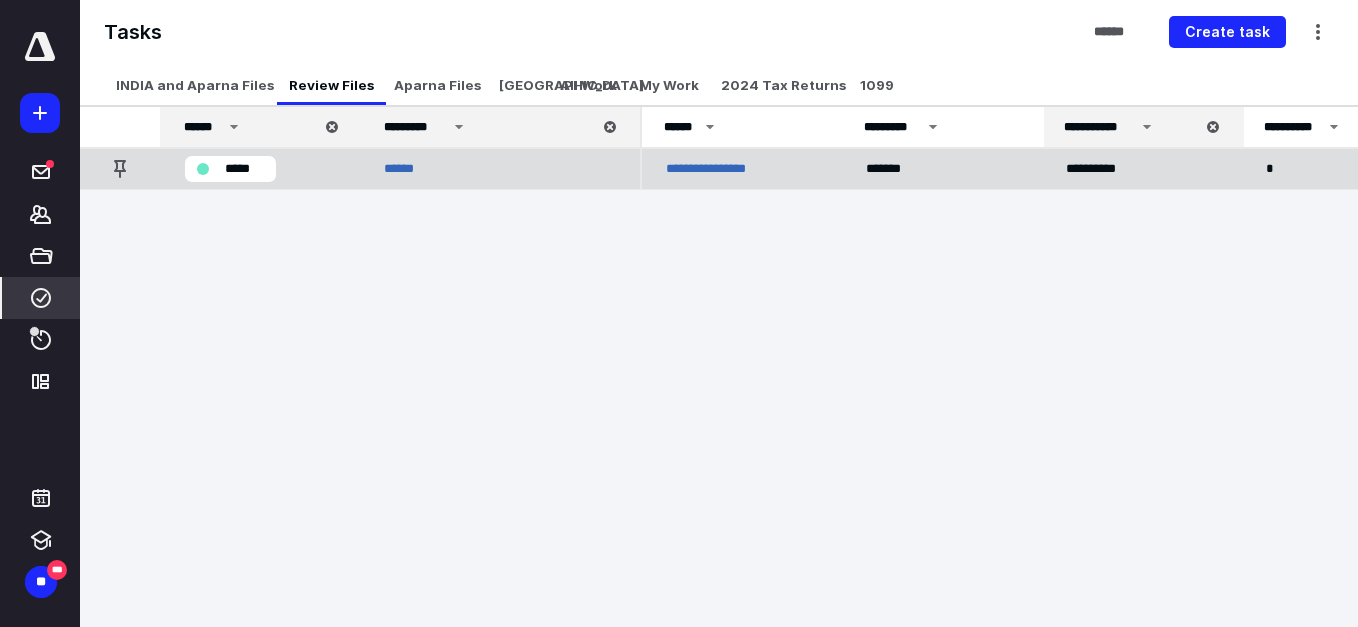 click on "**********" at bounding box center (724, 169) 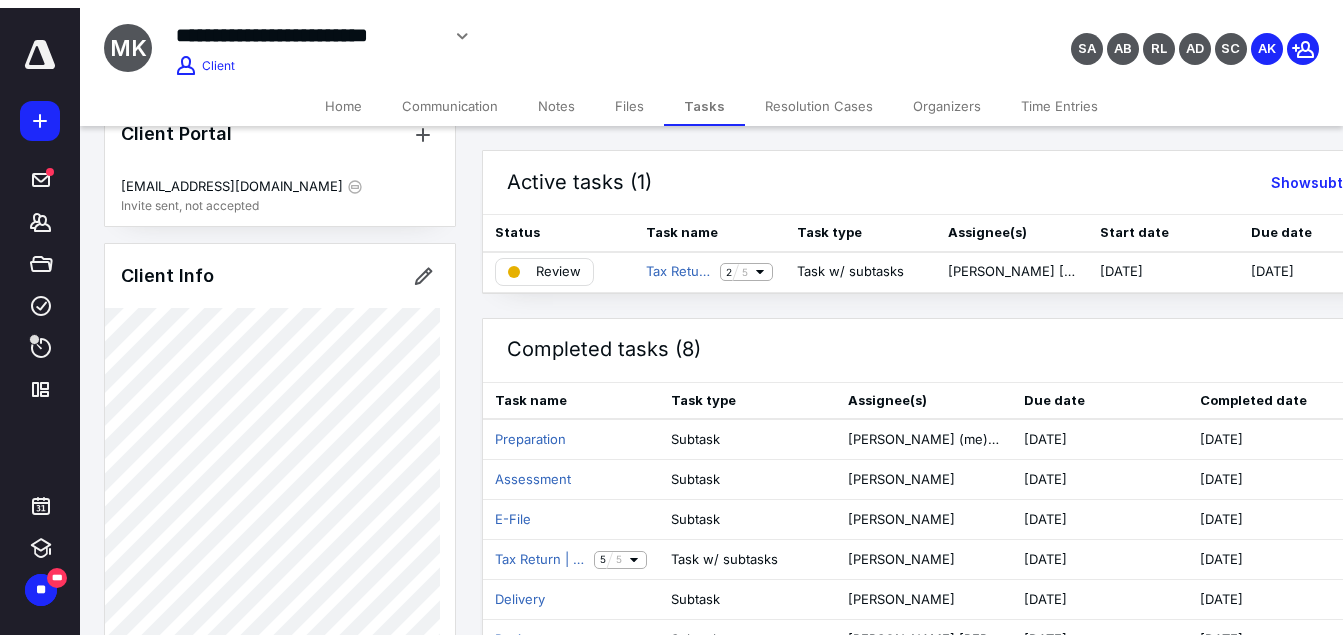 scroll, scrollTop: 0, scrollLeft: 0, axis: both 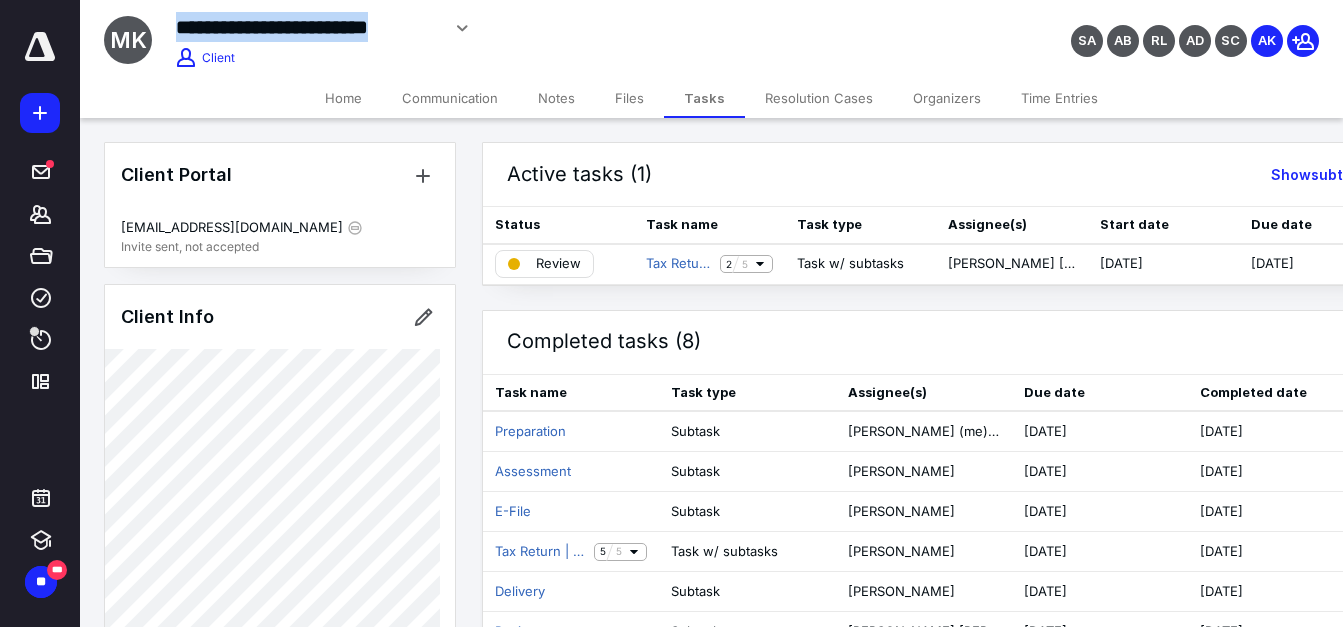 drag, startPoint x: 181, startPoint y: 28, endPoint x: 435, endPoint y: 26, distance: 254.00787 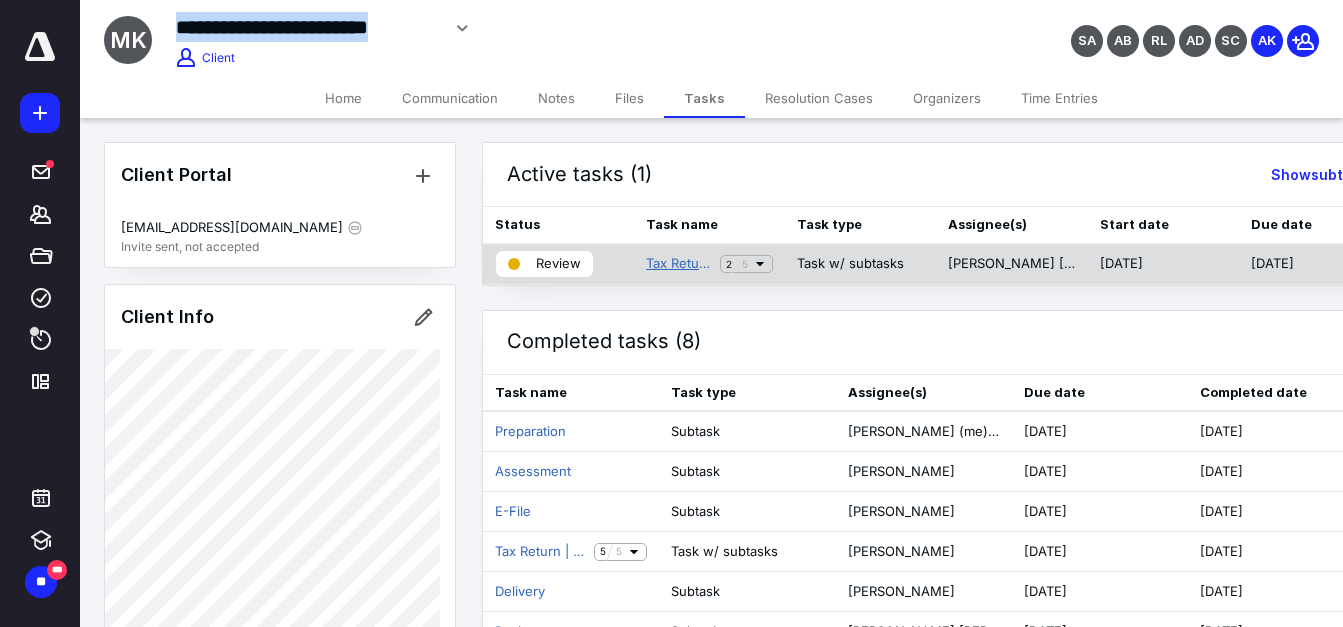 click on "Tax Return | Personal Property Tax Return" at bounding box center [679, 264] 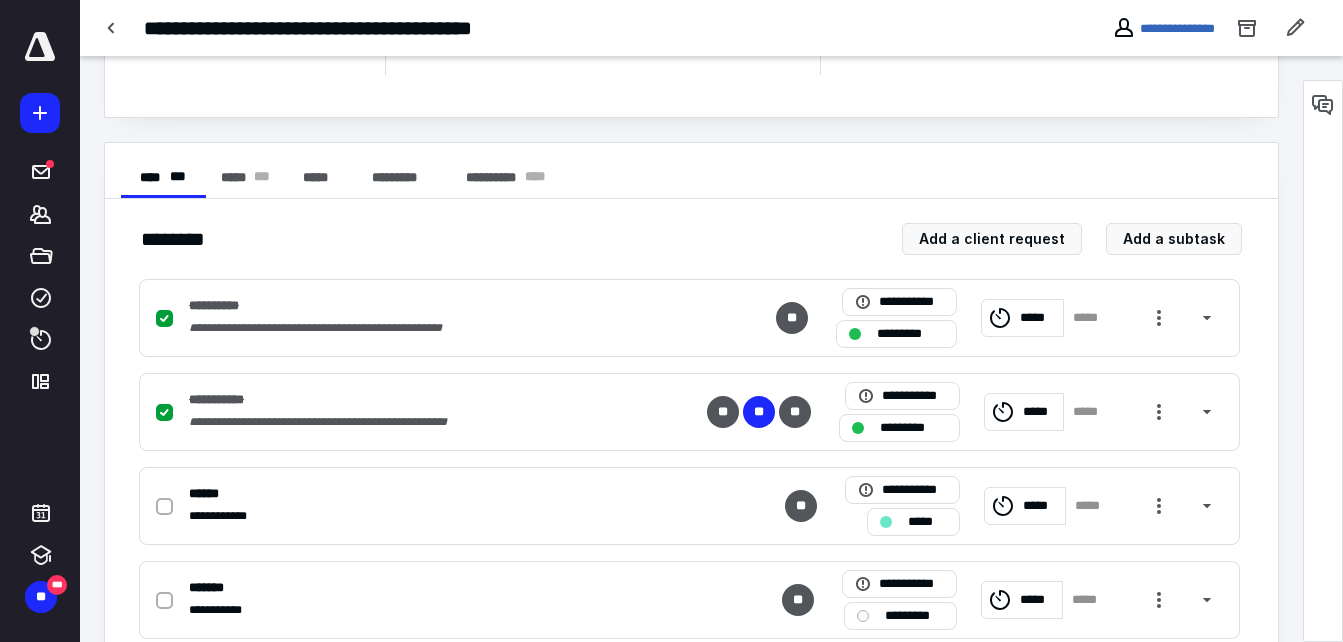 scroll, scrollTop: 439, scrollLeft: 0, axis: vertical 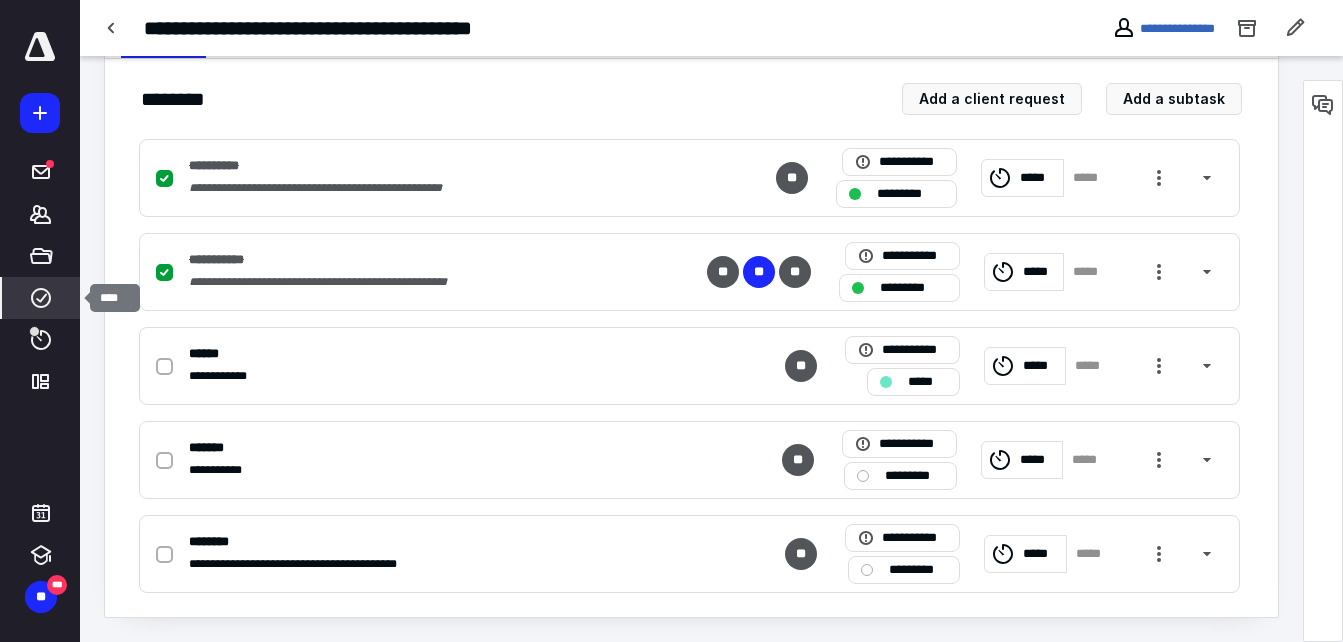 click on "****" at bounding box center (41, 298) 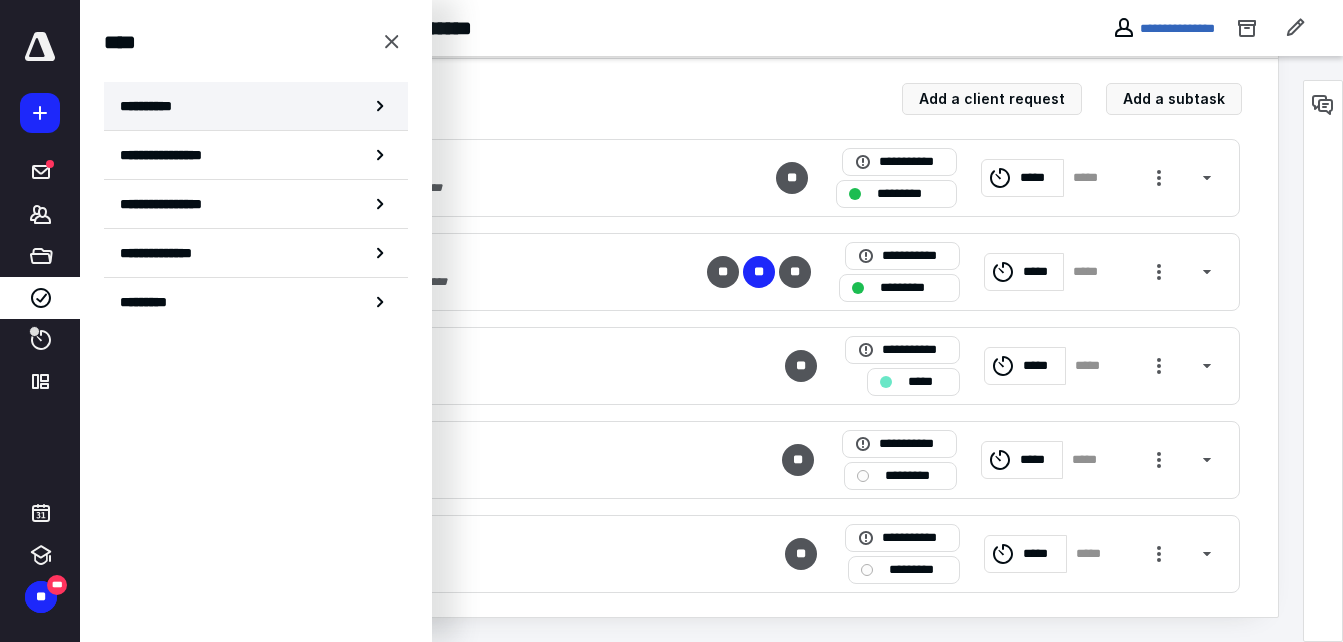 click on "**********" at bounding box center (153, 106) 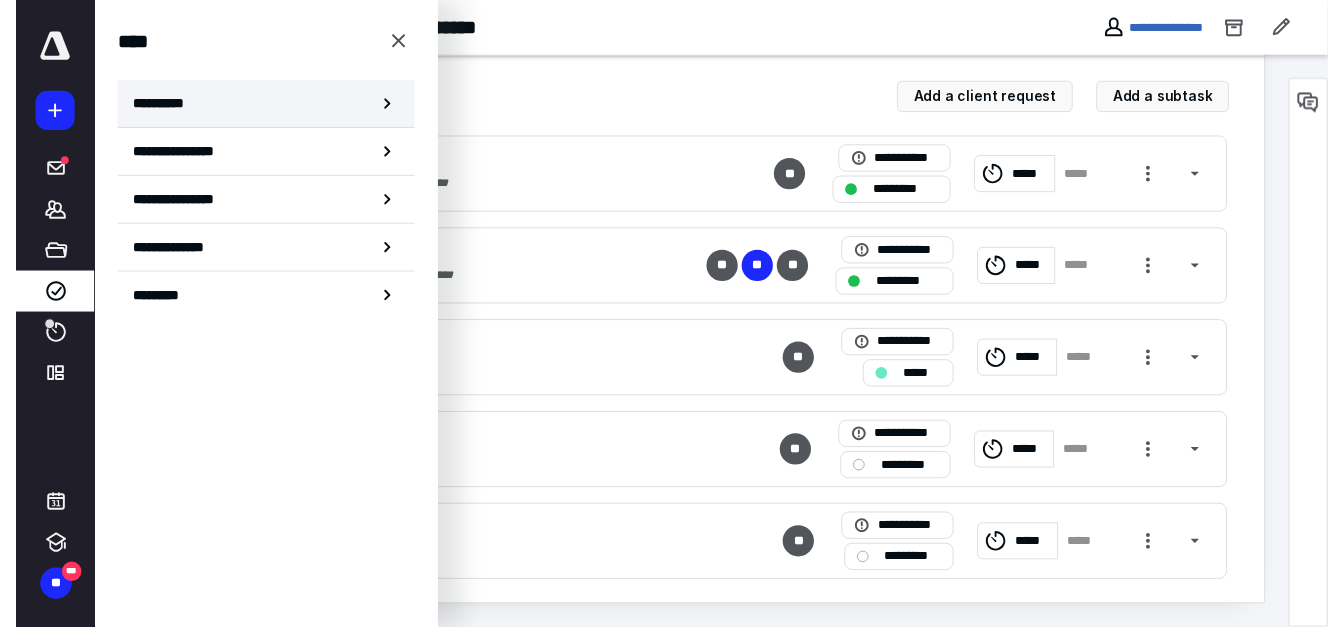 scroll, scrollTop: 0, scrollLeft: 0, axis: both 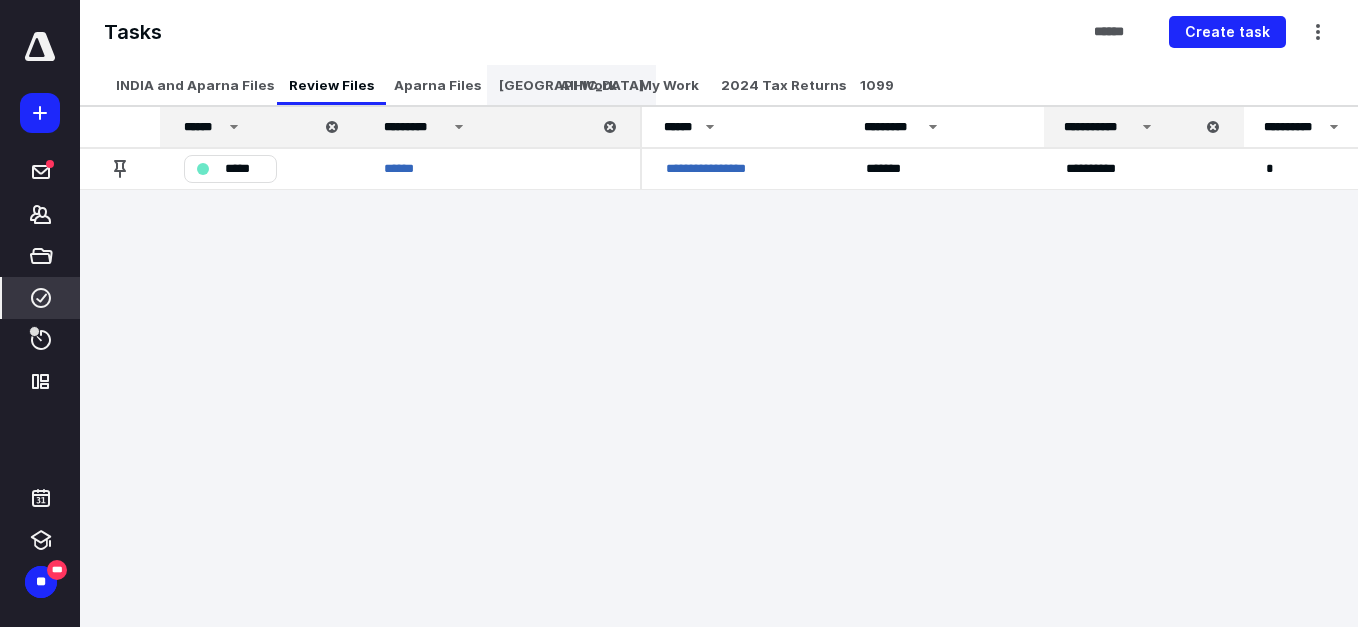 click on "[GEOGRAPHIC_DATA]" at bounding box center (571, 85) 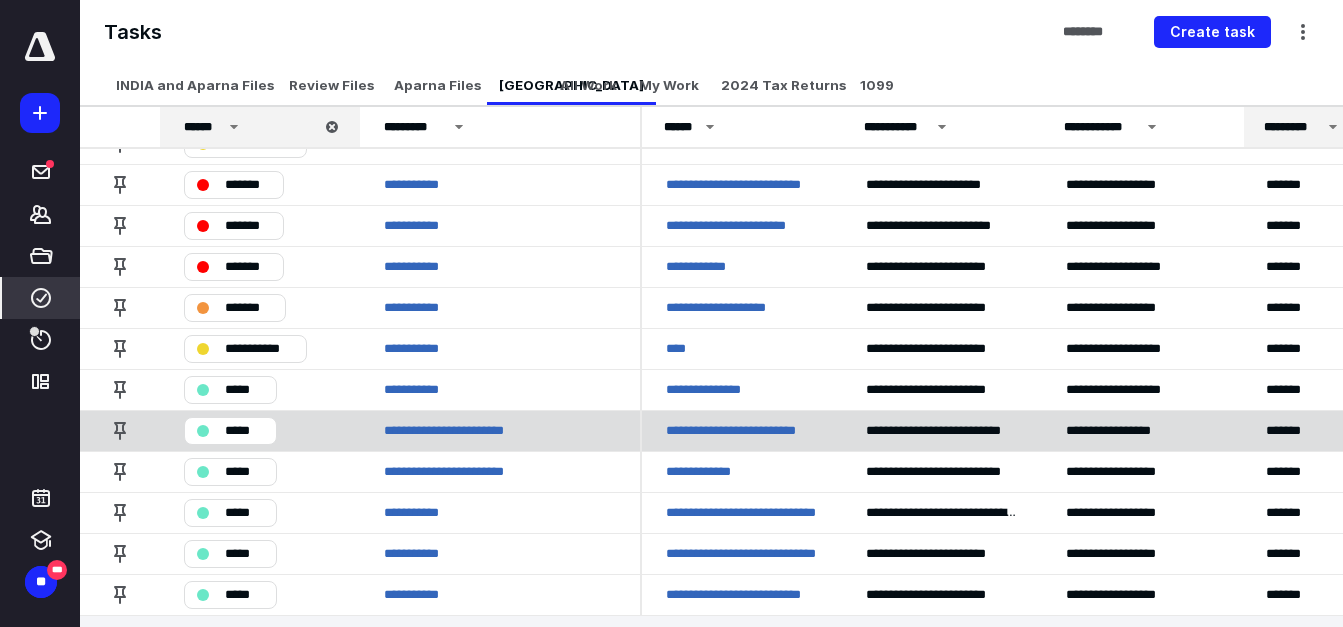 scroll, scrollTop: 38, scrollLeft: 0, axis: vertical 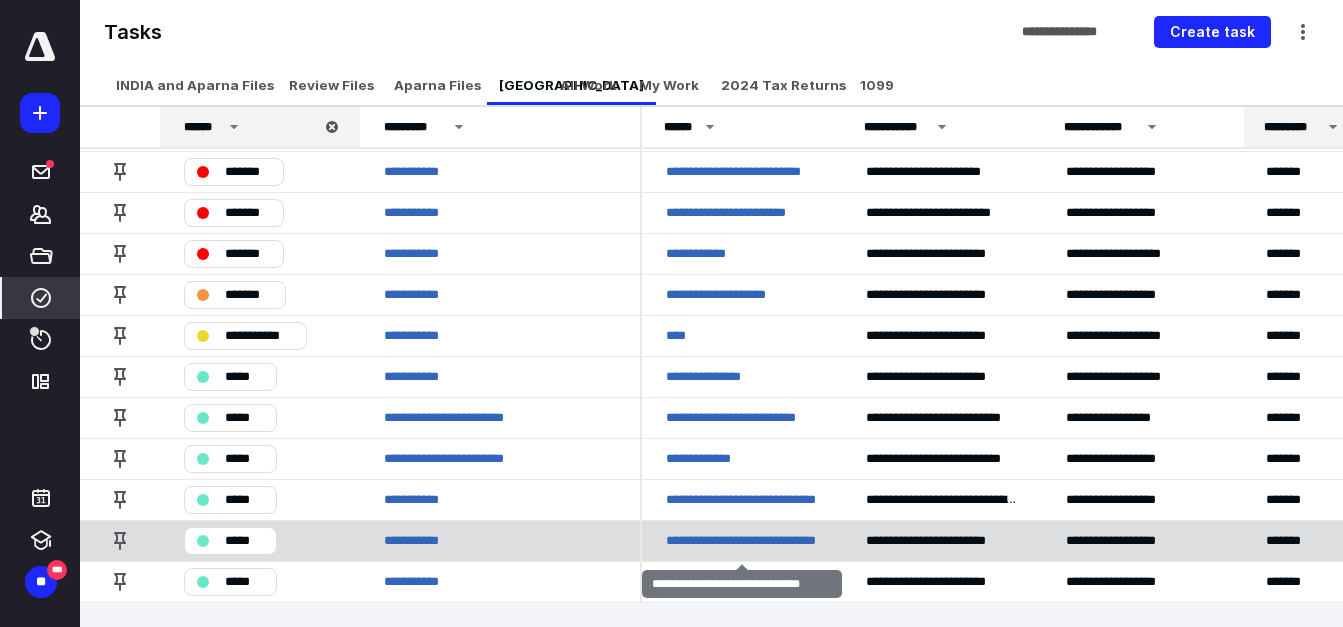click on "**********" at bounding box center (742, 541) 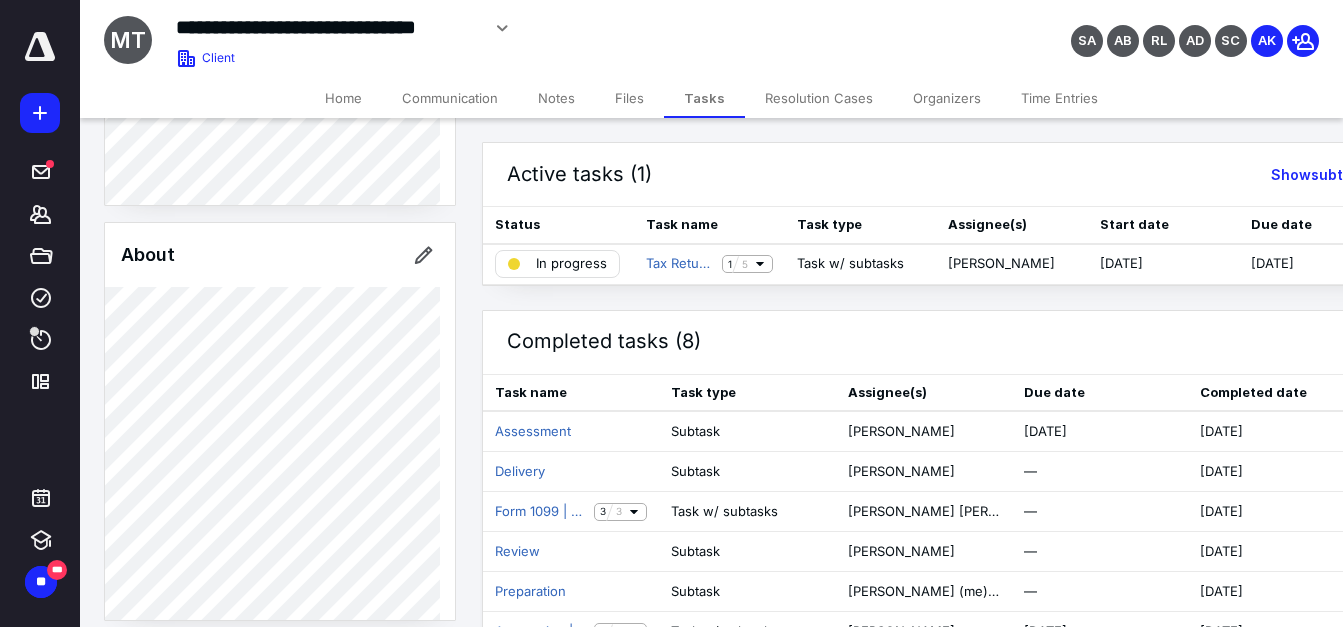 scroll, scrollTop: 400, scrollLeft: 0, axis: vertical 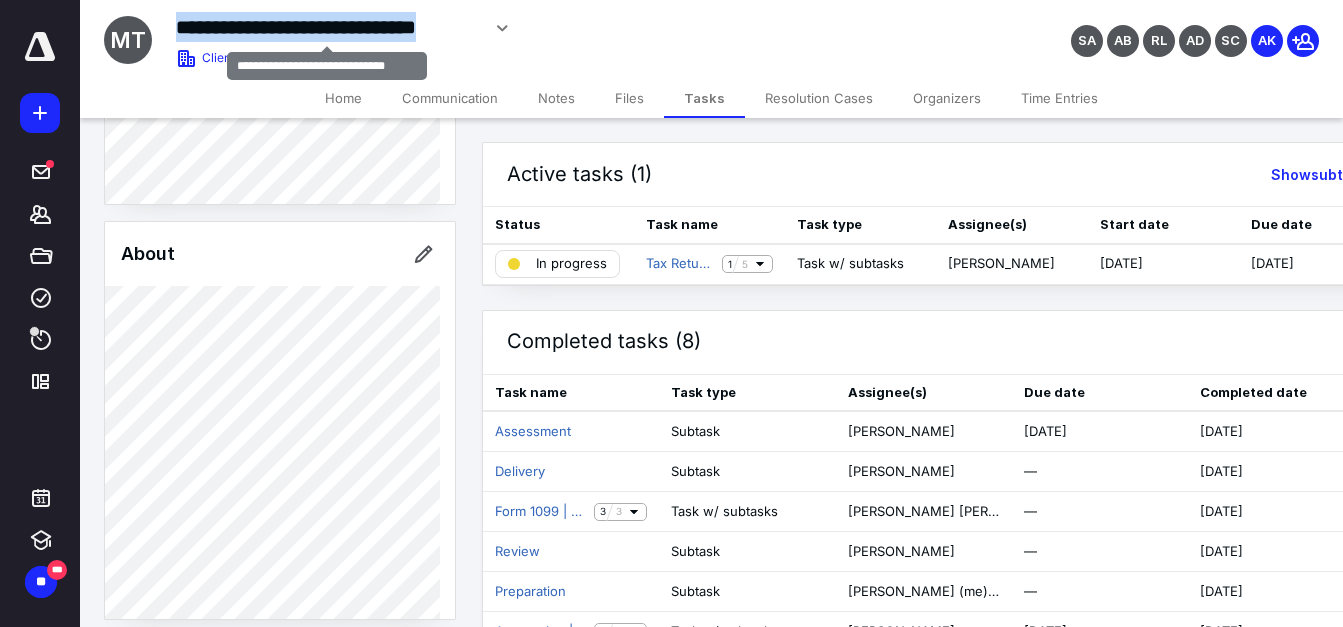 drag, startPoint x: 180, startPoint y: 23, endPoint x: 477, endPoint y: 26, distance: 297.01514 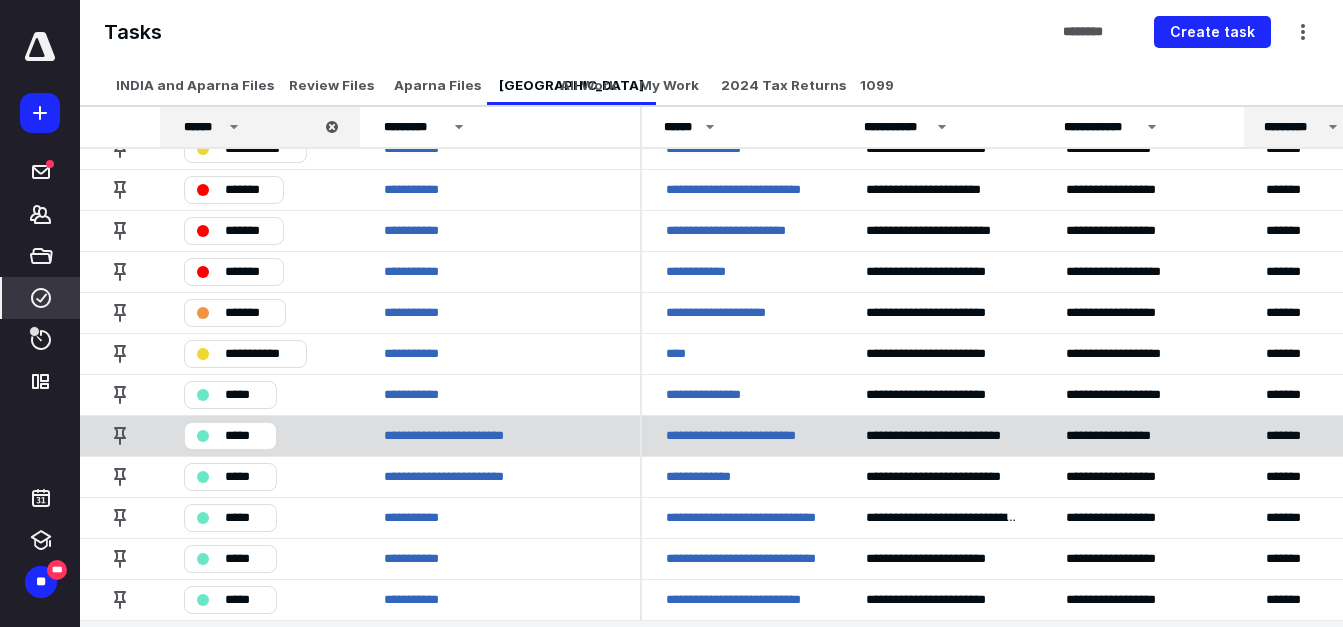 scroll, scrollTop: 38, scrollLeft: 0, axis: vertical 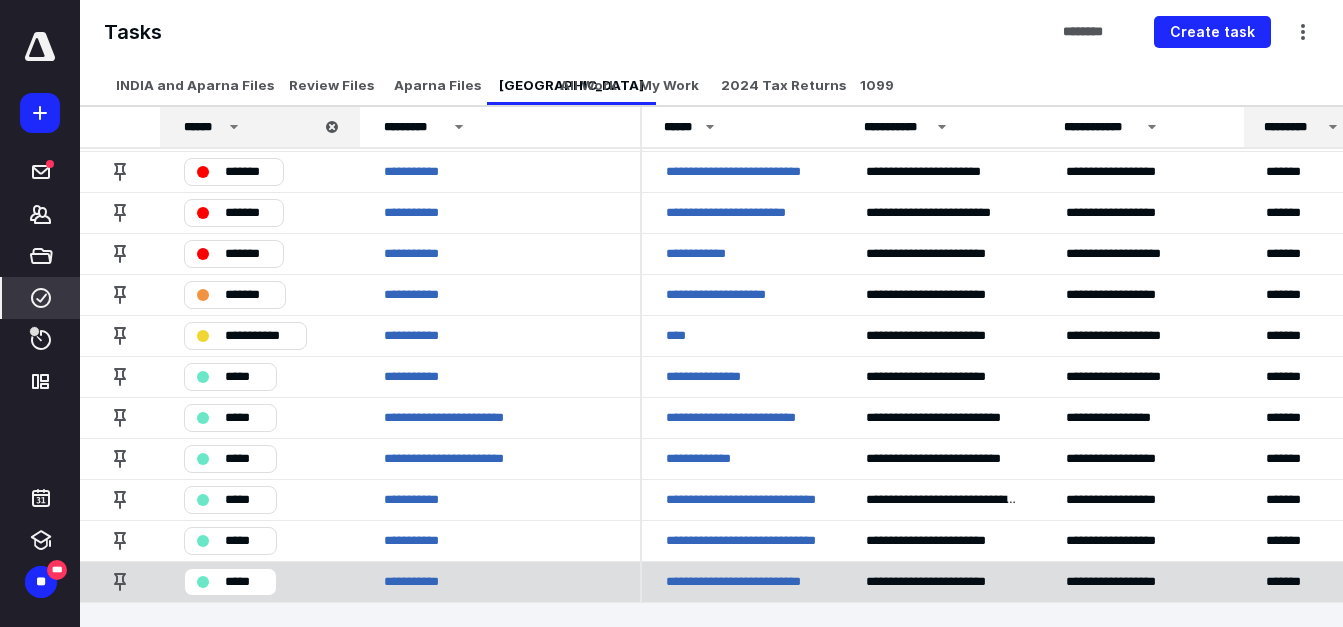 click on "**********" at bounding box center [742, 582] 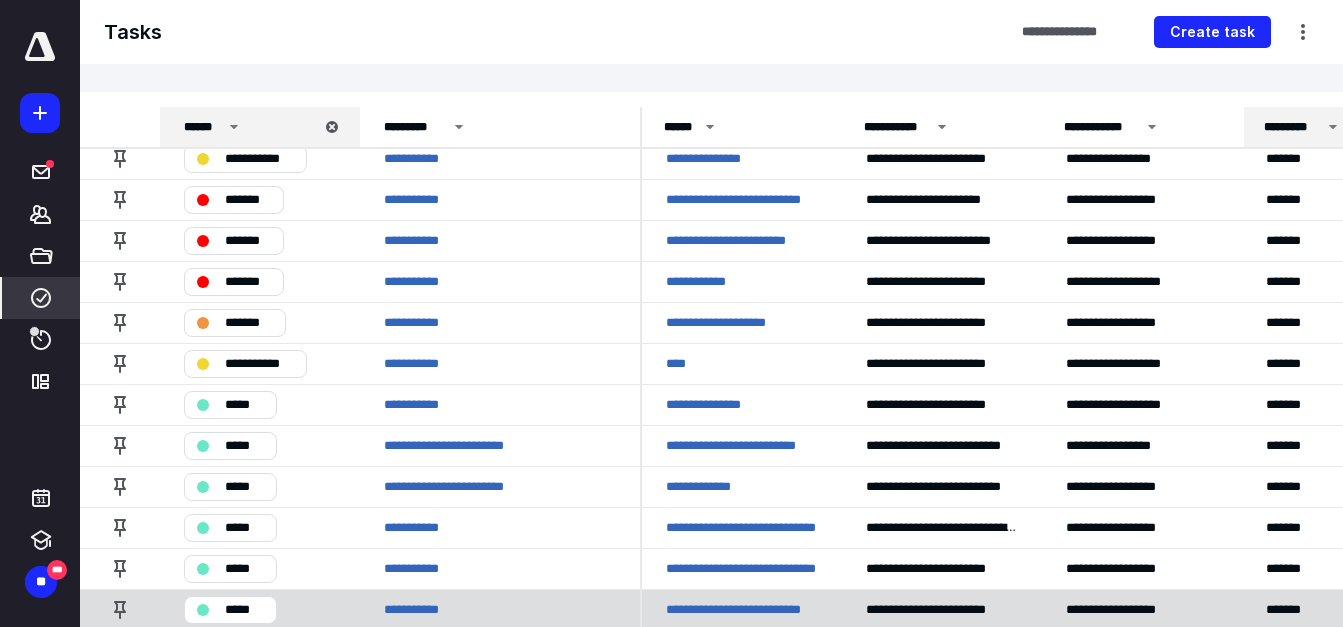 scroll, scrollTop: 0, scrollLeft: 0, axis: both 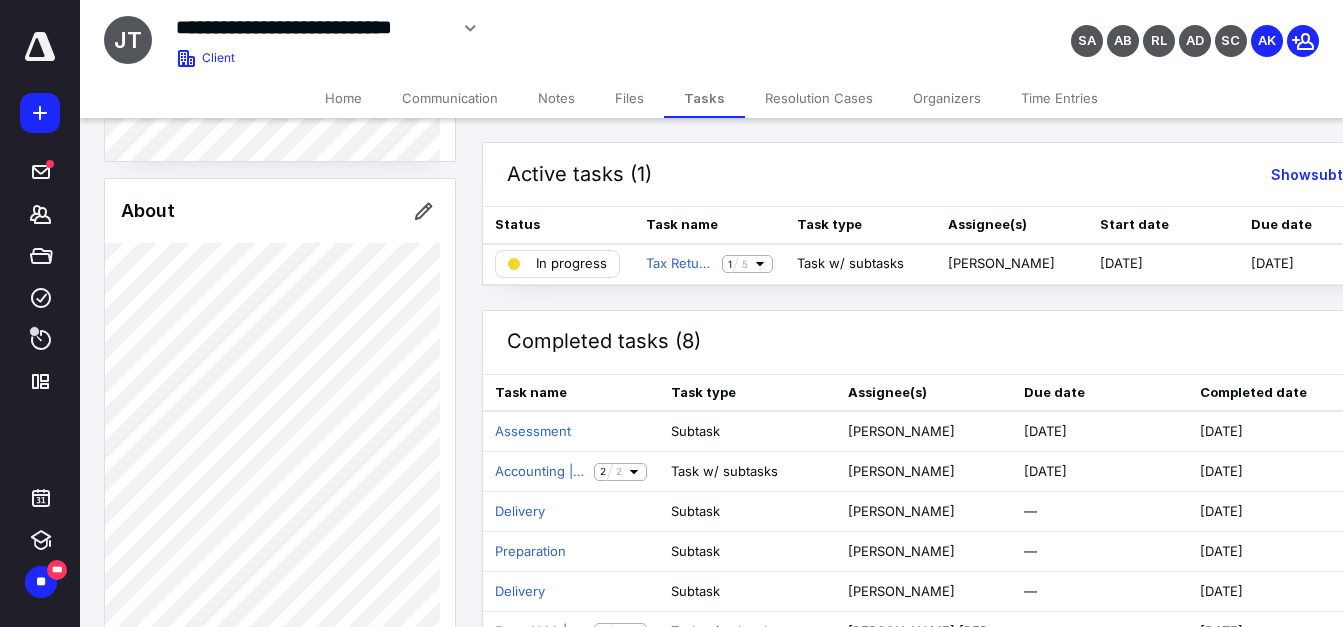drag, startPoint x: 177, startPoint y: 30, endPoint x: 447, endPoint y: 39, distance: 270.14996 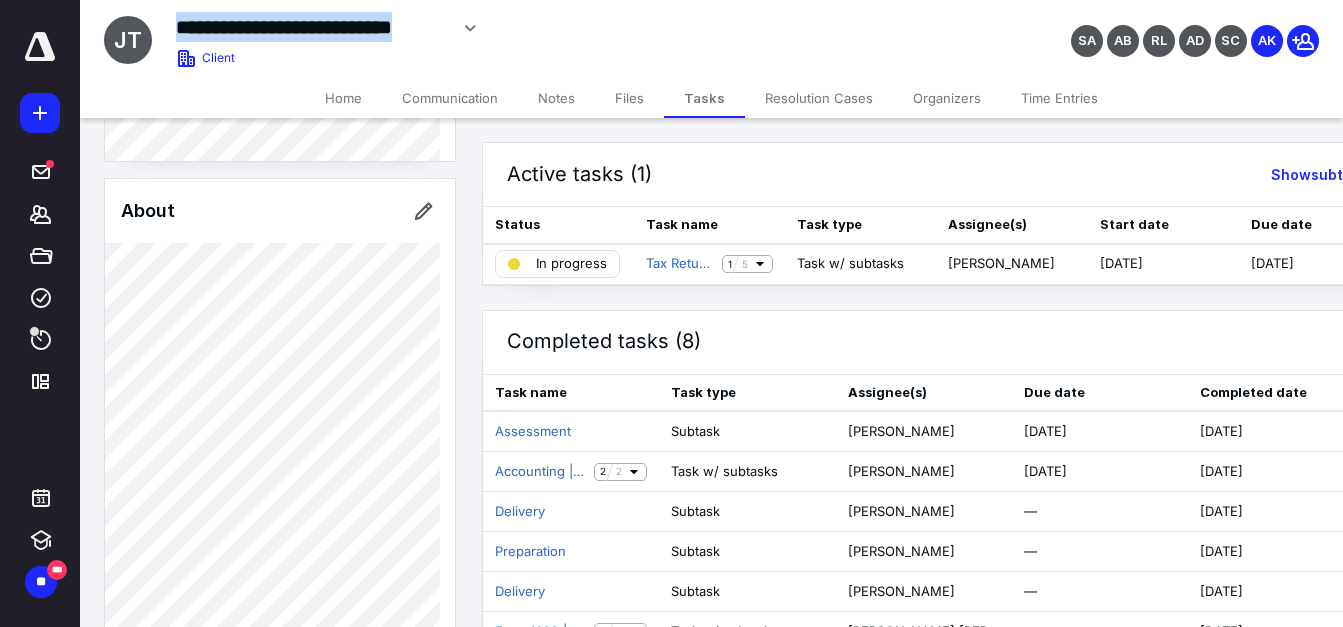 drag, startPoint x: 181, startPoint y: 27, endPoint x: 419, endPoint y: 45, distance: 238.6797 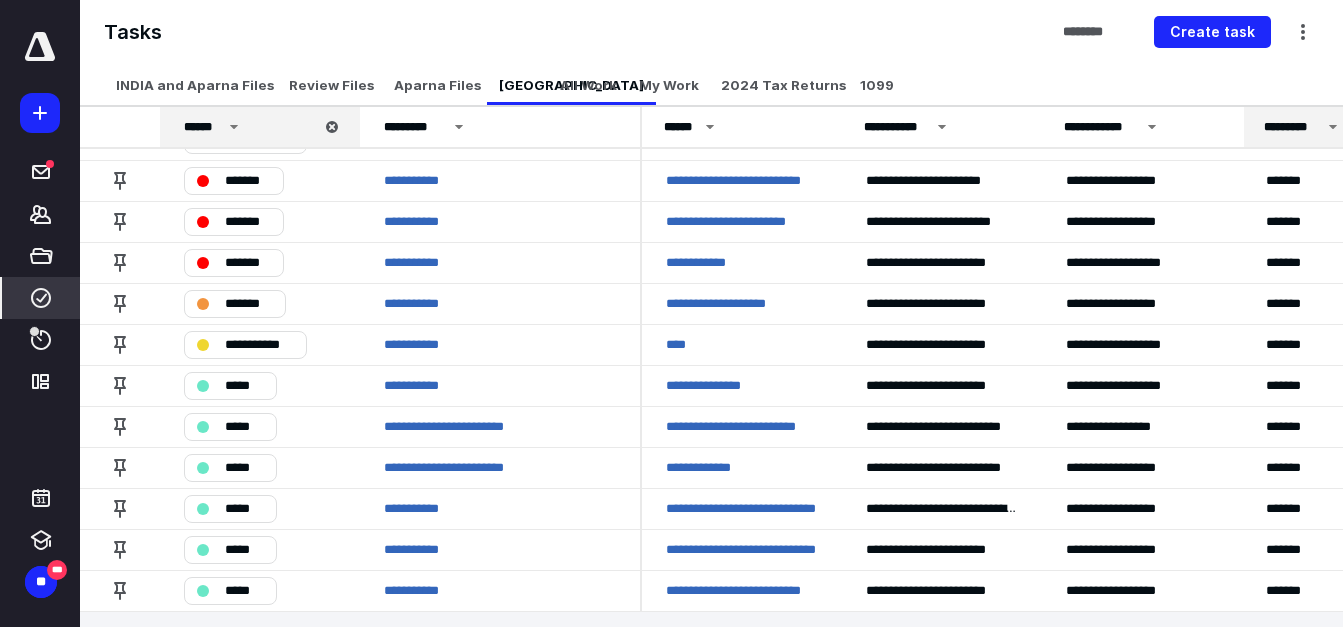 scroll, scrollTop: 38, scrollLeft: 0, axis: vertical 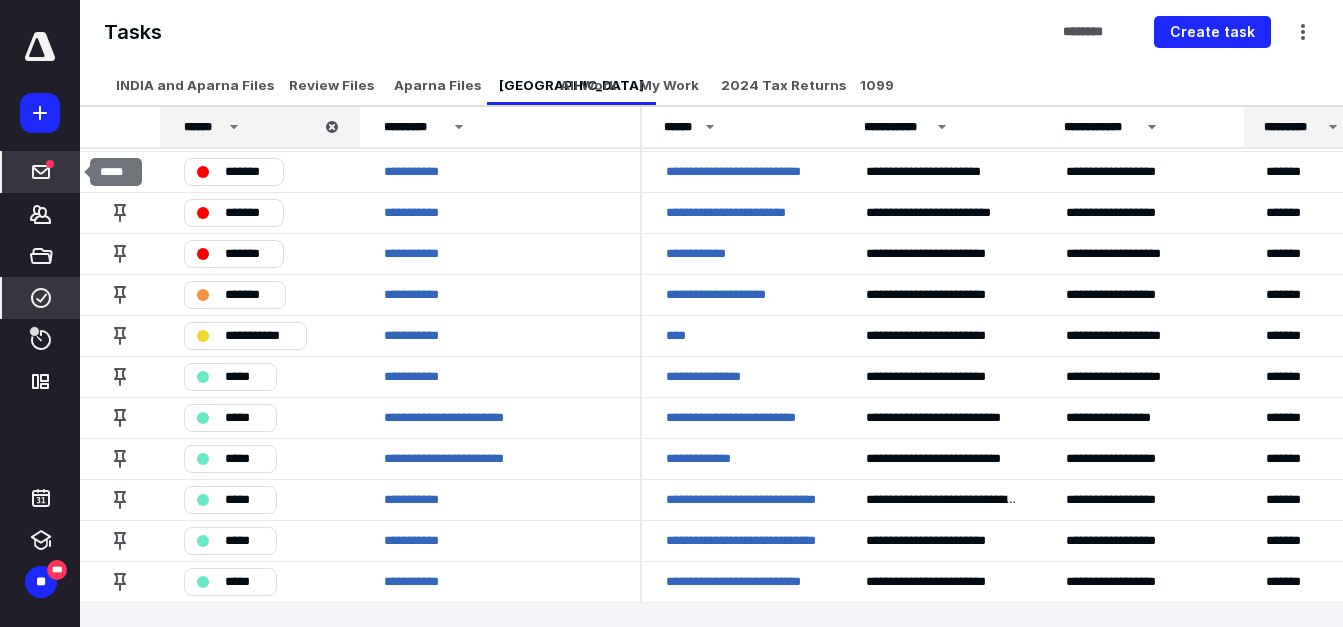 click 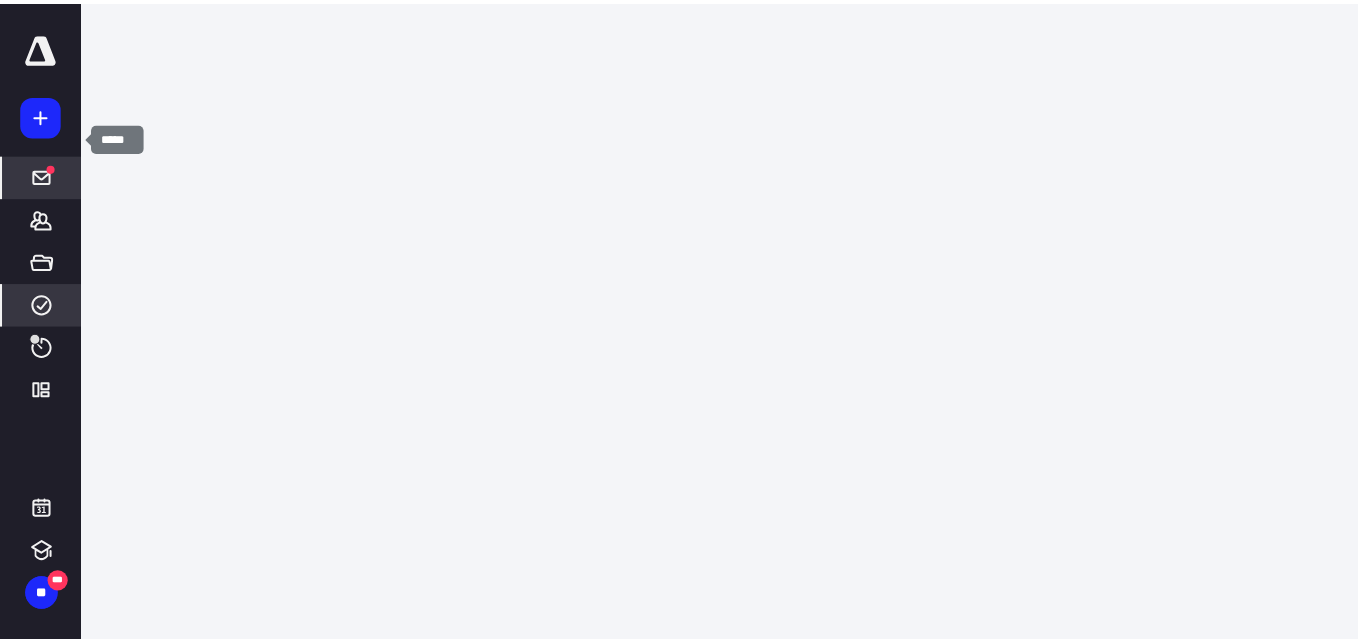 scroll, scrollTop: 0, scrollLeft: 0, axis: both 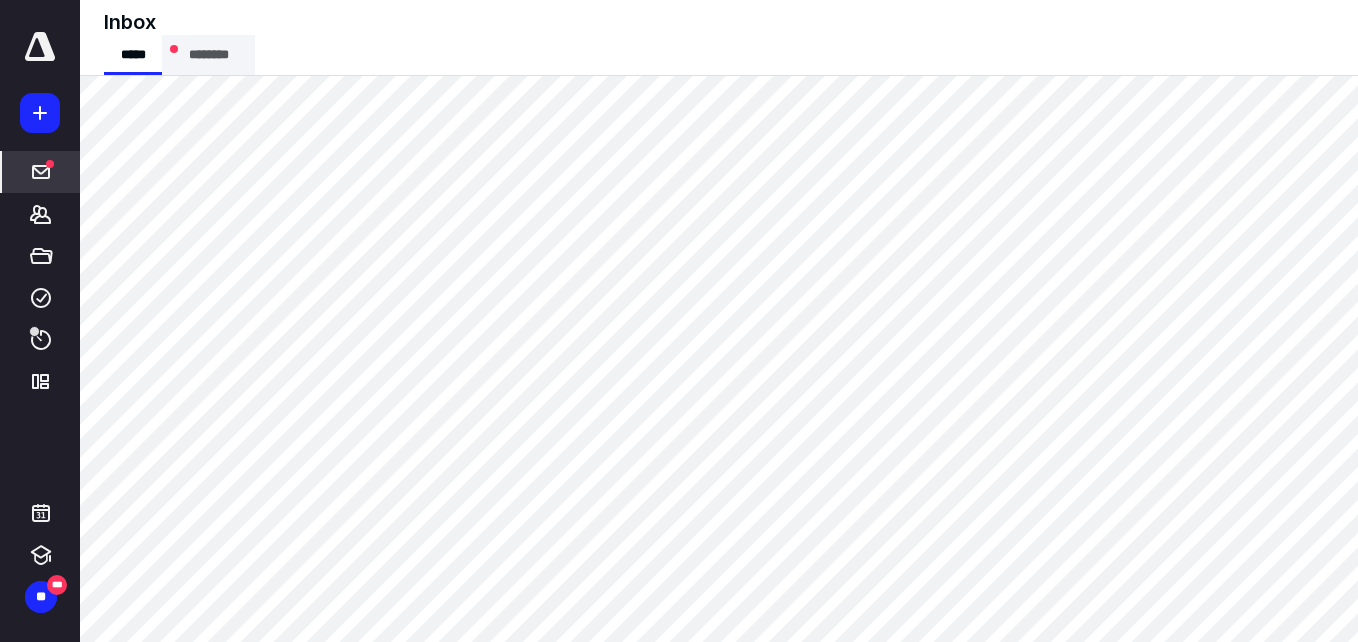click on "********" at bounding box center [208, 55] 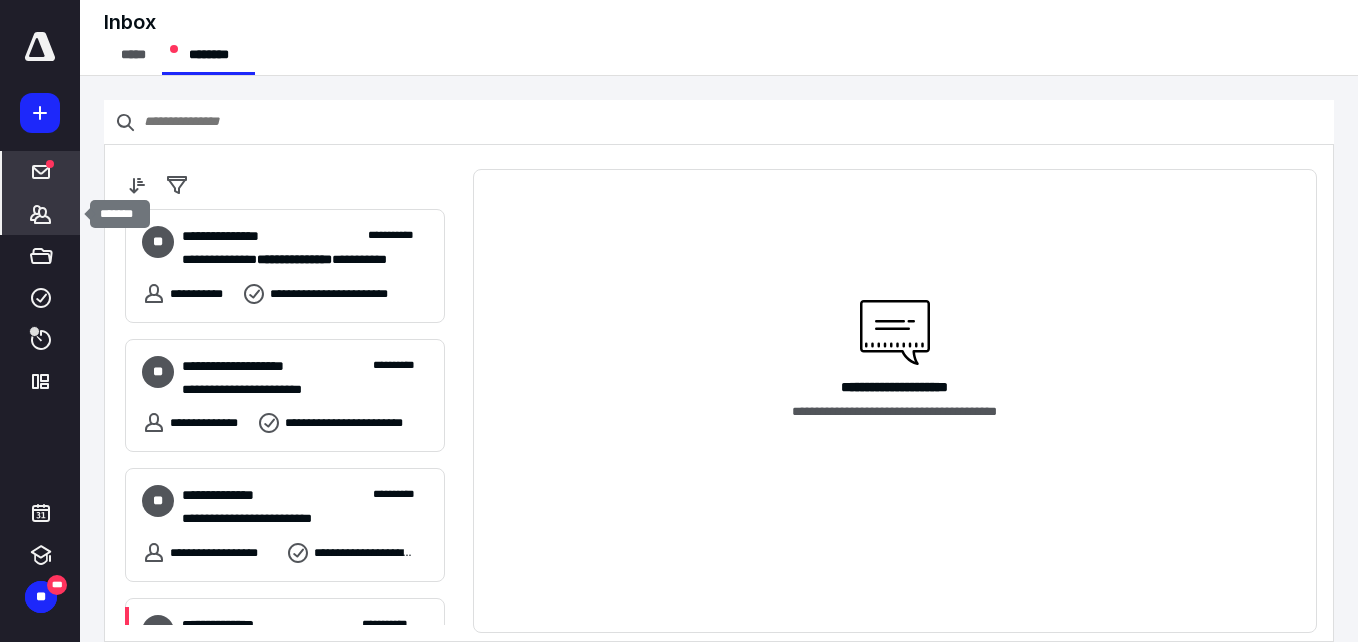 click on "*******" at bounding box center [41, 214] 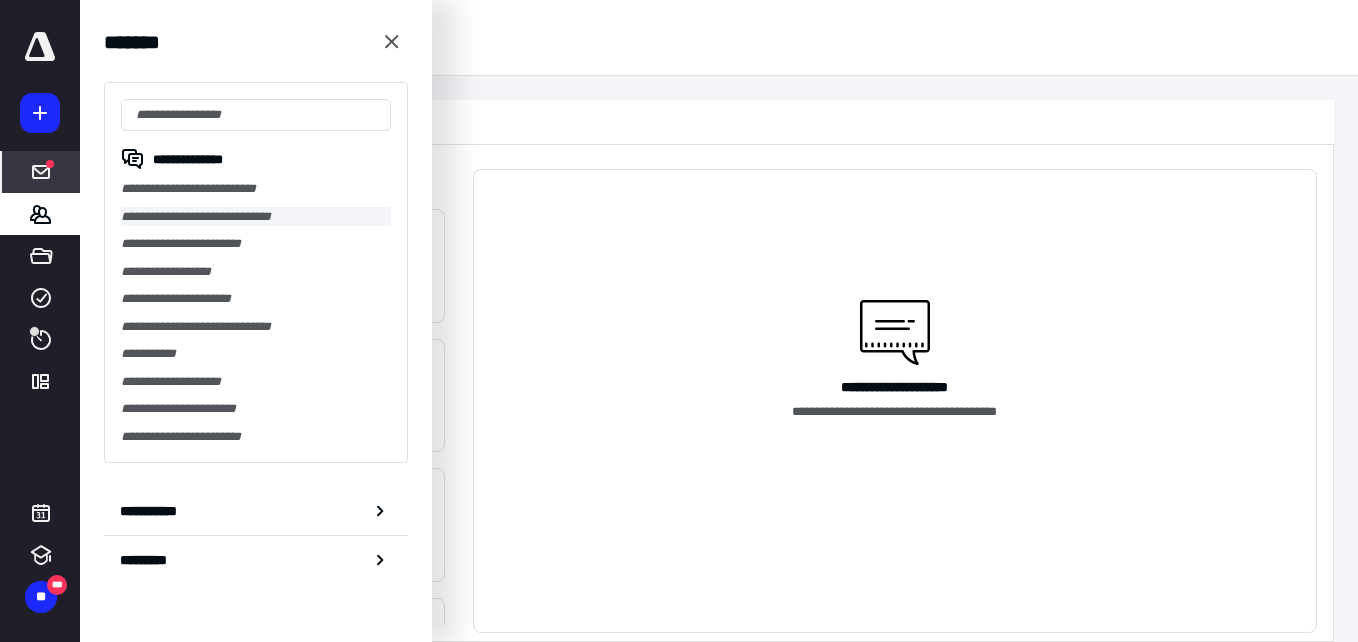 click on "**********" at bounding box center [256, 217] 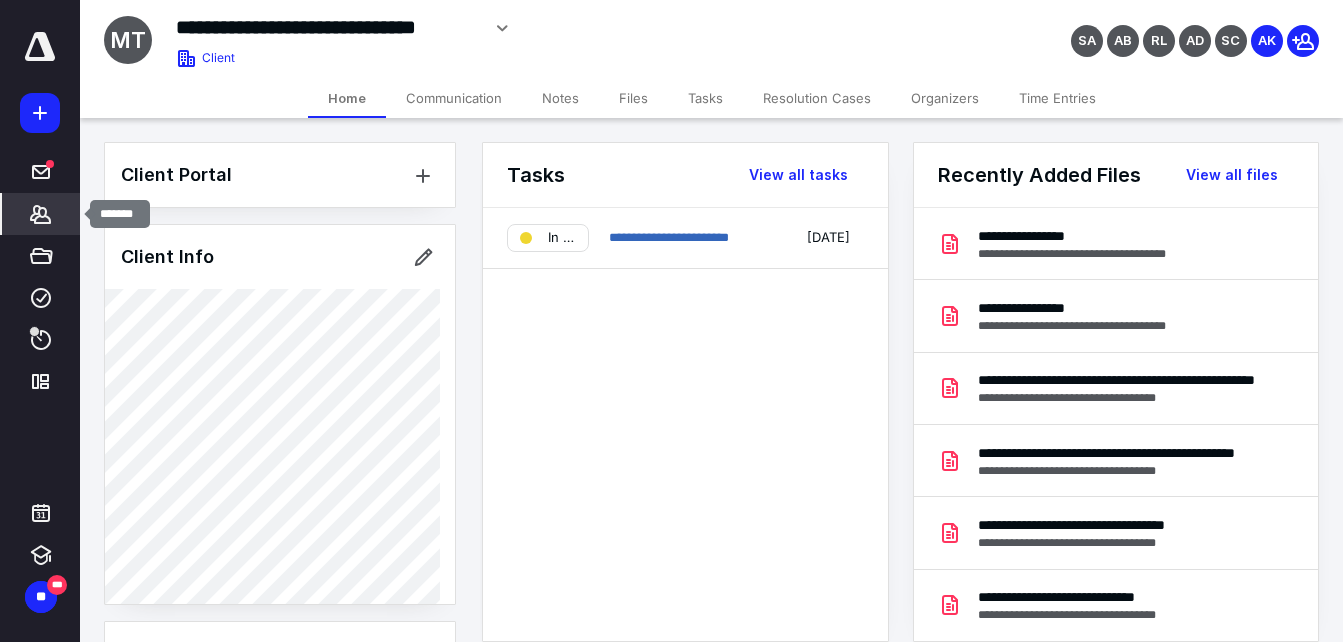 click 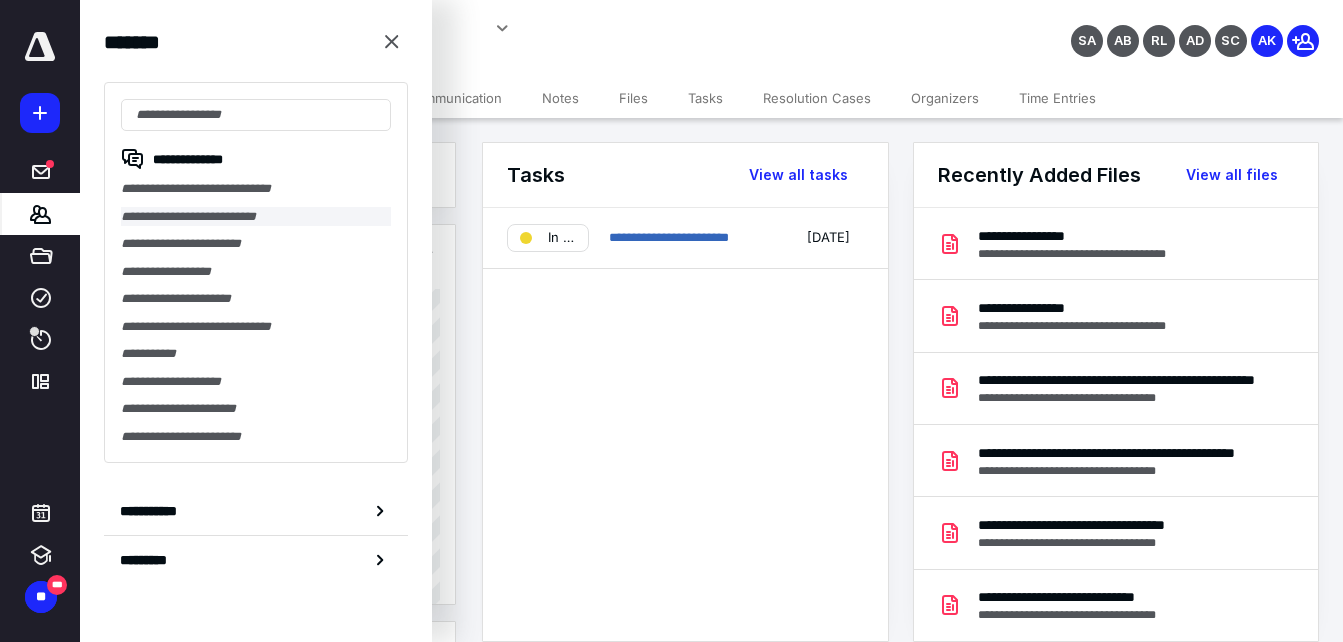click on "**********" at bounding box center [256, 217] 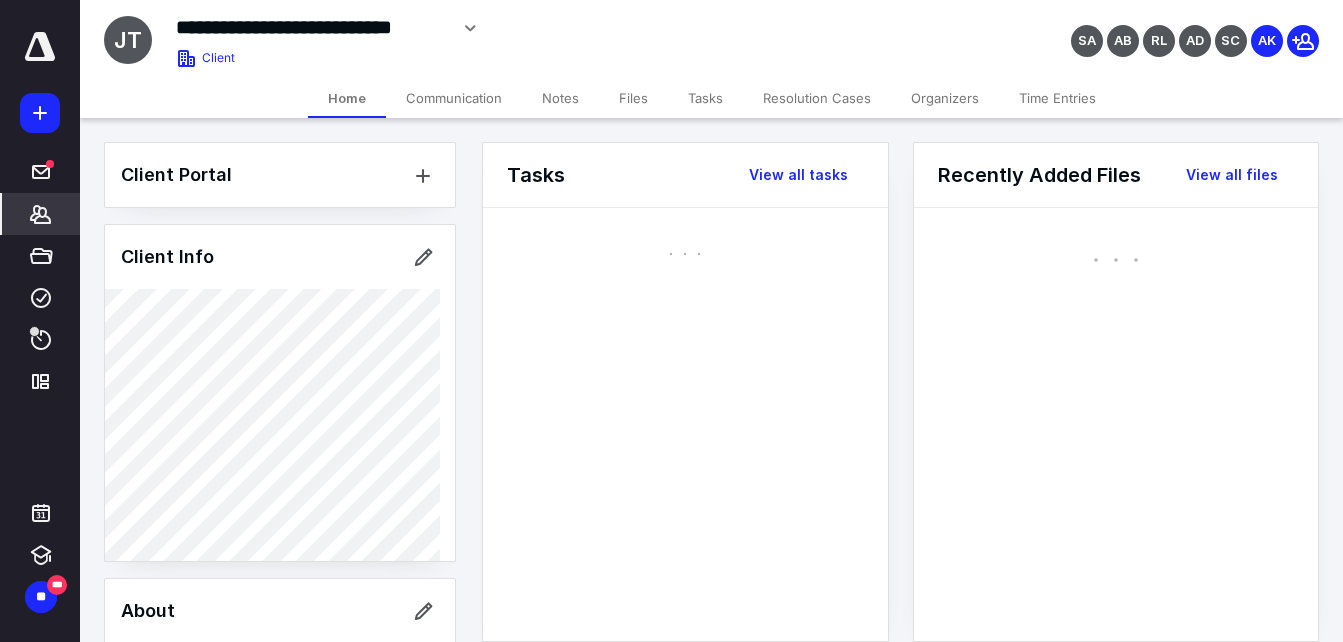 click on "Files" at bounding box center (633, 98) 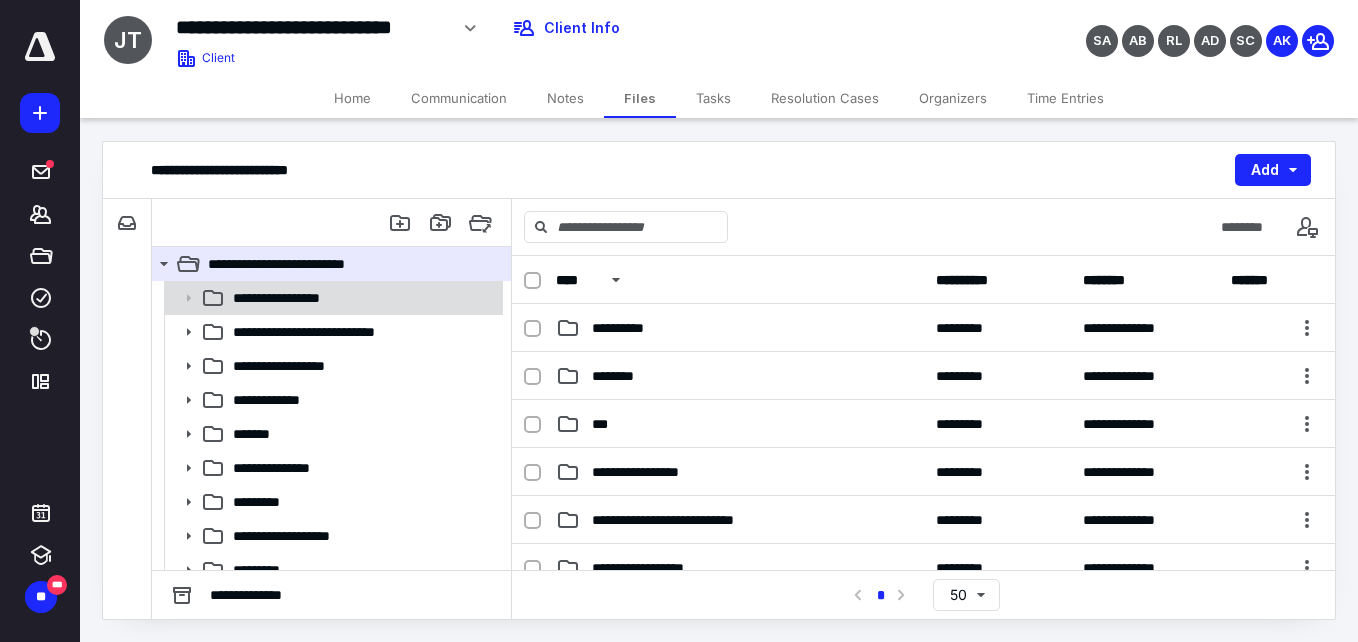 scroll, scrollTop: 255, scrollLeft: 0, axis: vertical 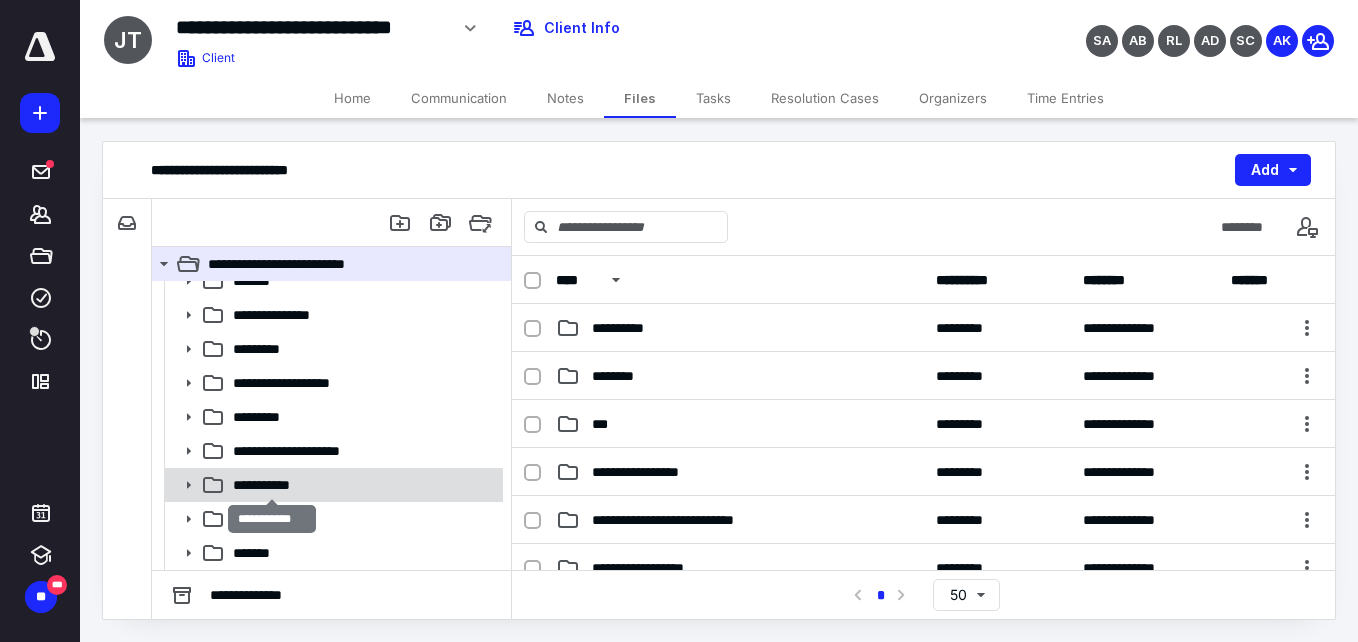 click on "**********" at bounding box center [272, 485] 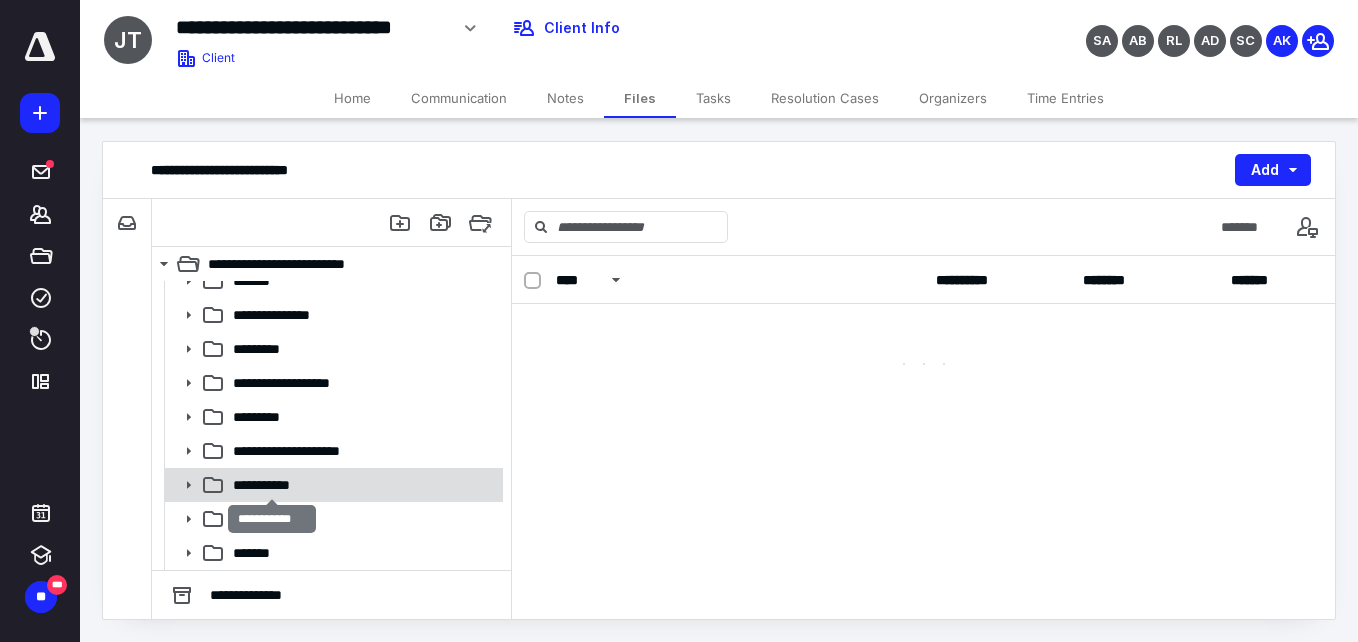 click on "**********" at bounding box center (272, 485) 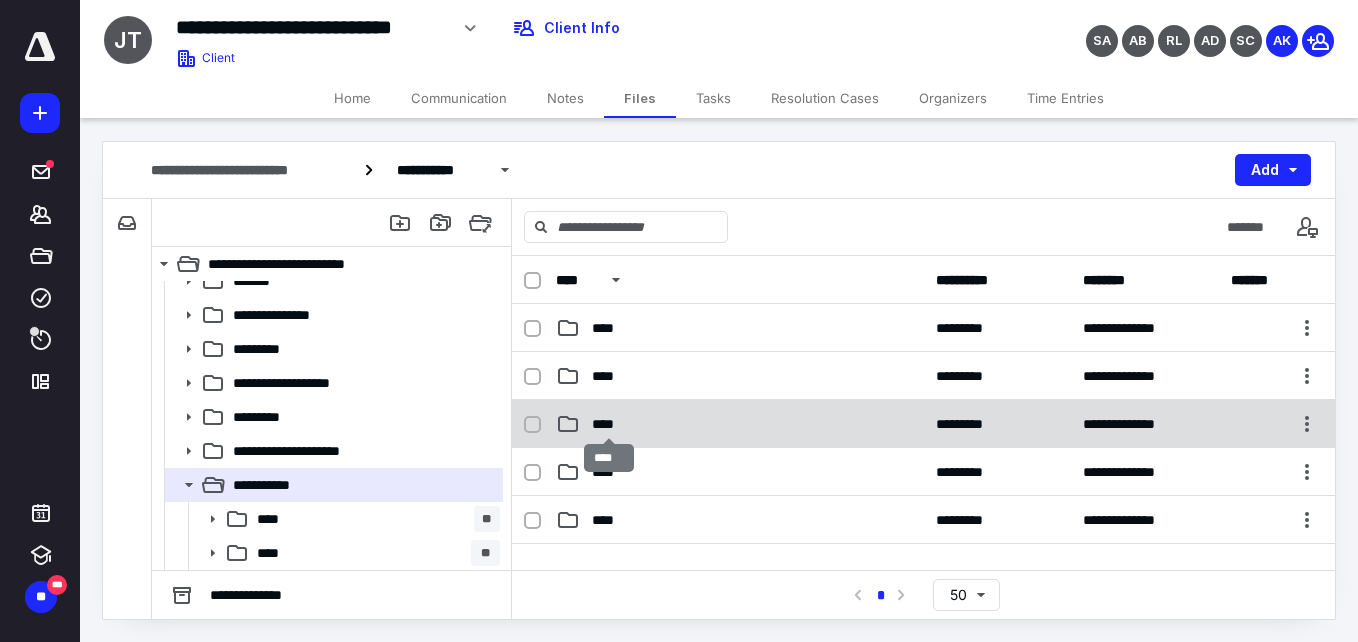 click on "****" at bounding box center (609, 424) 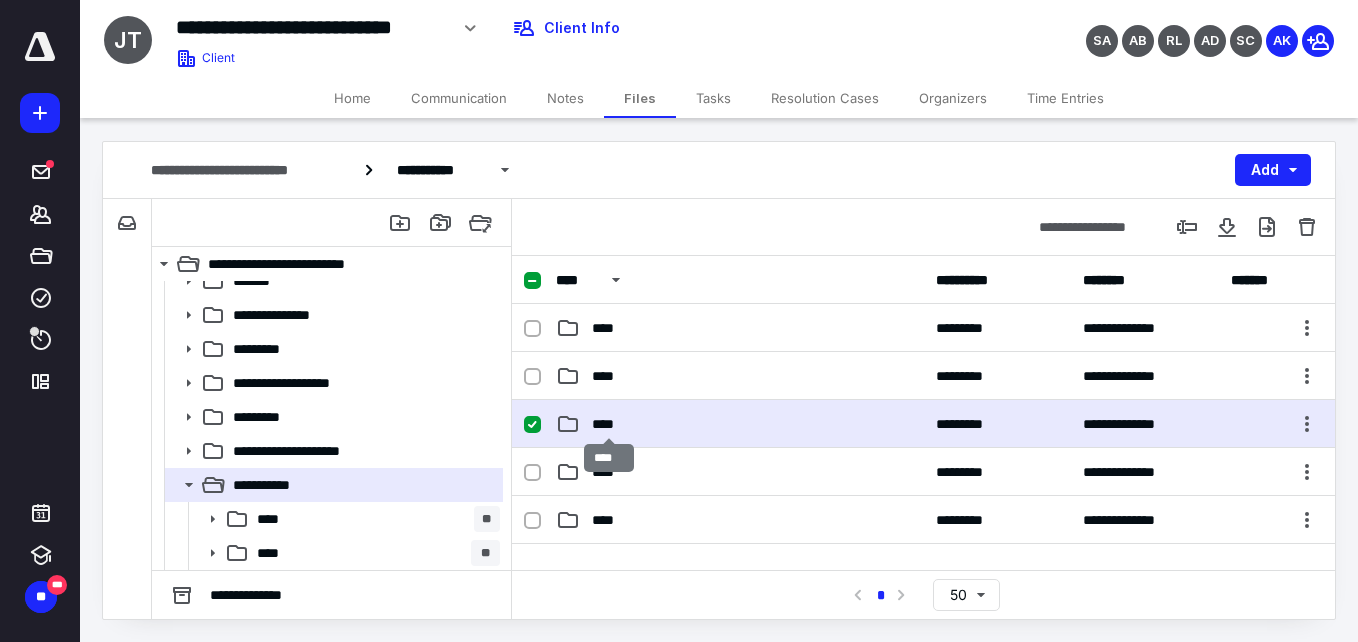 click on "****" at bounding box center (609, 424) 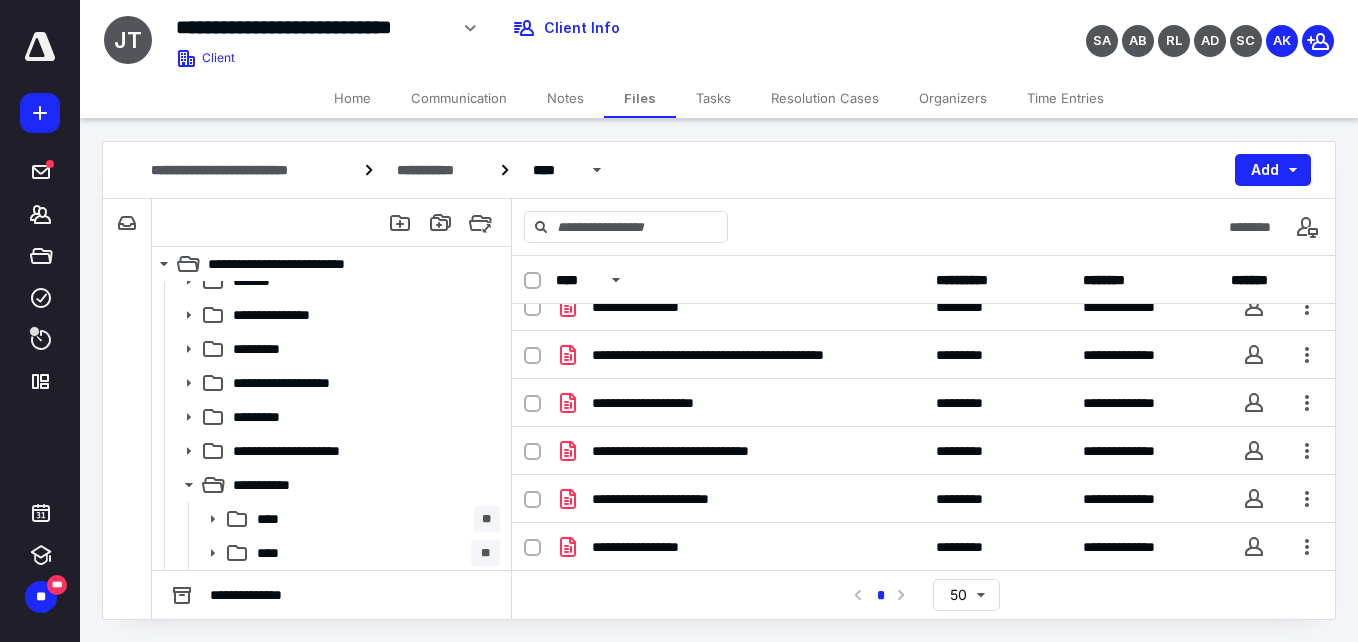 scroll, scrollTop: 310, scrollLeft: 0, axis: vertical 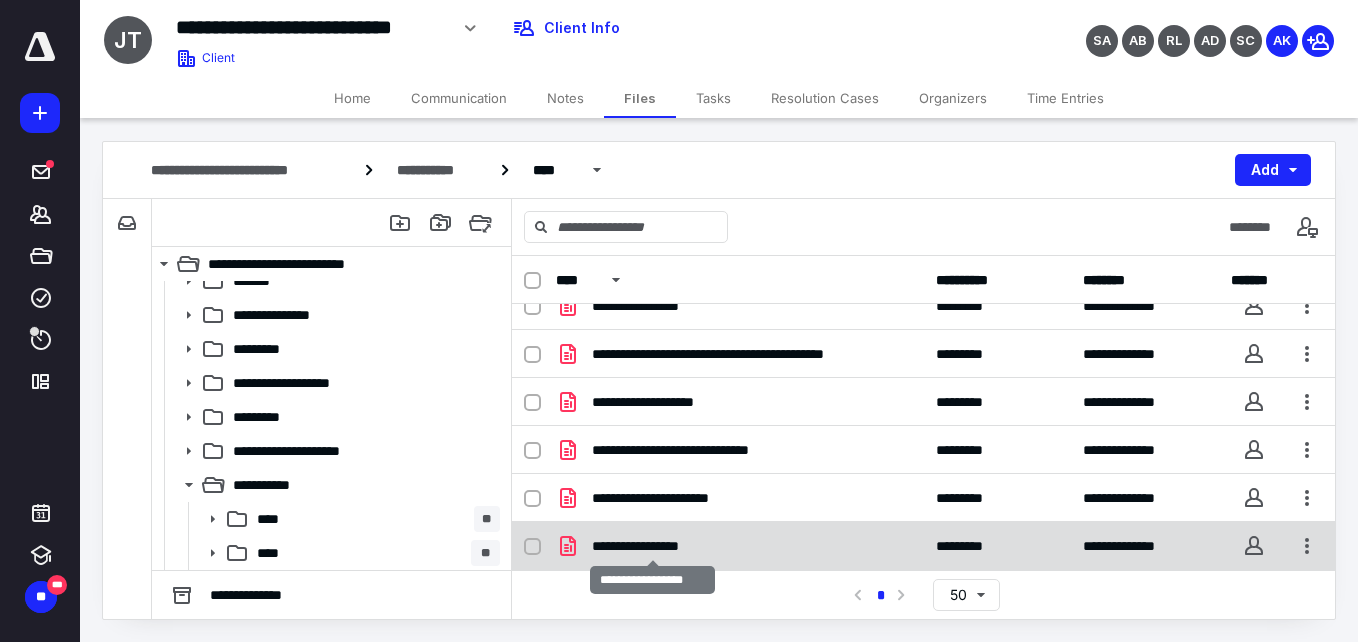 click on "**********" at bounding box center (652, 546) 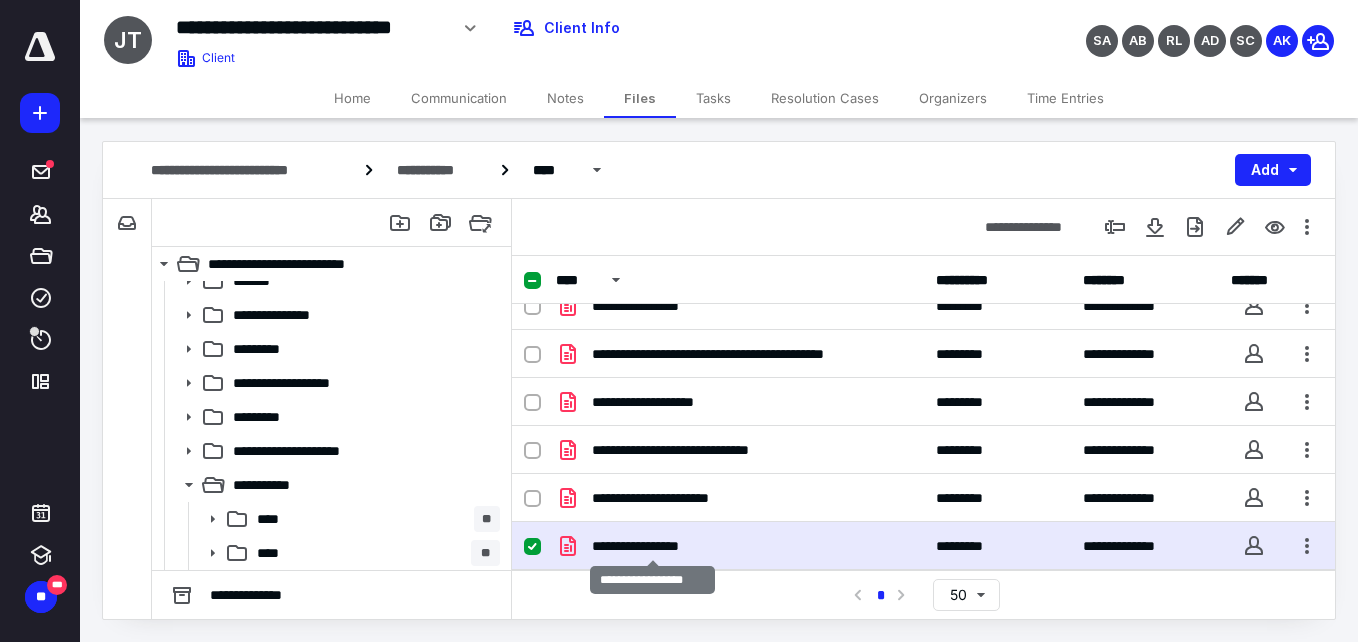 click on "**********" at bounding box center (652, 546) 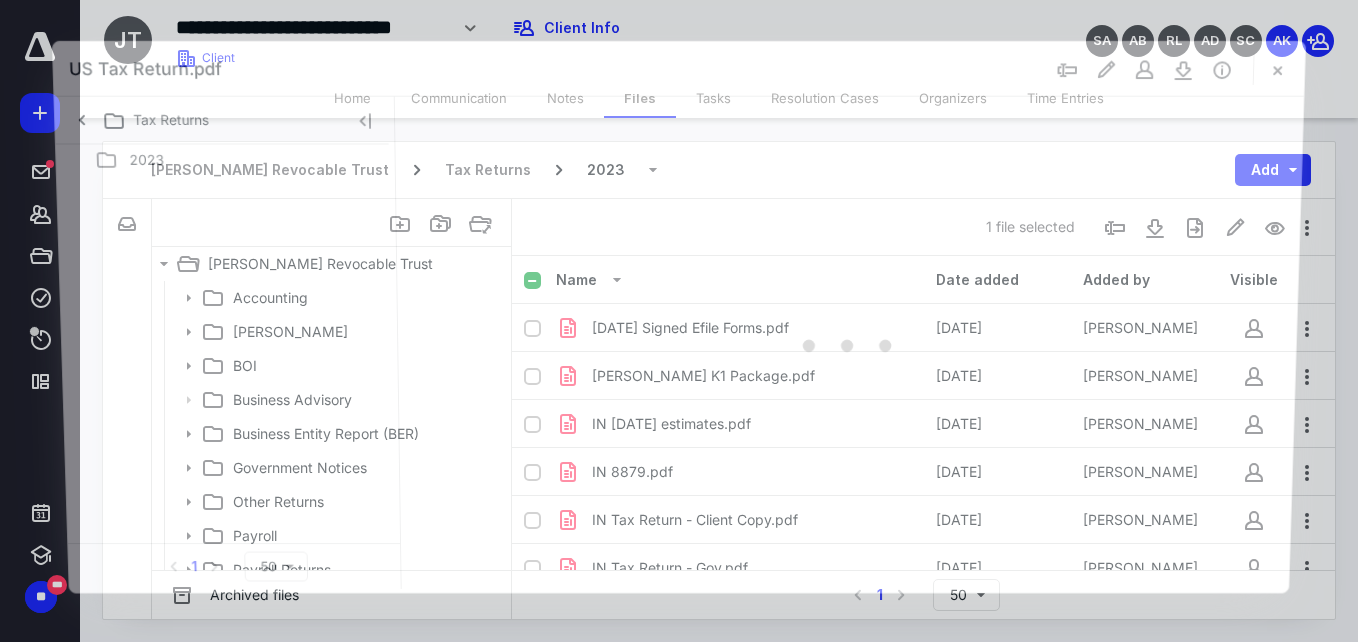 scroll, scrollTop: 255, scrollLeft: 0, axis: vertical 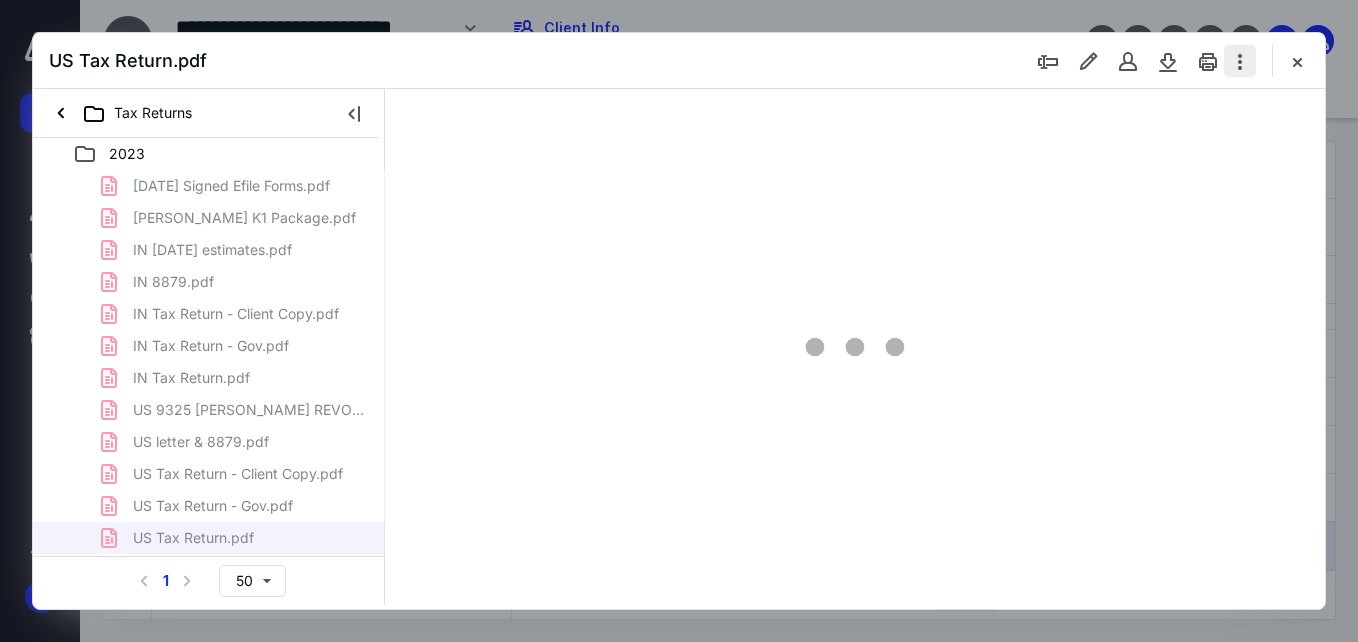 click at bounding box center [1240, 61] 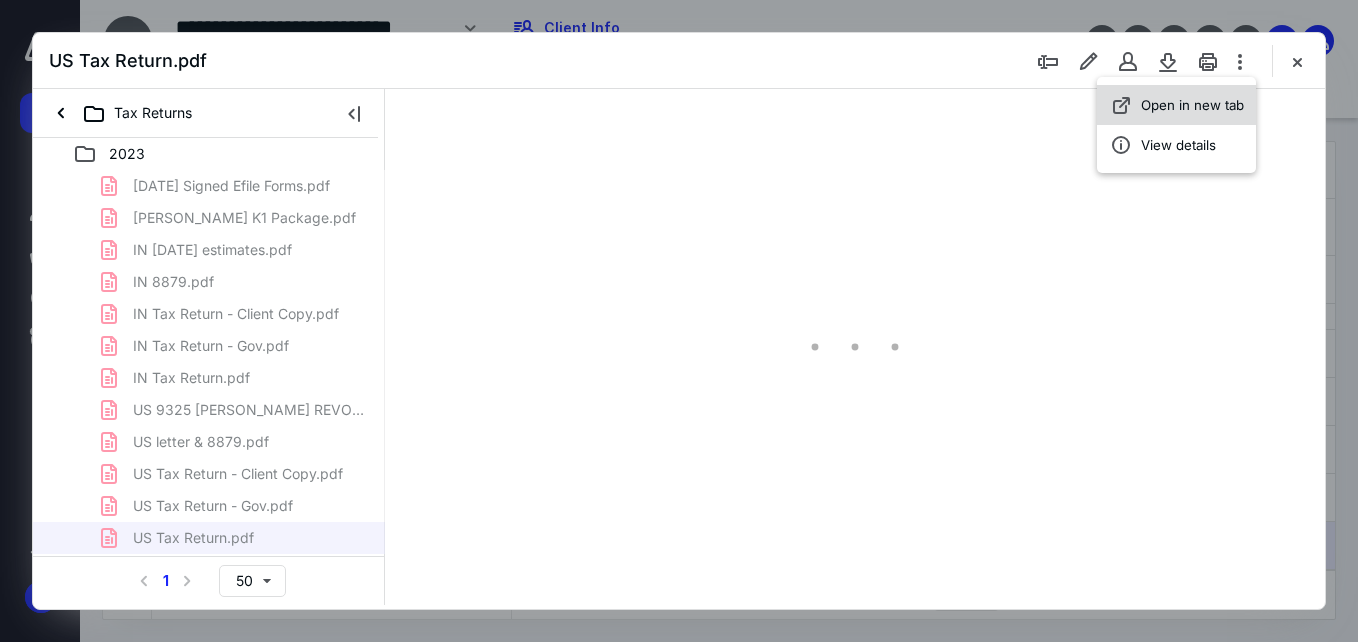 click on "Open in new tab" at bounding box center (1192, 105) 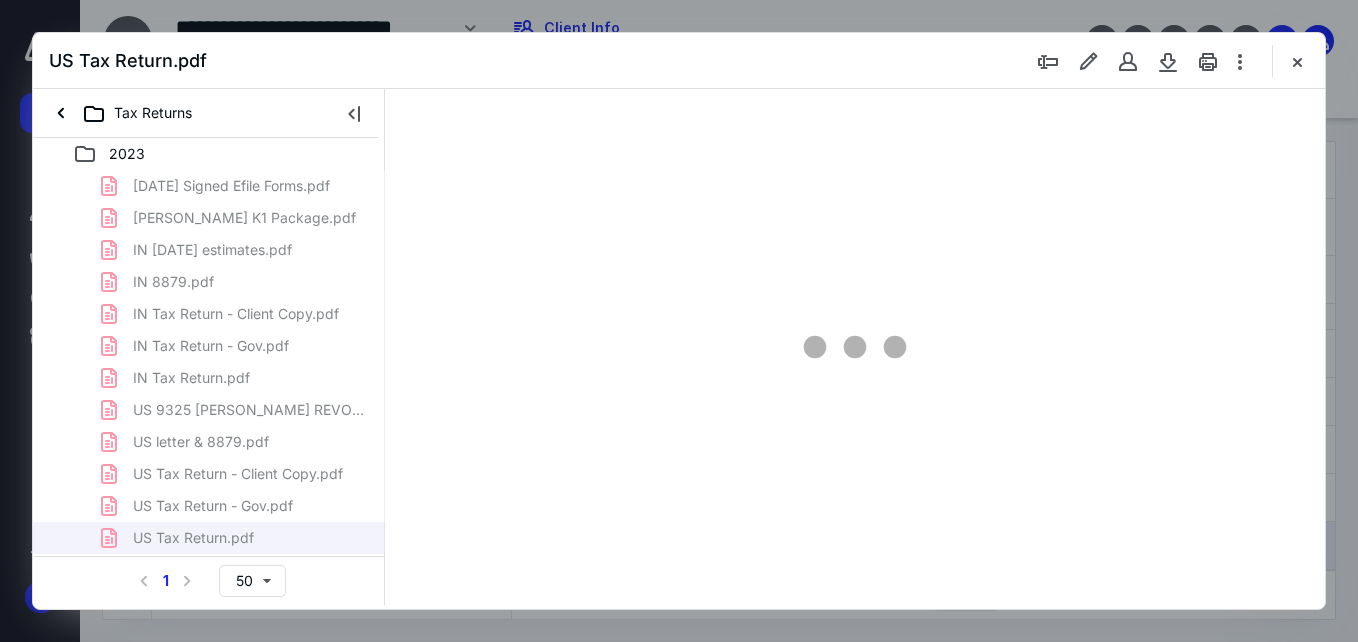 scroll, scrollTop: 0, scrollLeft: 0, axis: both 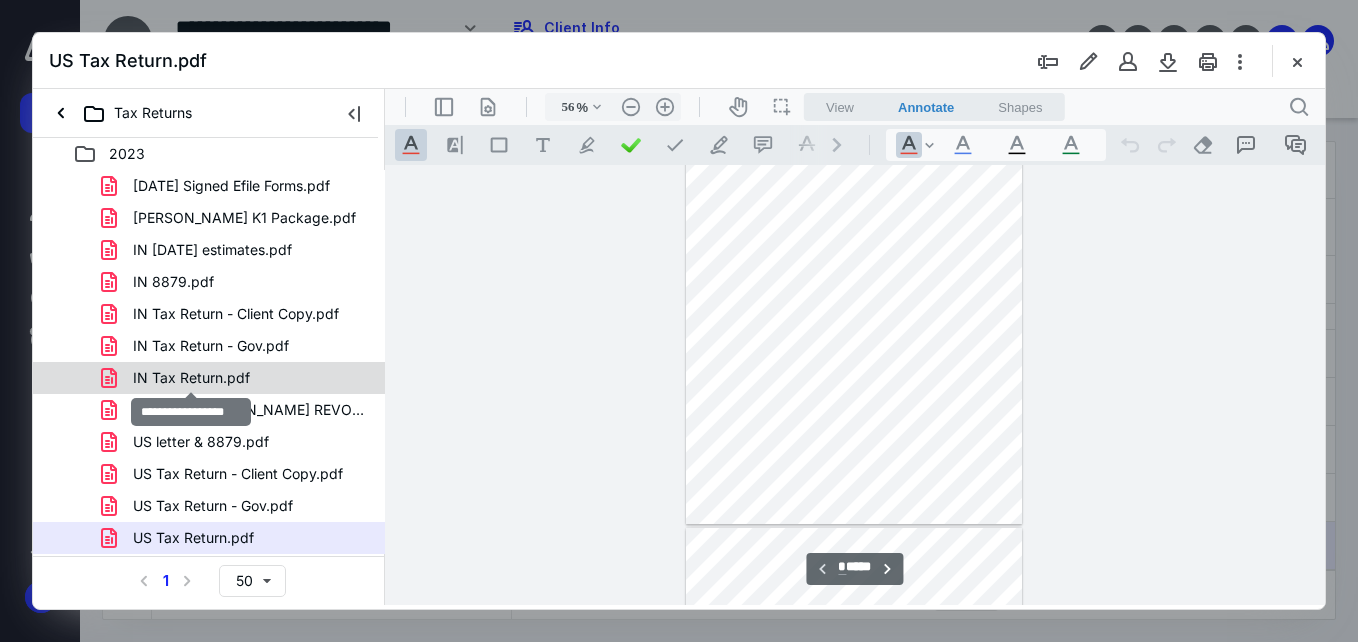 click on "IN Tax Return.pdf" at bounding box center (191, 378) 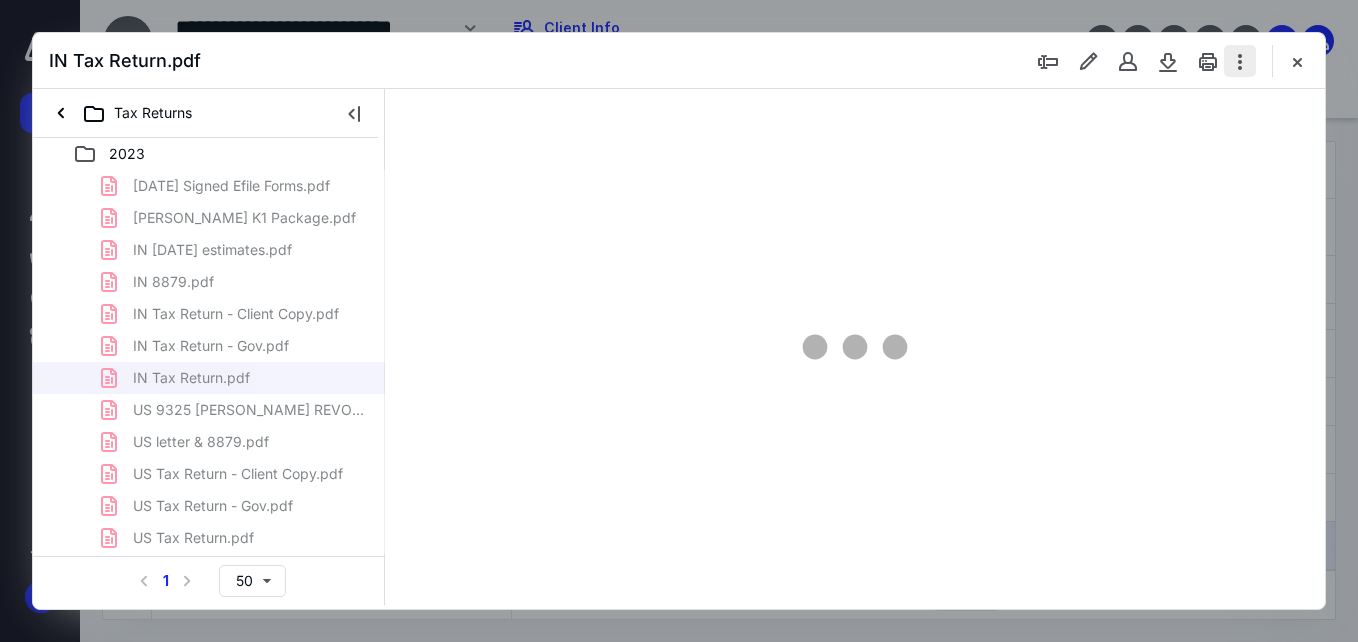 click at bounding box center (1240, 61) 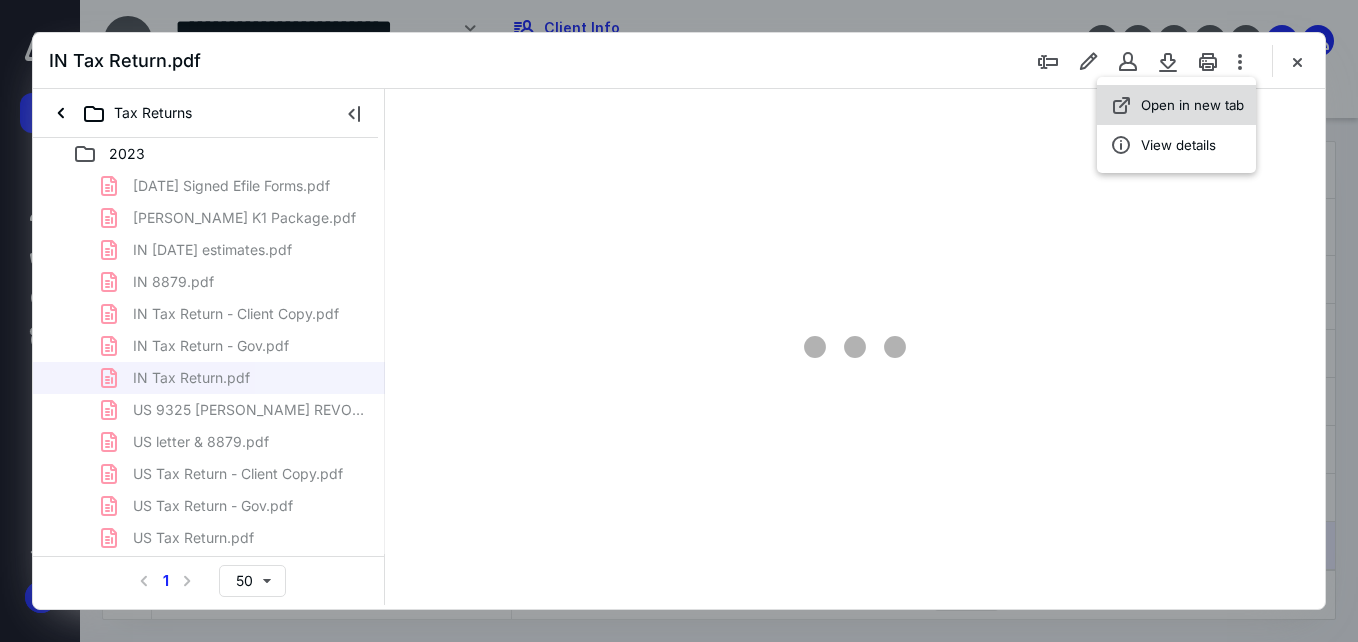 type on "56" 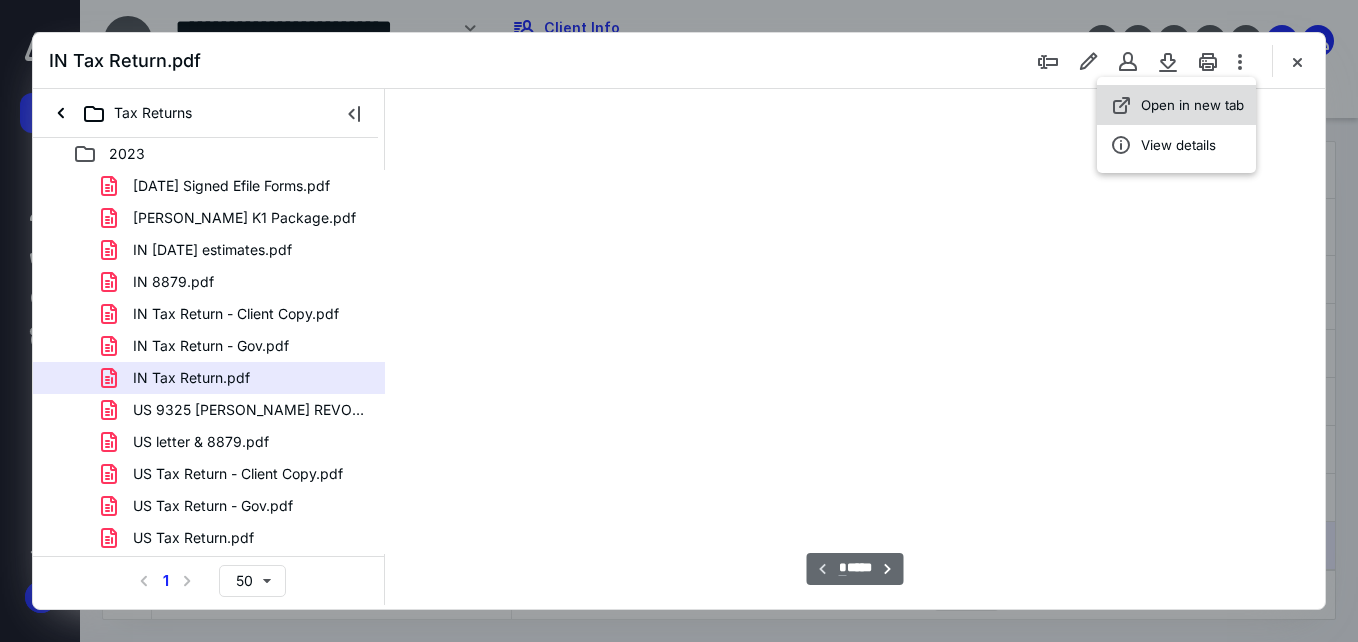 scroll, scrollTop: 78, scrollLeft: 0, axis: vertical 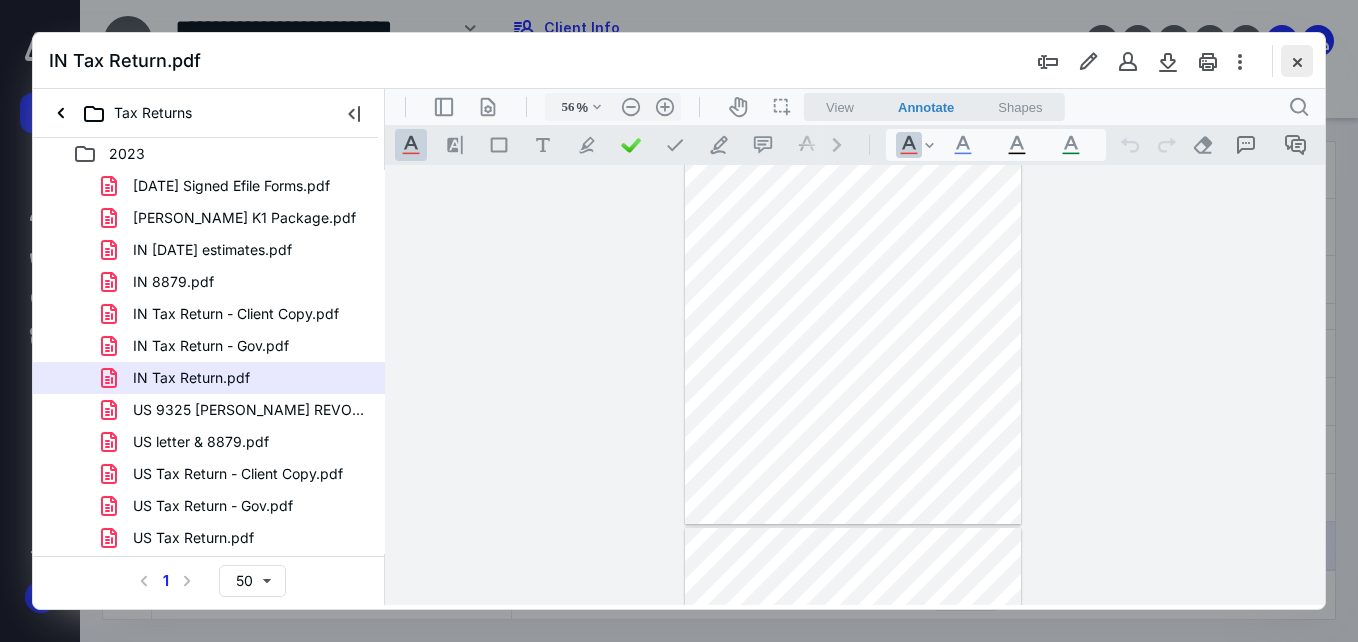 click at bounding box center [1297, 61] 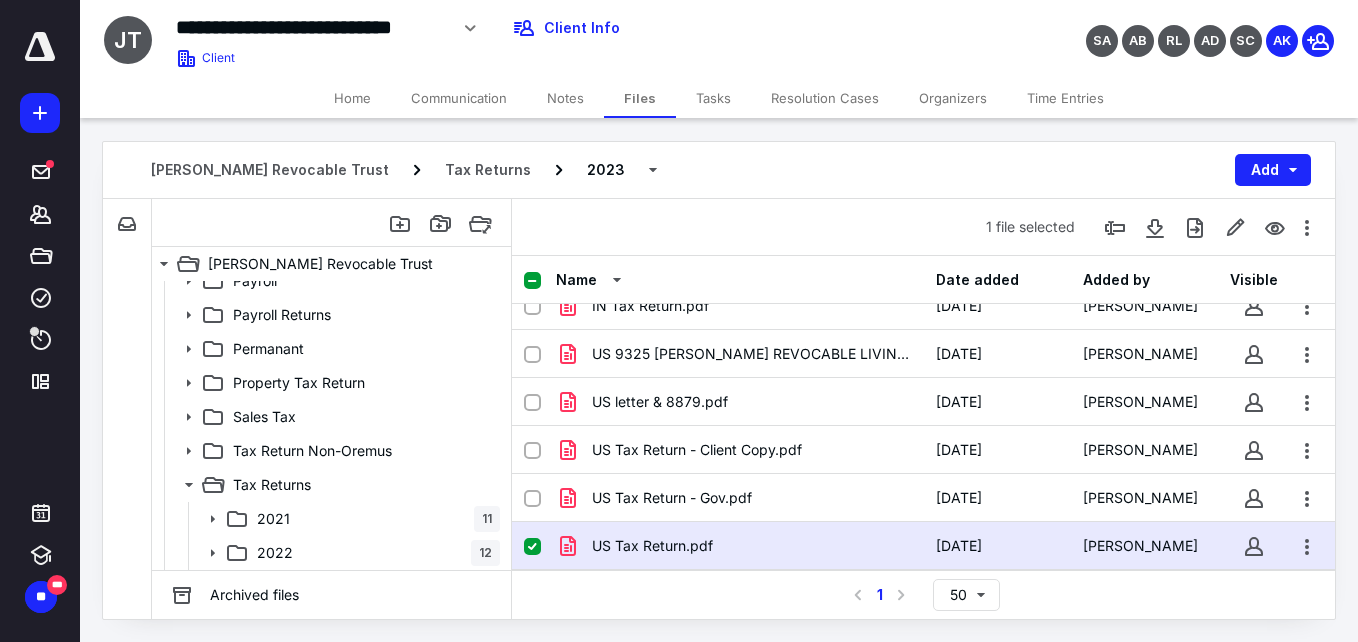 scroll, scrollTop: 355, scrollLeft: 0, axis: vertical 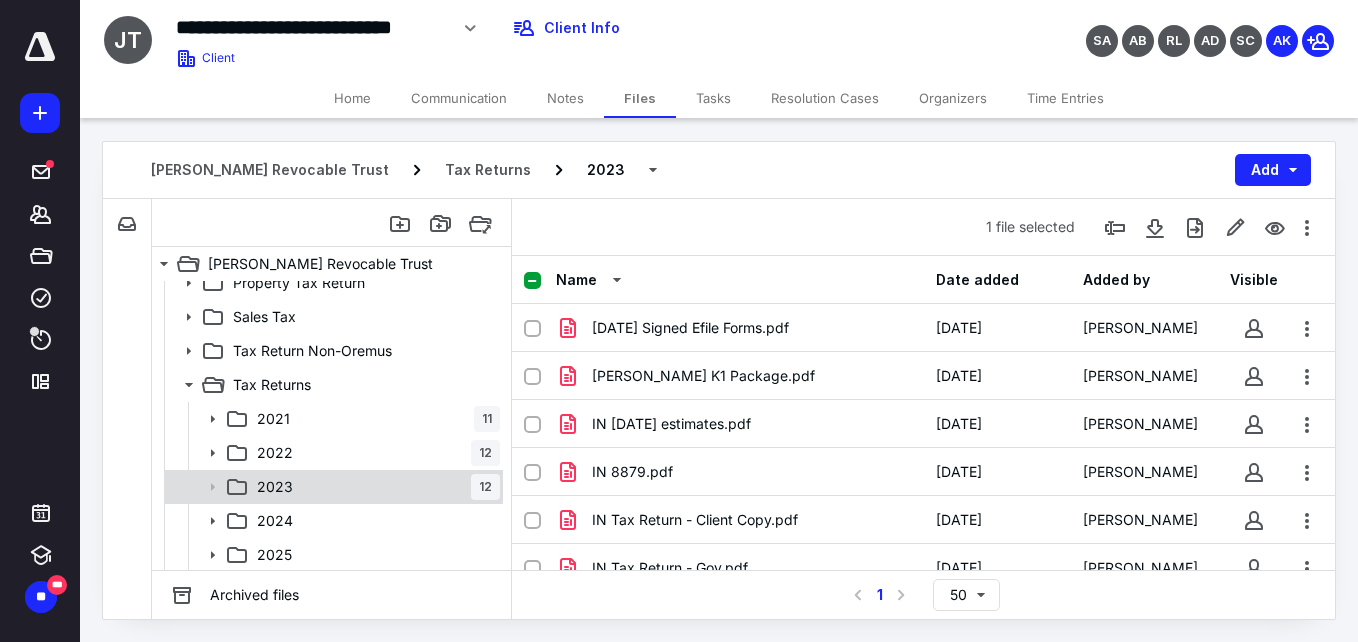 click on "2023 12" at bounding box center (374, 487) 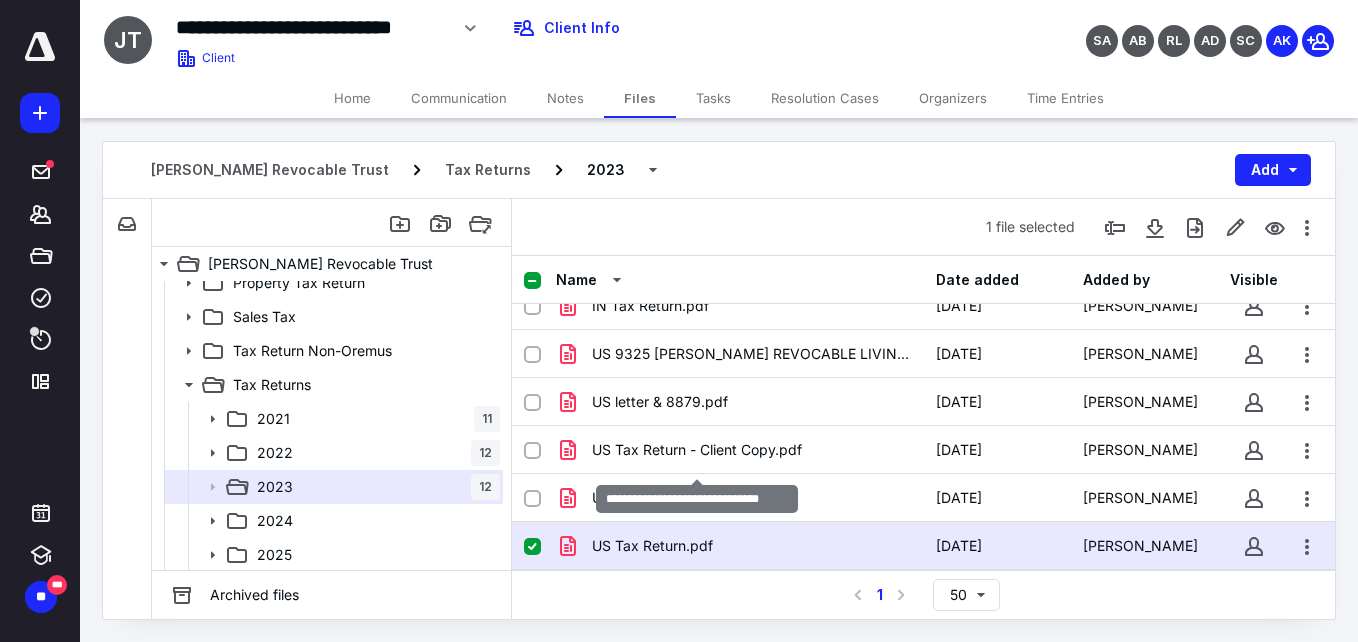 scroll, scrollTop: 0, scrollLeft: 0, axis: both 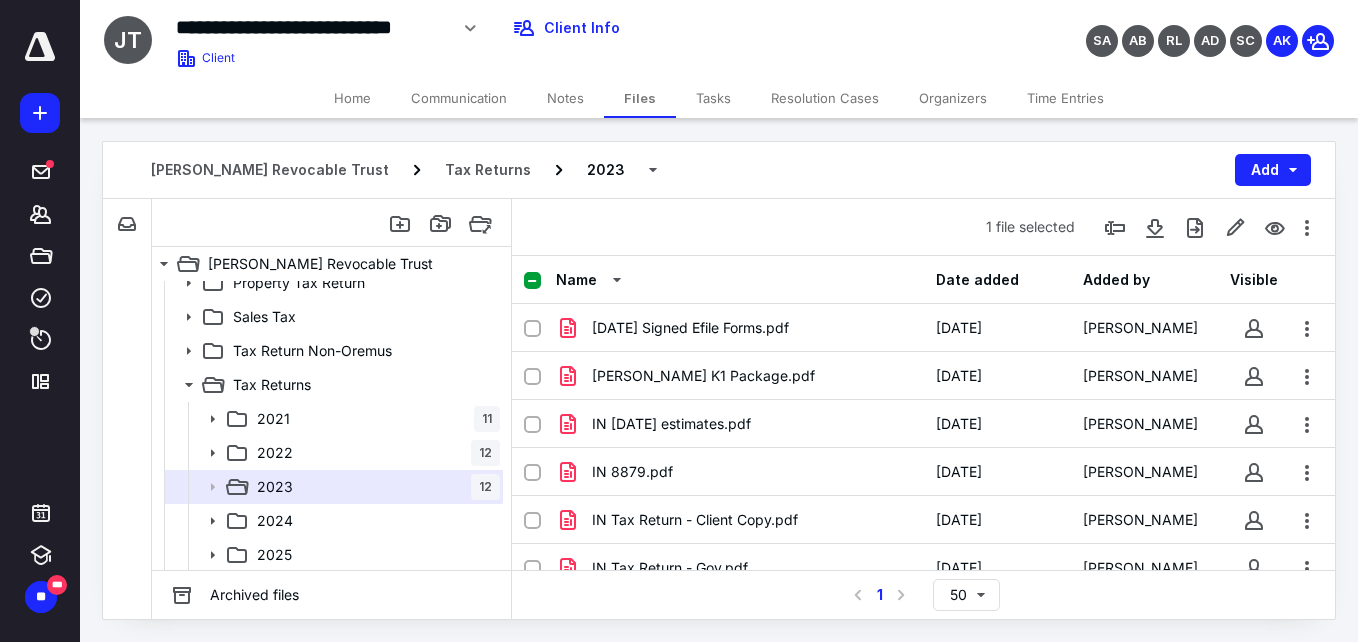 click at bounding box center [532, 281] 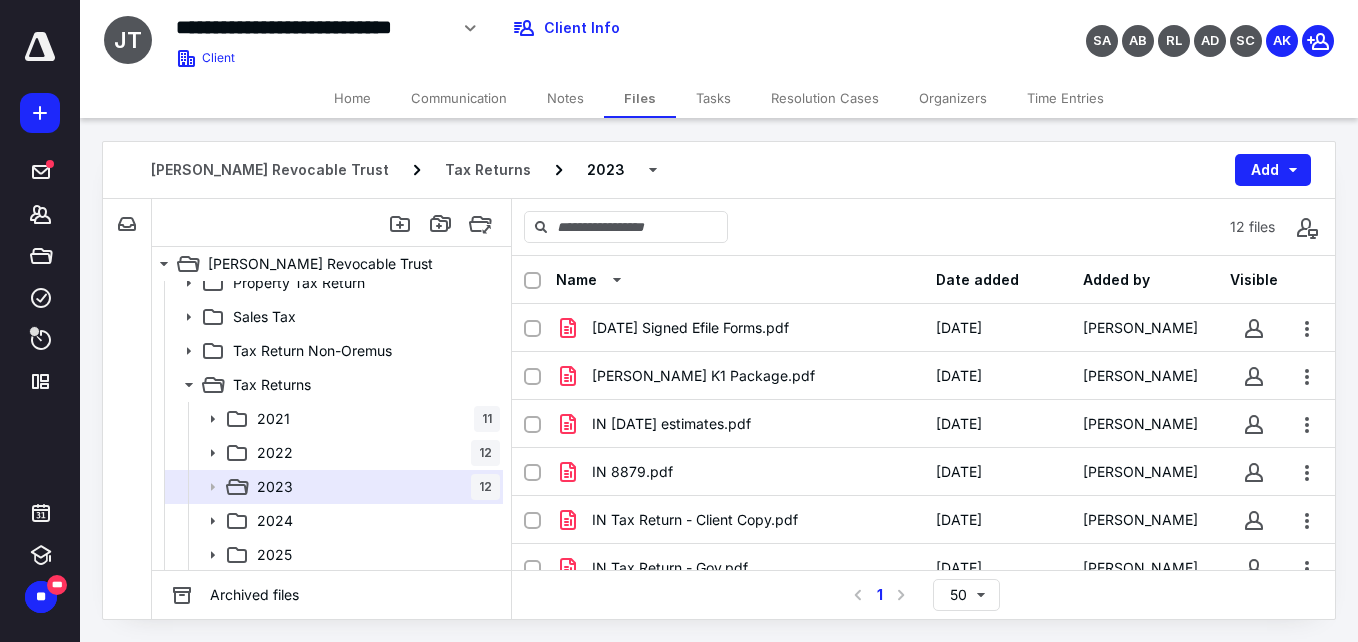 click at bounding box center [532, 281] 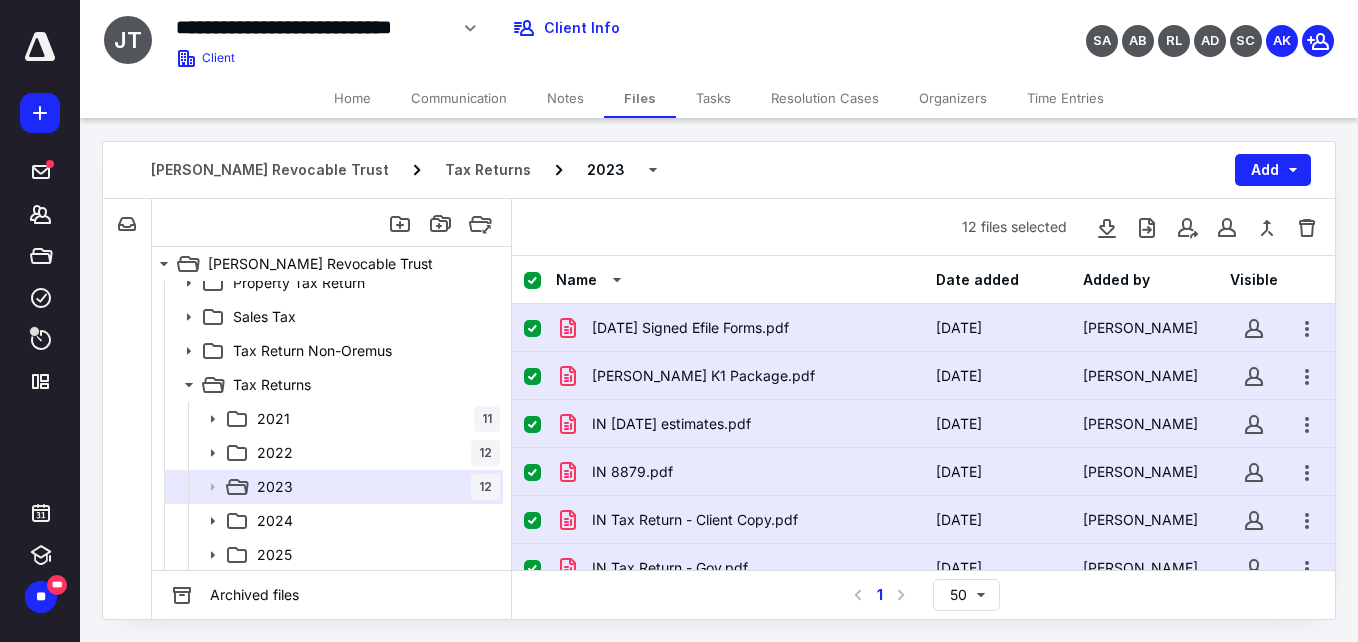click at bounding box center (532, 281) 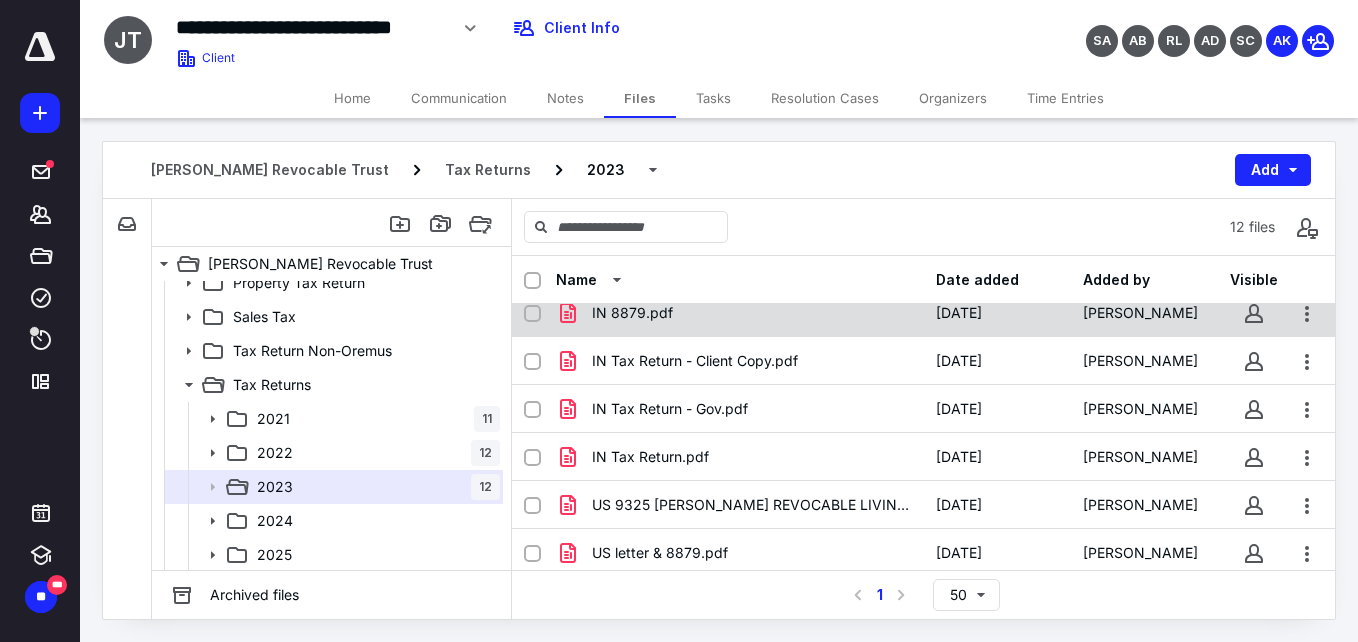 scroll, scrollTop: 0, scrollLeft: 0, axis: both 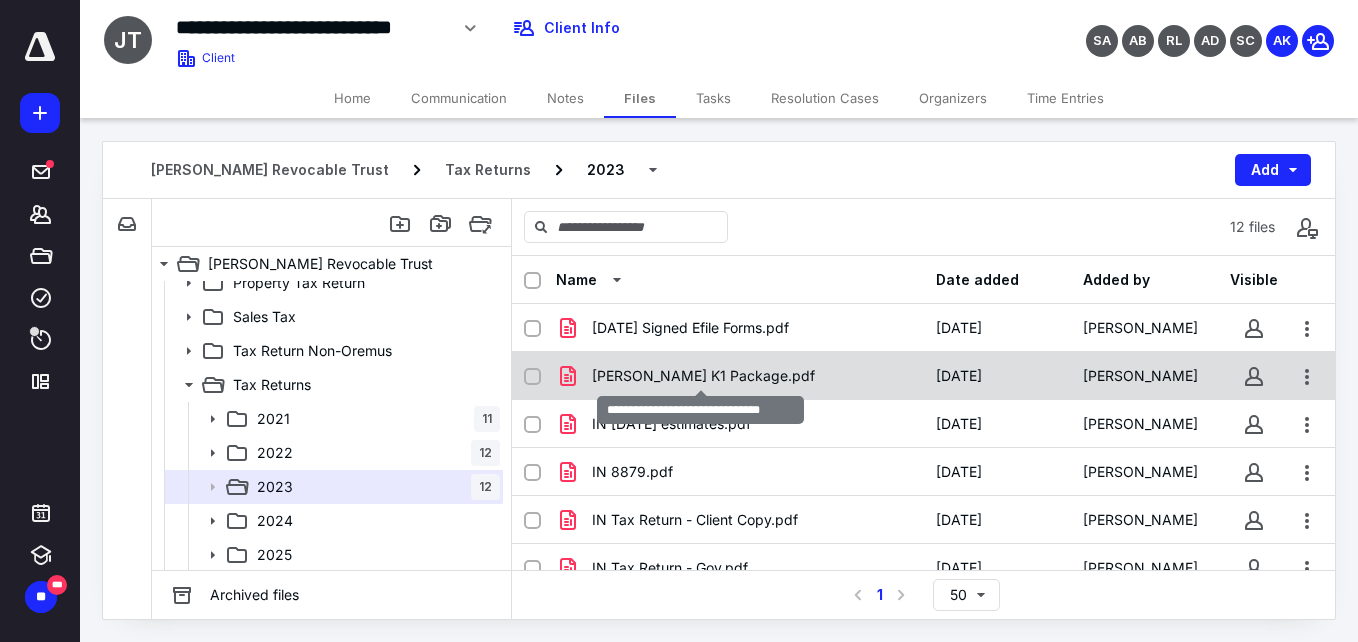 click on "[PERSON_NAME] K1 Package.pdf" at bounding box center (703, 376) 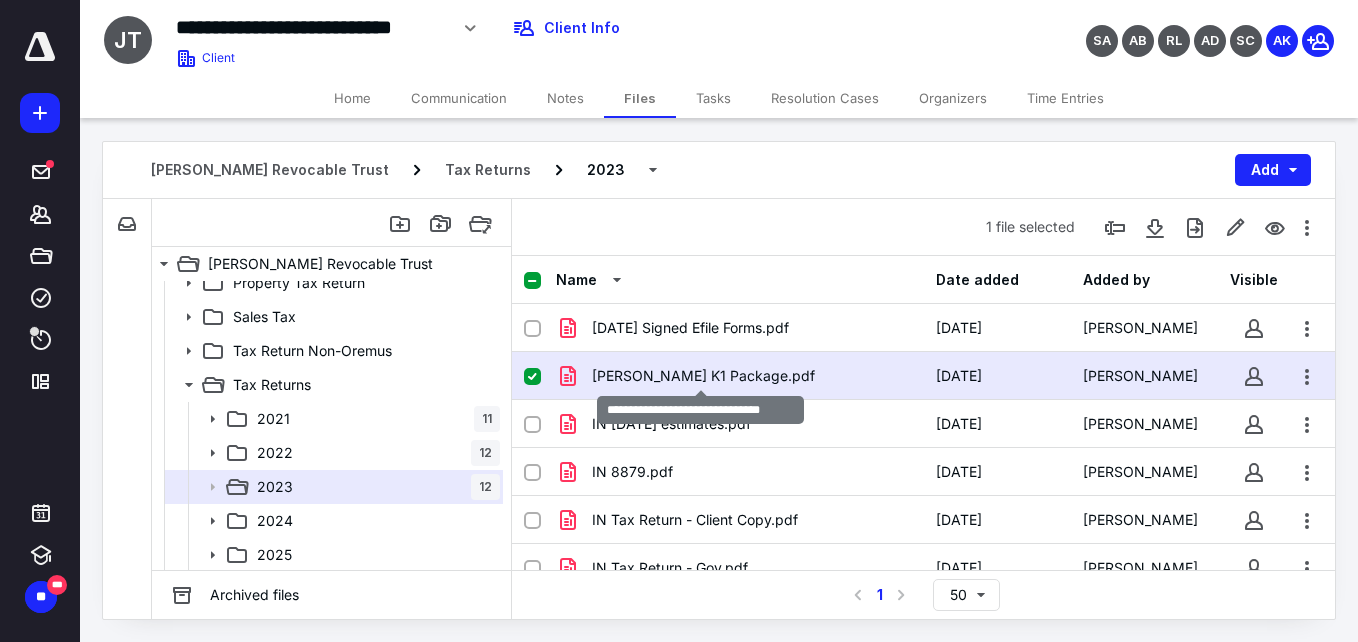 click on "[PERSON_NAME] K1 Package.pdf" at bounding box center (703, 376) 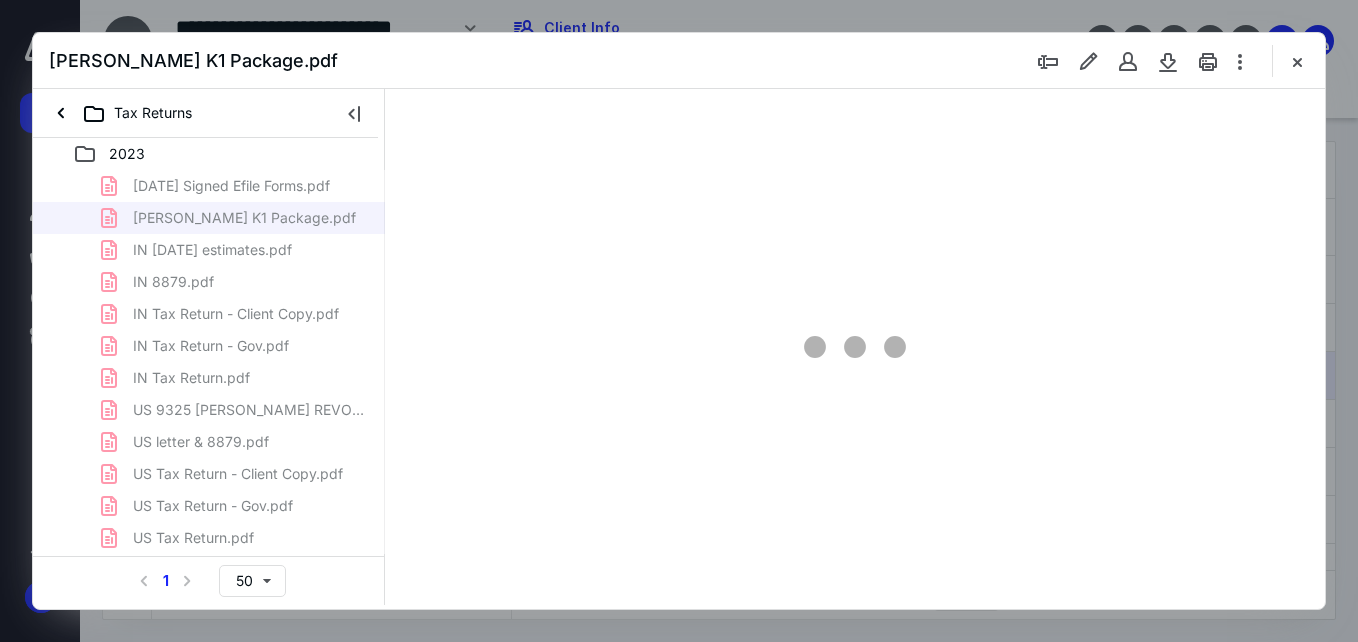 scroll, scrollTop: 0, scrollLeft: 0, axis: both 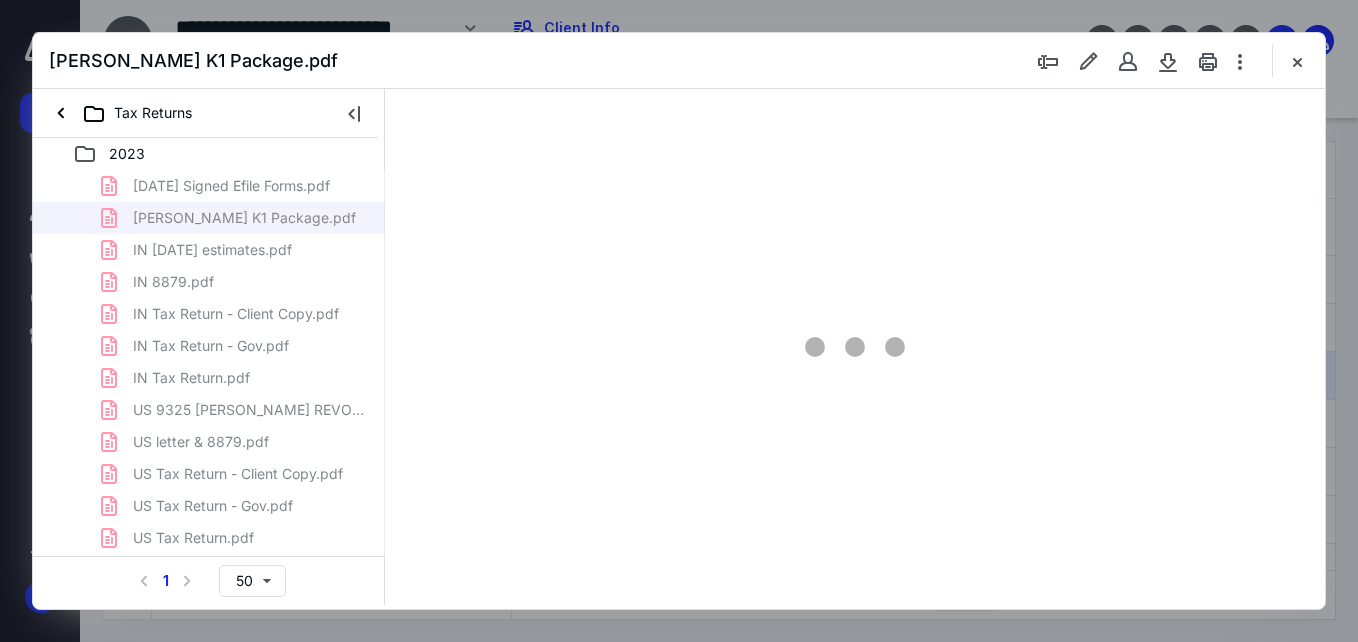 type on "56" 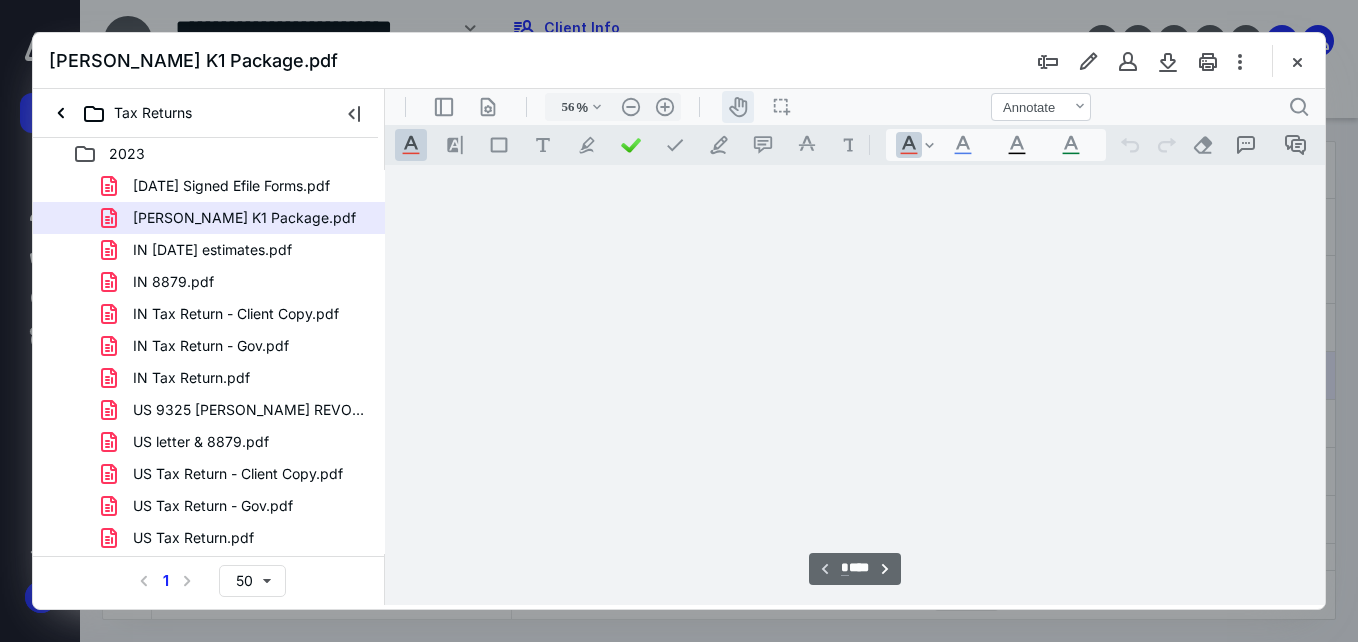 scroll, scrollTop: 78, scrollLeft: 0, axis: vertical 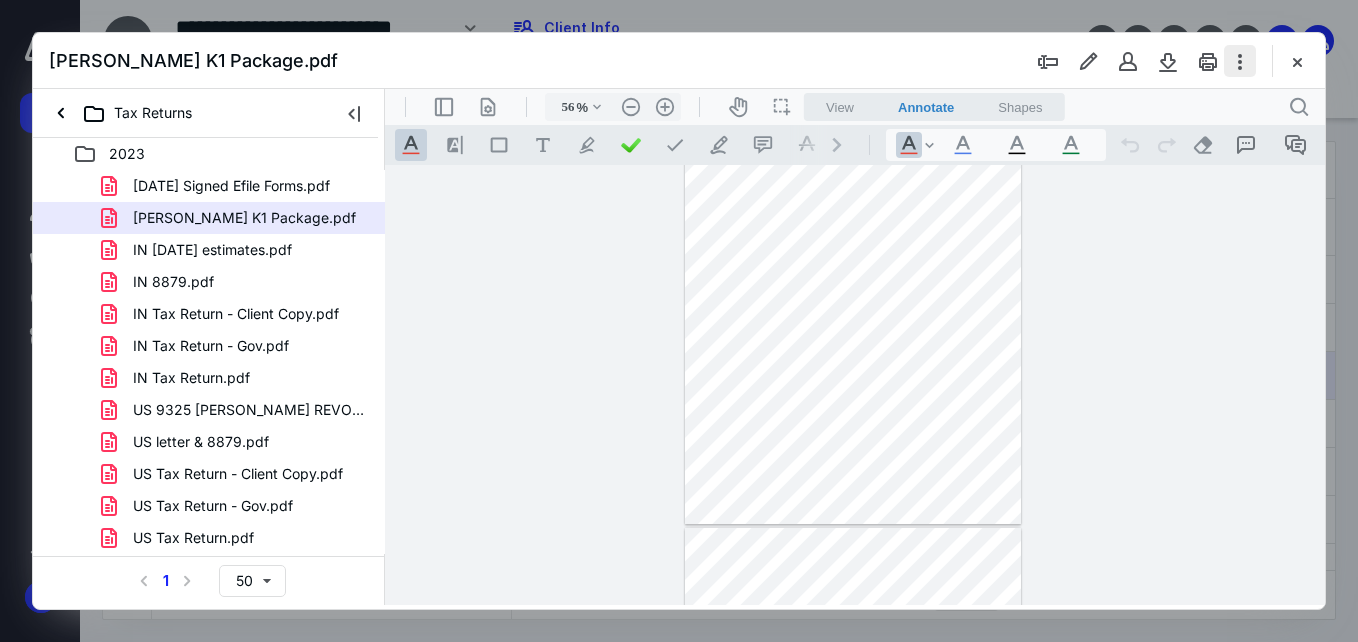 click at bounding box center [1240, 61] 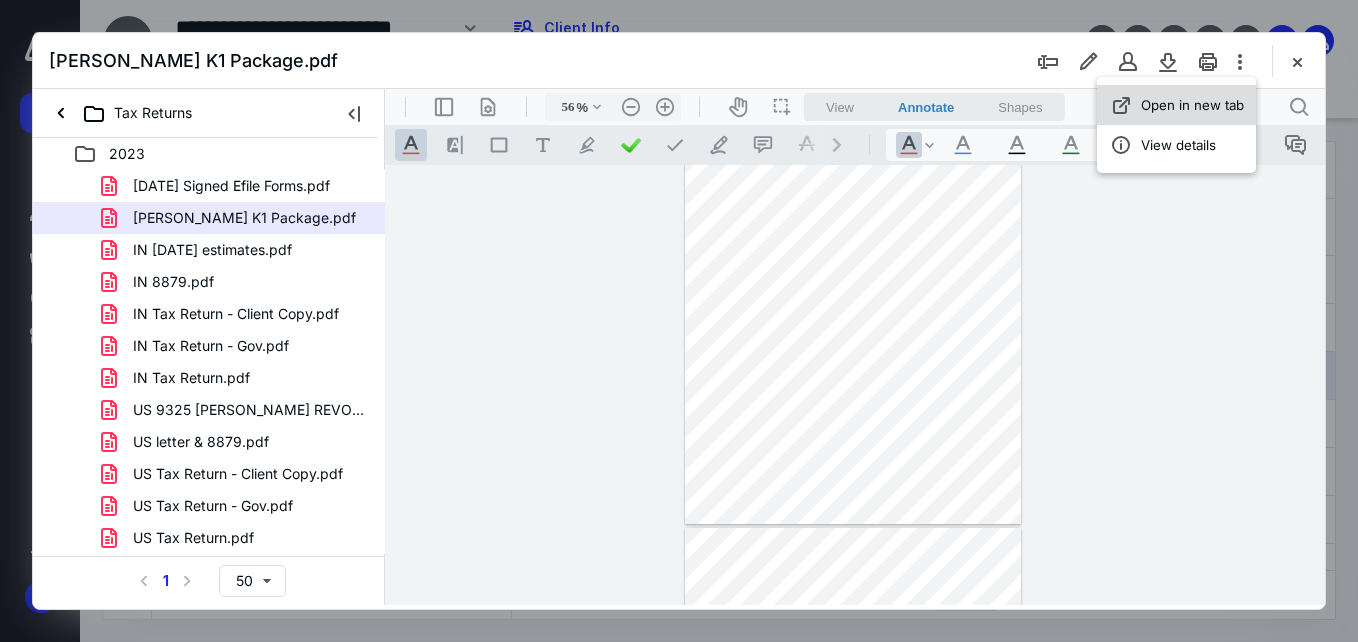 click on "Open in new tab" at bounding box center (1192, 105) 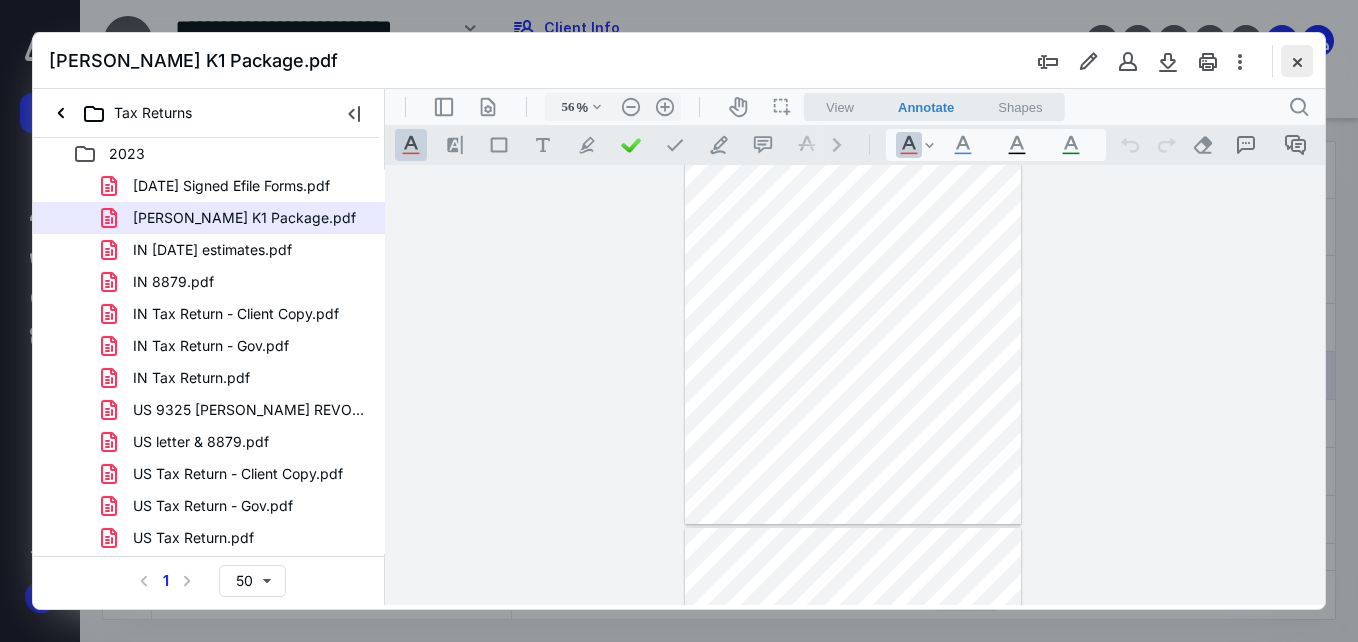 click at bounding box center (1297, 61) 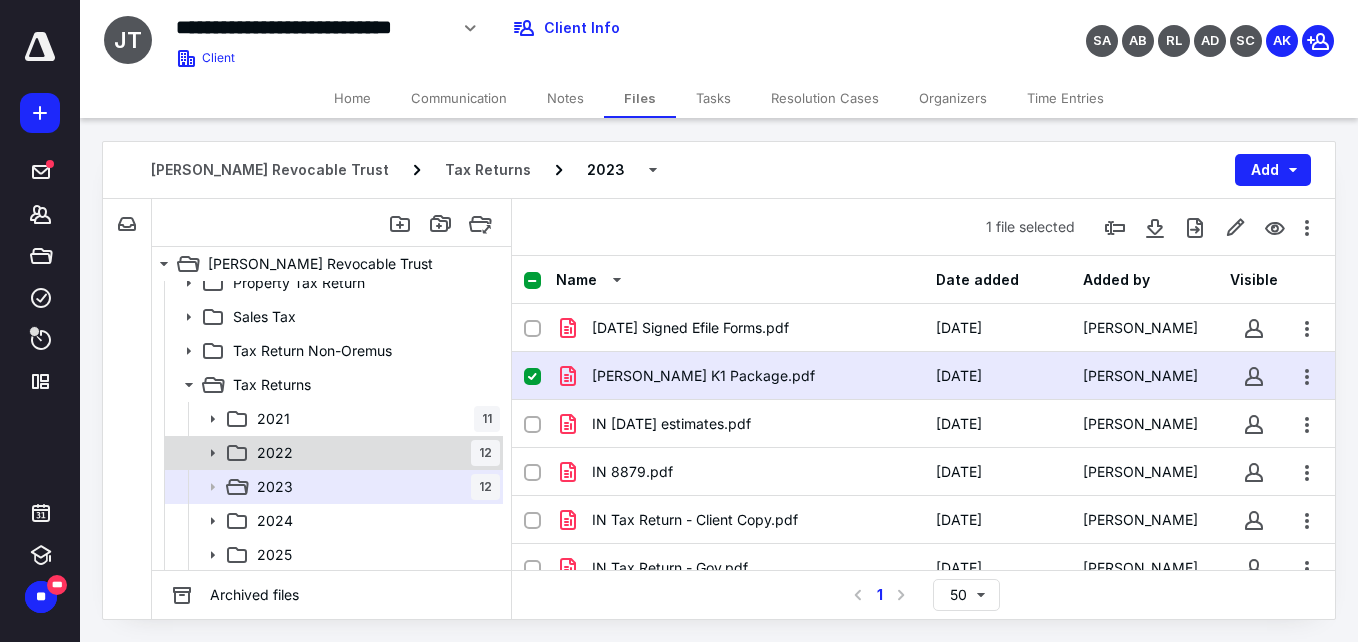 click on "2022" at bounding box center (275, 453) 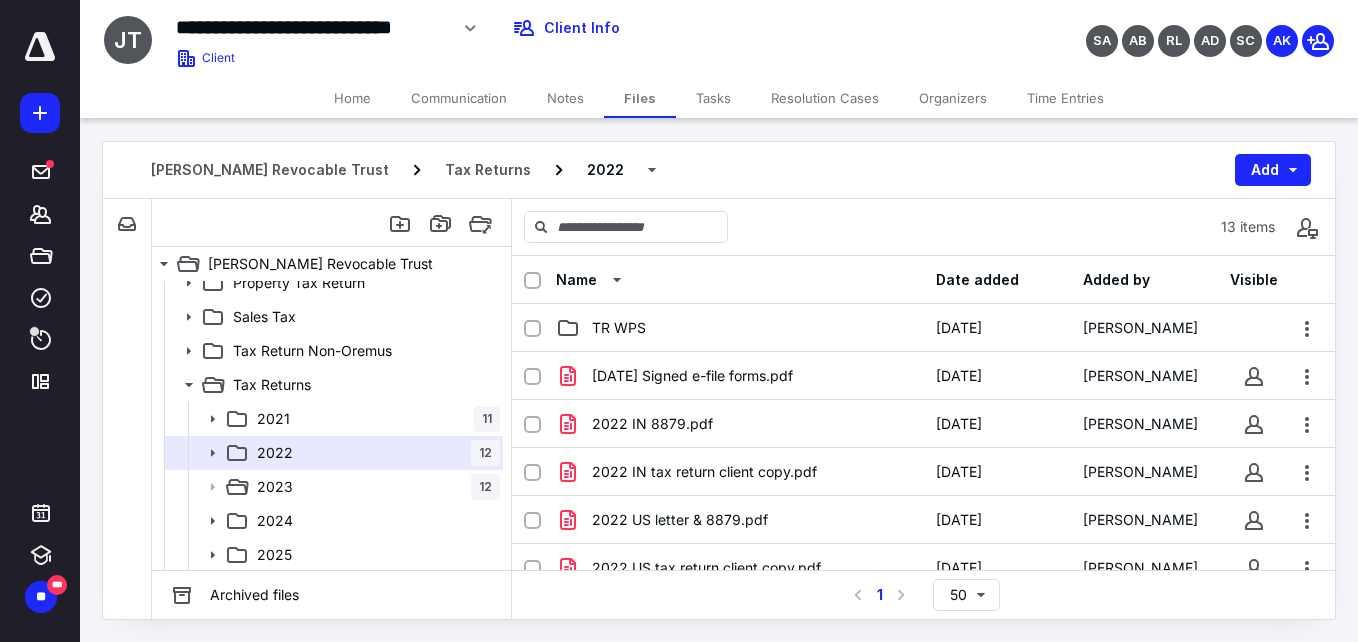 click on "2023" at bounding box center [275, 487] 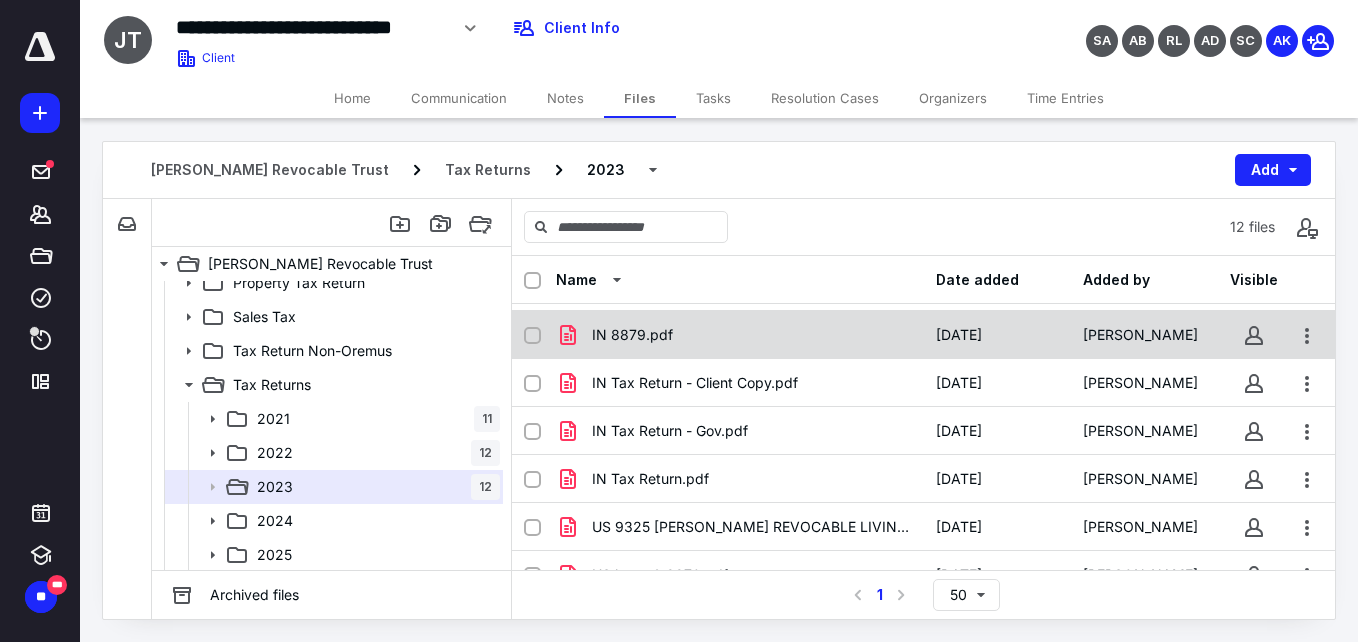scroll, scrollTop: 0, scrollLeft: 0, axis: both 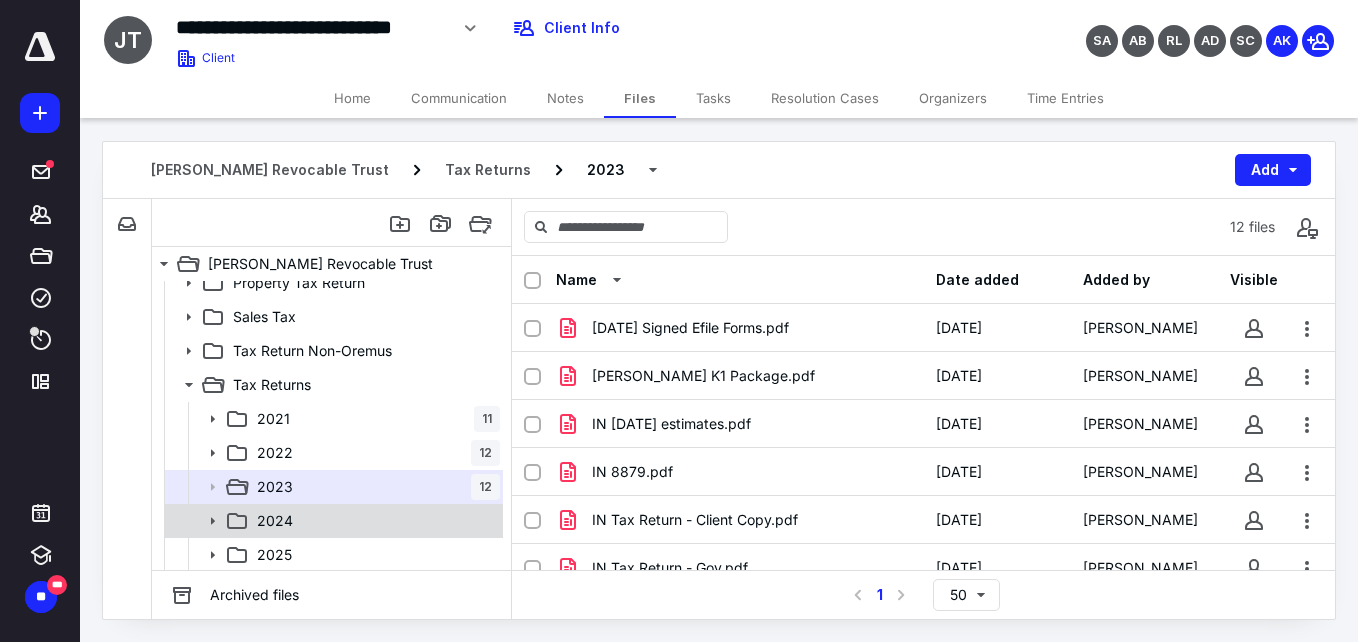 click on "2024" at bounding box center (374, 521) 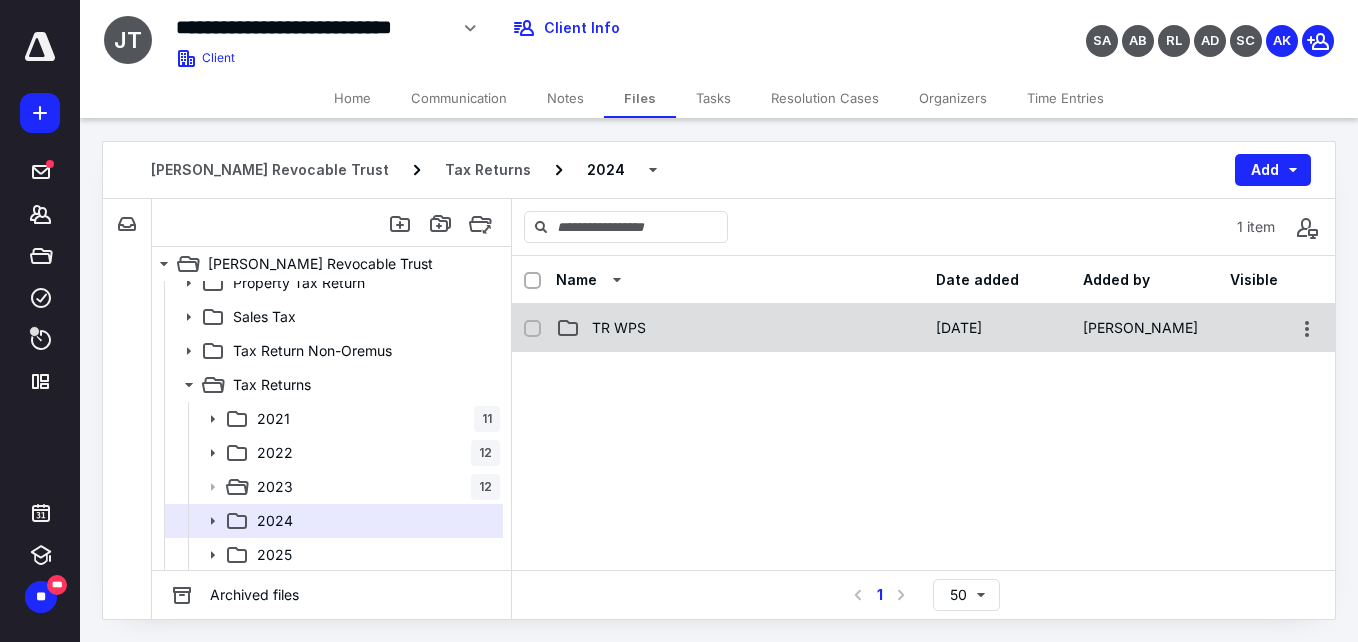 click on "TR WPS" at bounding box center [619, 328] 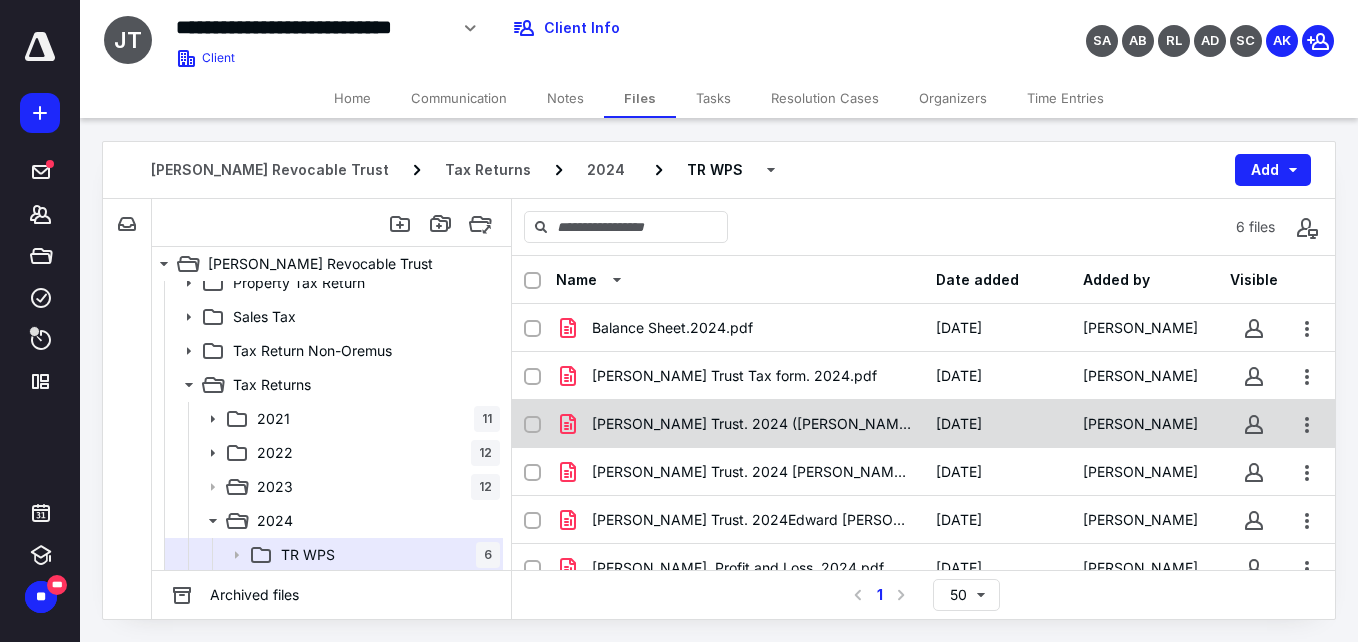 scroll, scrollTop: 34, scrollLeft: 0, axis: vertical 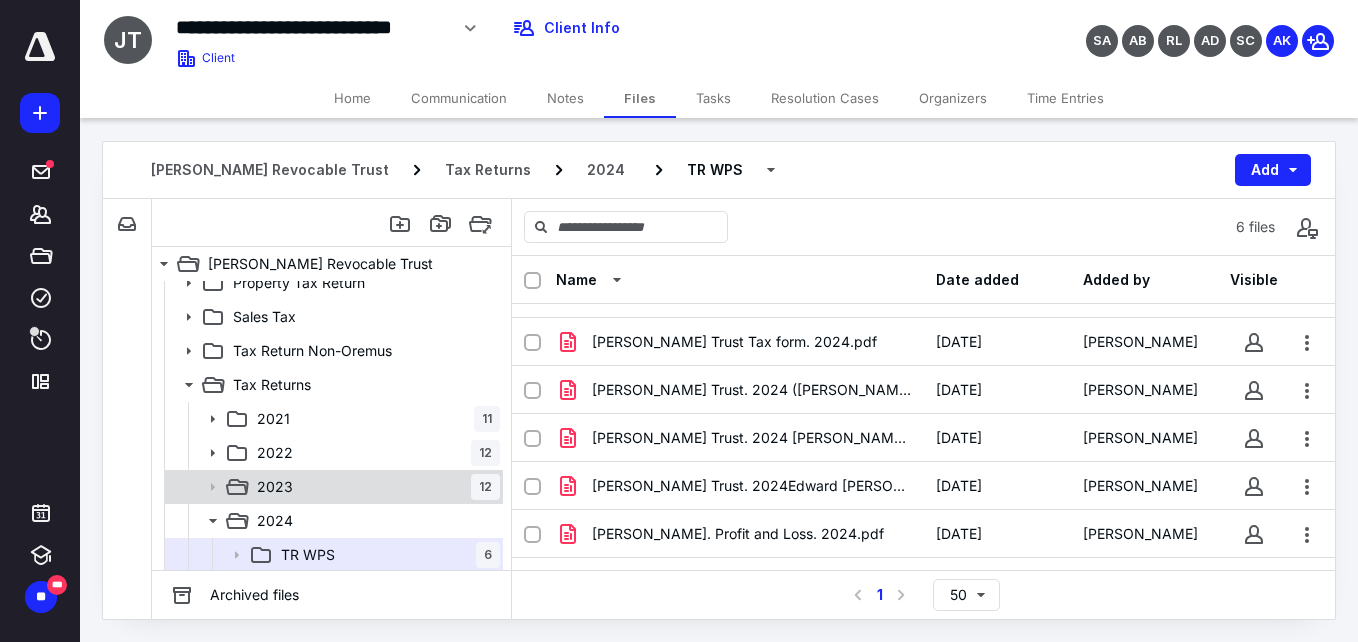 click on "2023 12" at bounding box center [374, 487] 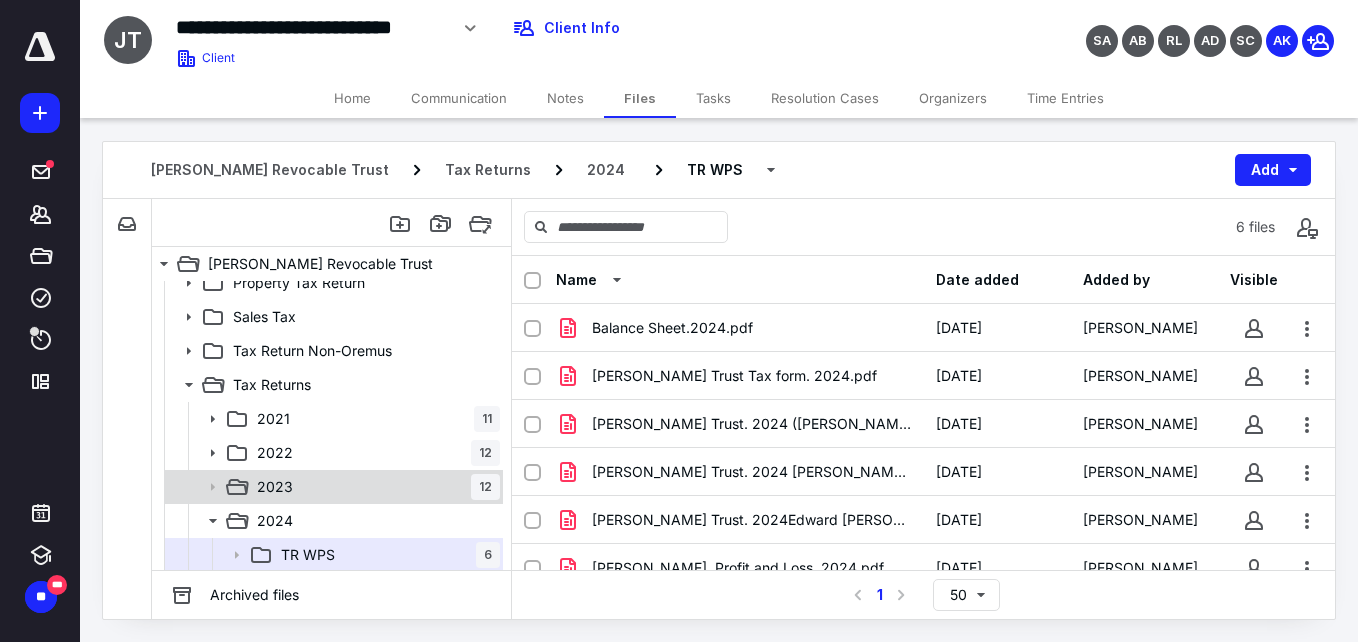 click on "2023 12" at bounding box center (374, 487) 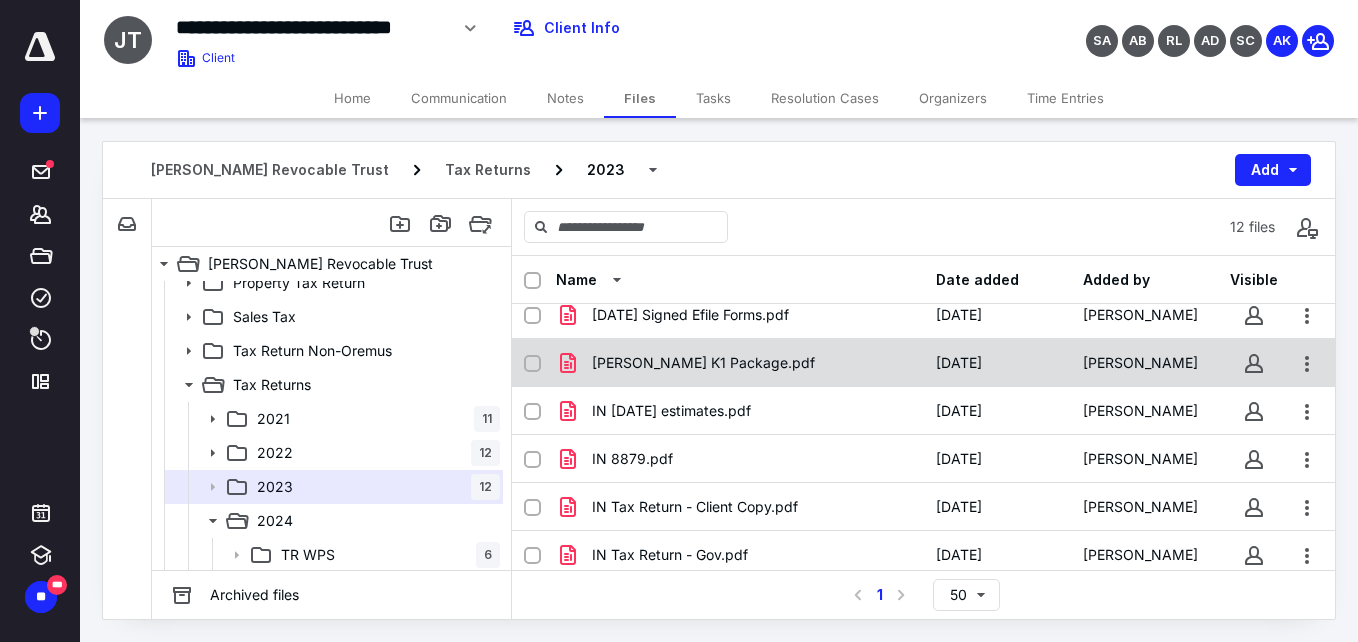 scroll, scrollTop: 0, scrollLeft: 0, axis: both 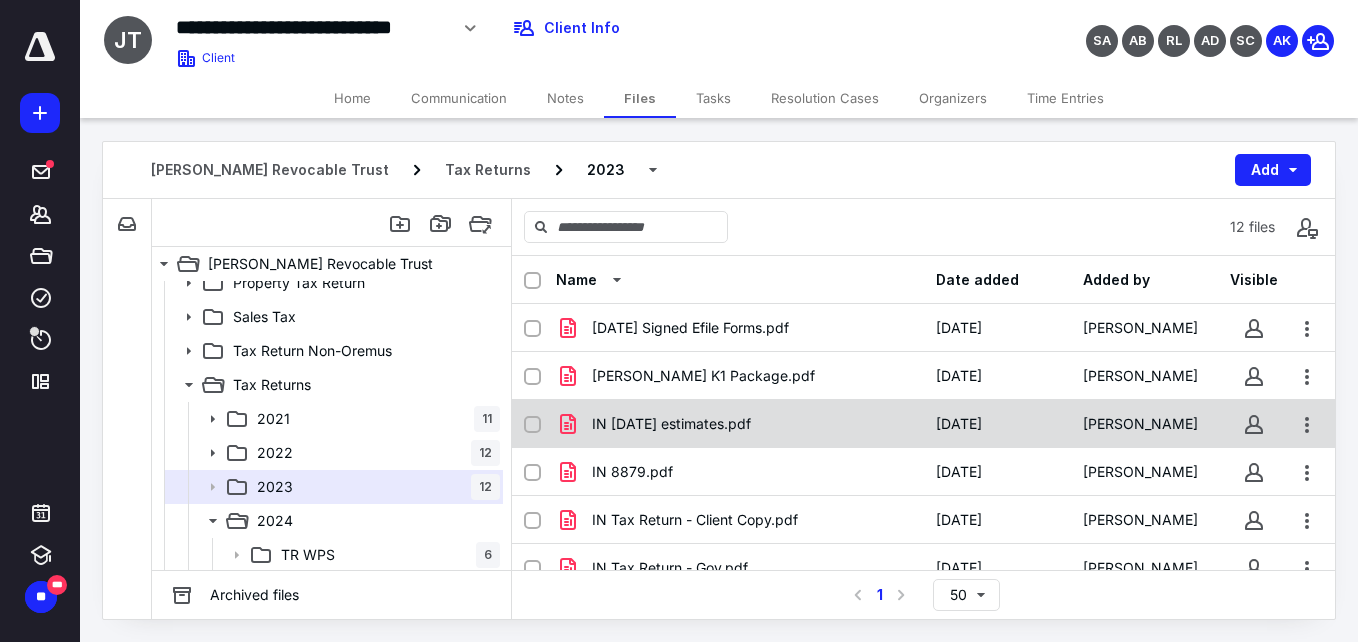 click on "IN [DATE] estimates.pdf" at bounding box center (671, 424) 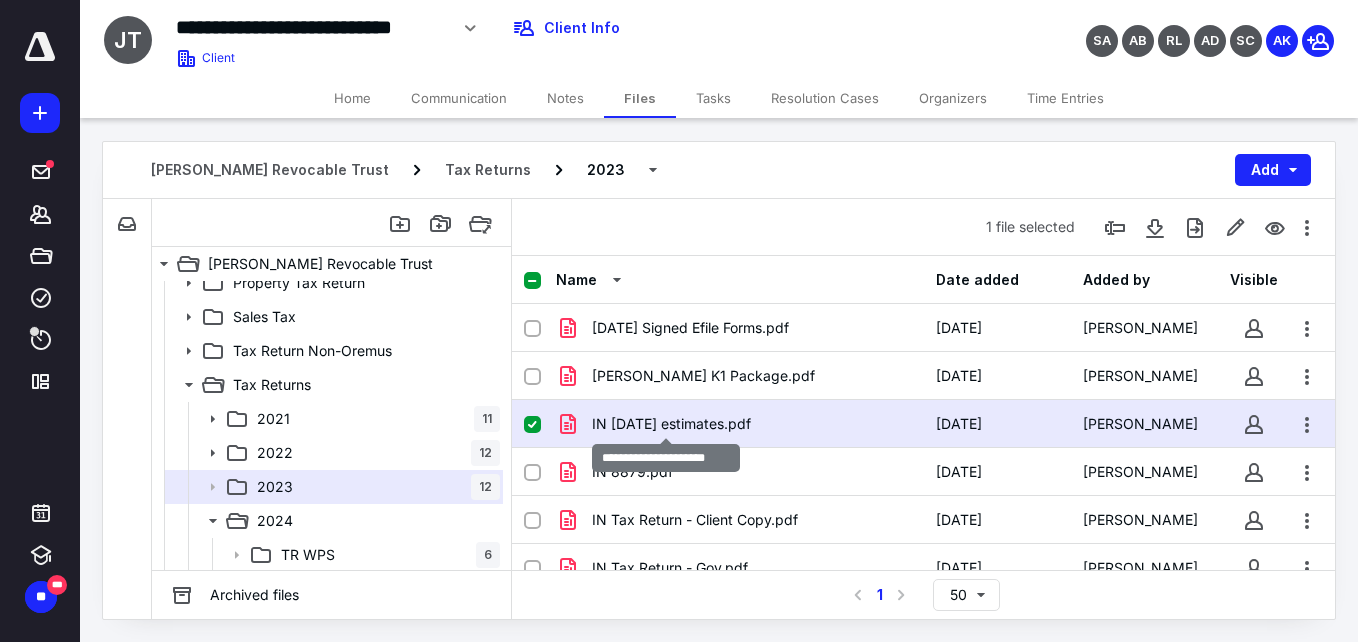 click on "IN [DATE] estimates.pdf" at bounding box center [671, 424] 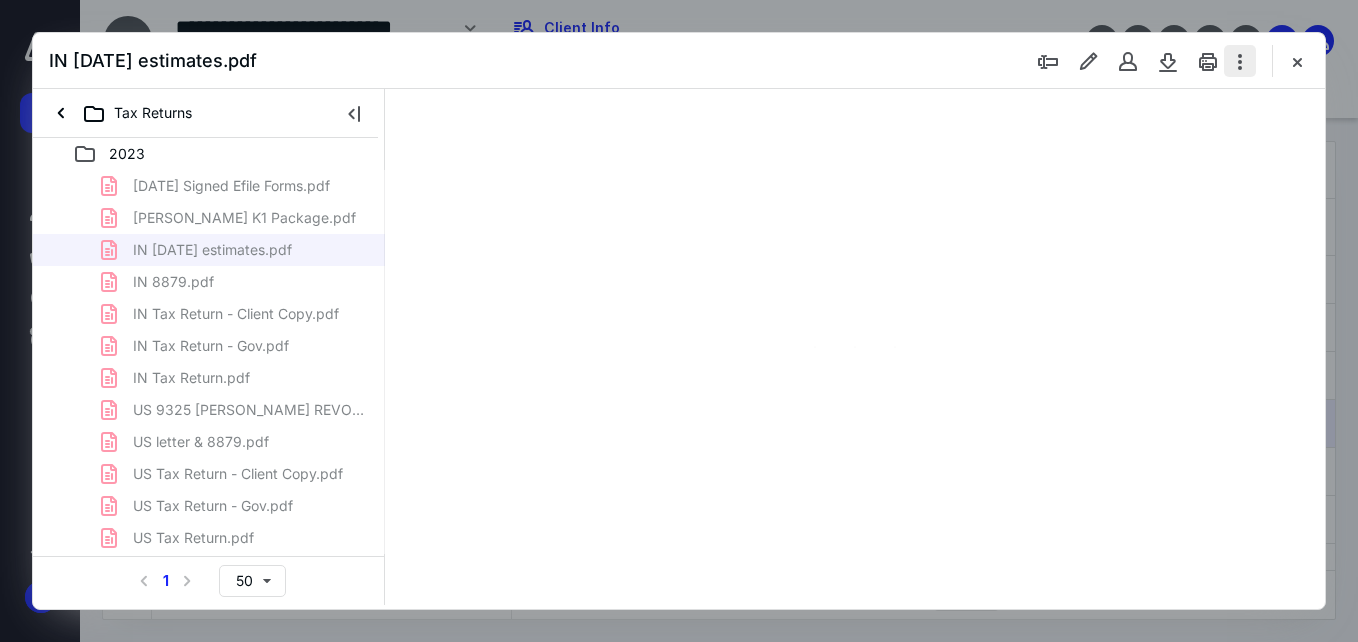 click at bounding box center [1240, 61] 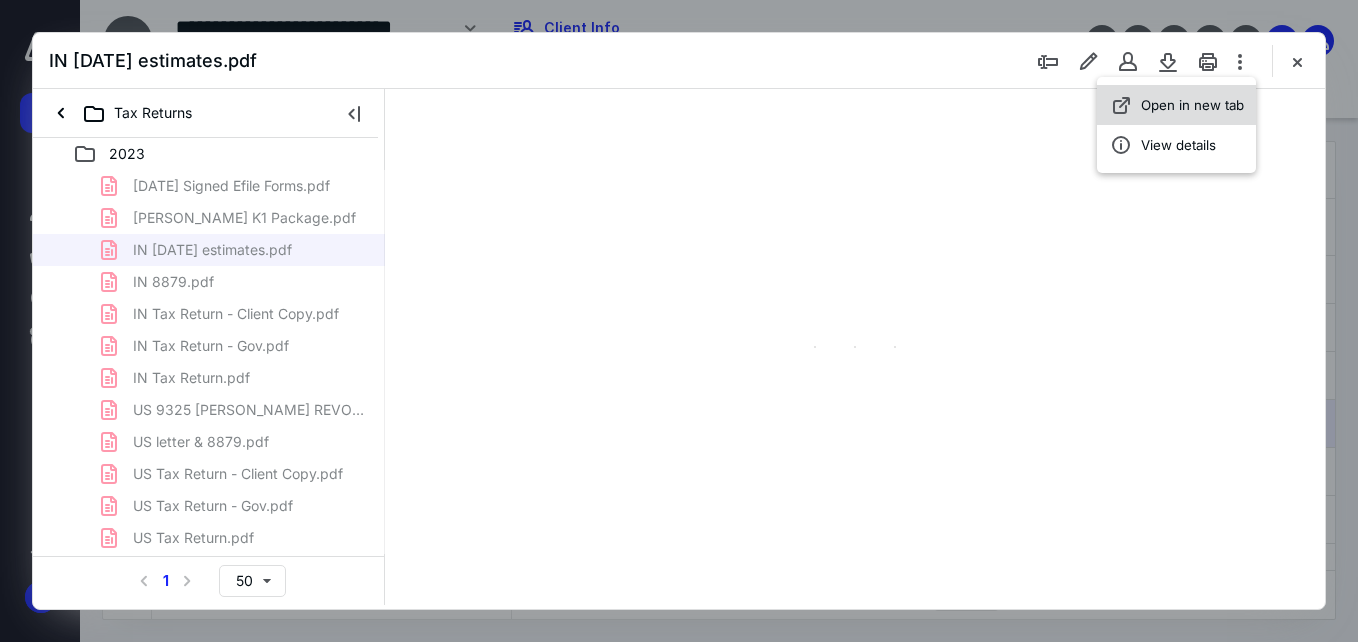 click on "Open in new tab" at bounding box center [1192, 105] 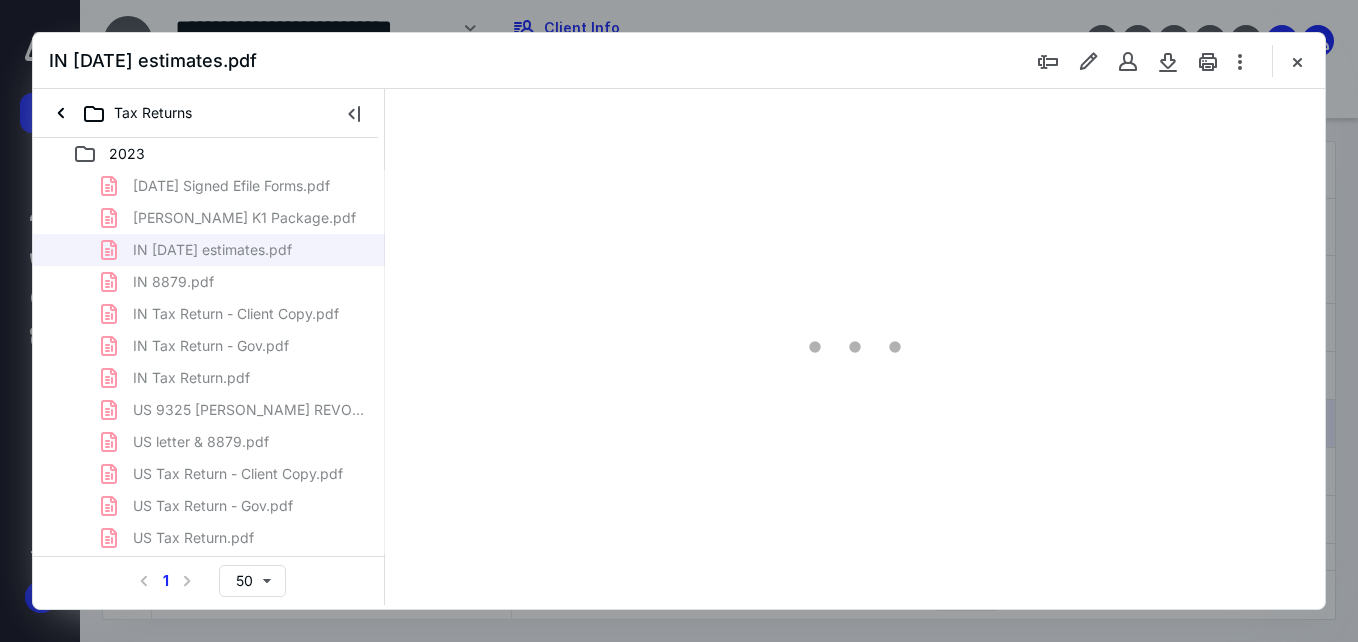 scroll, scrollTop: 0, scrollLeft: 0, axis: both 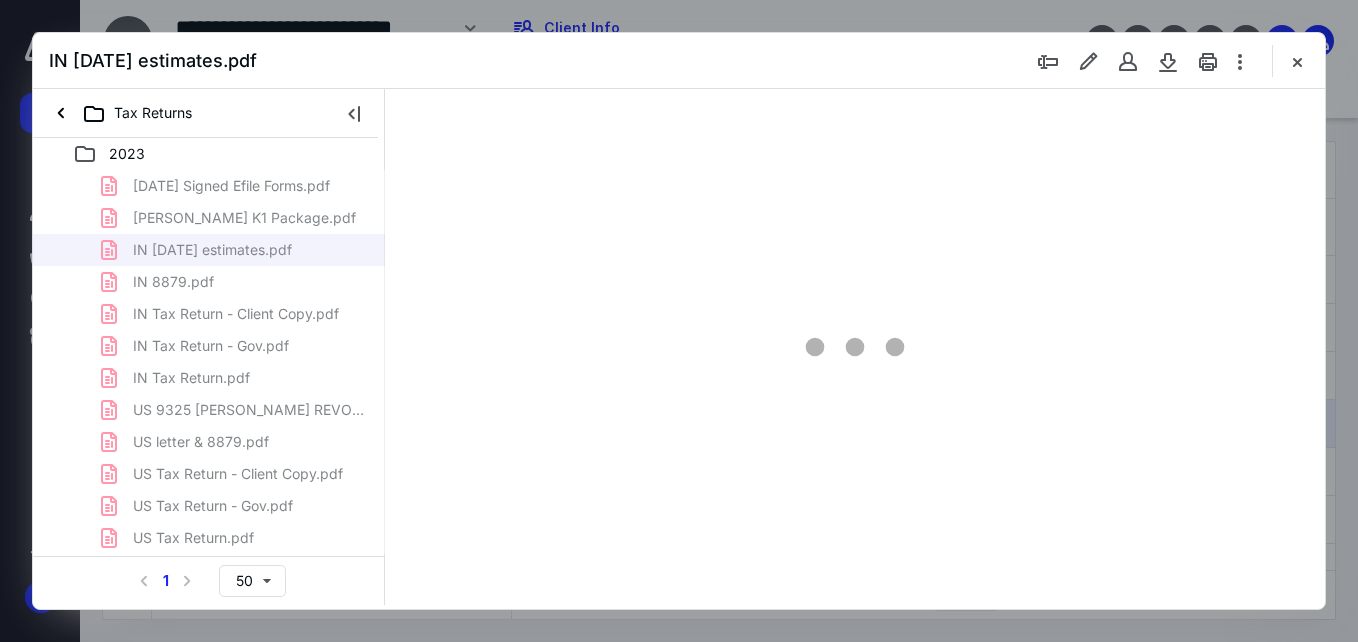 type on "56" 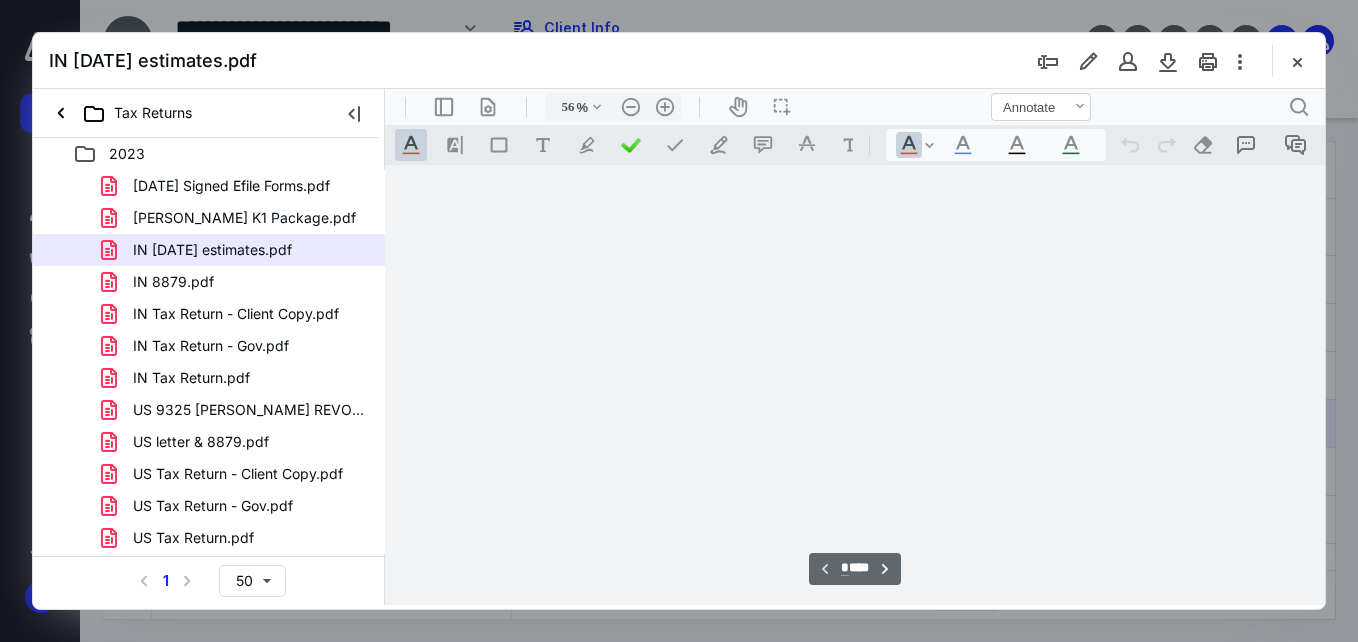 scroll, scrollTop: 78, scrollLeft: 0, axis: vertical 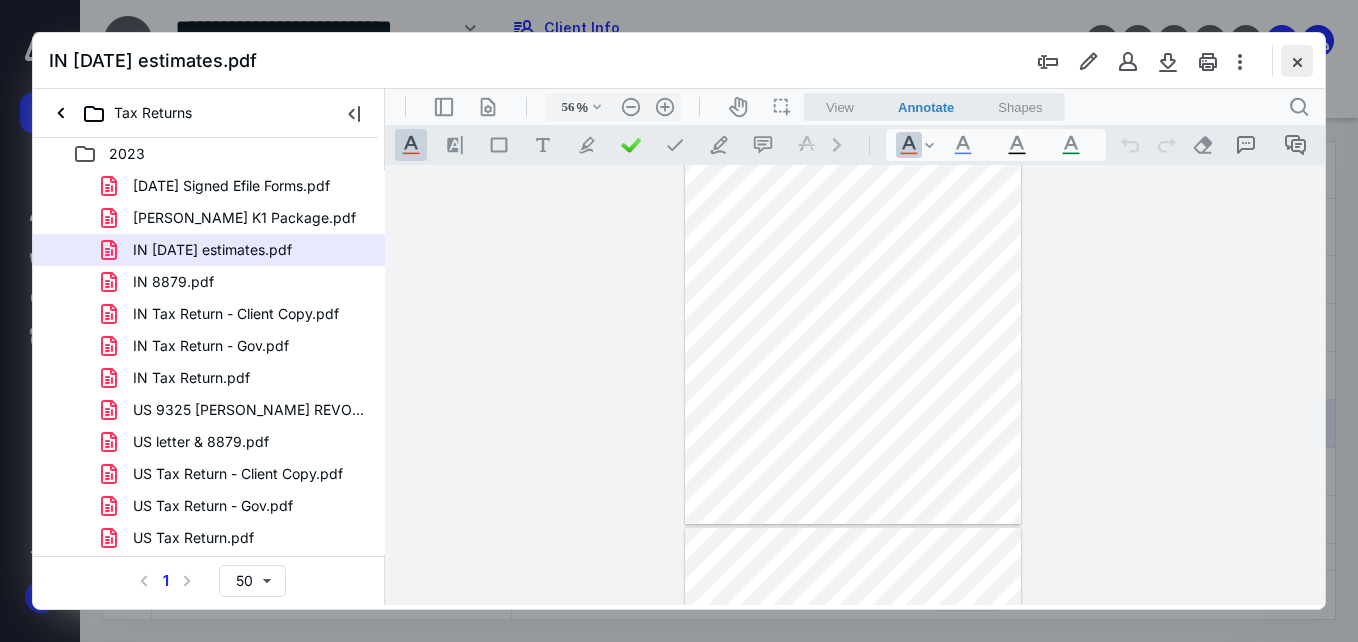 click at bounding box center [1297, 61] 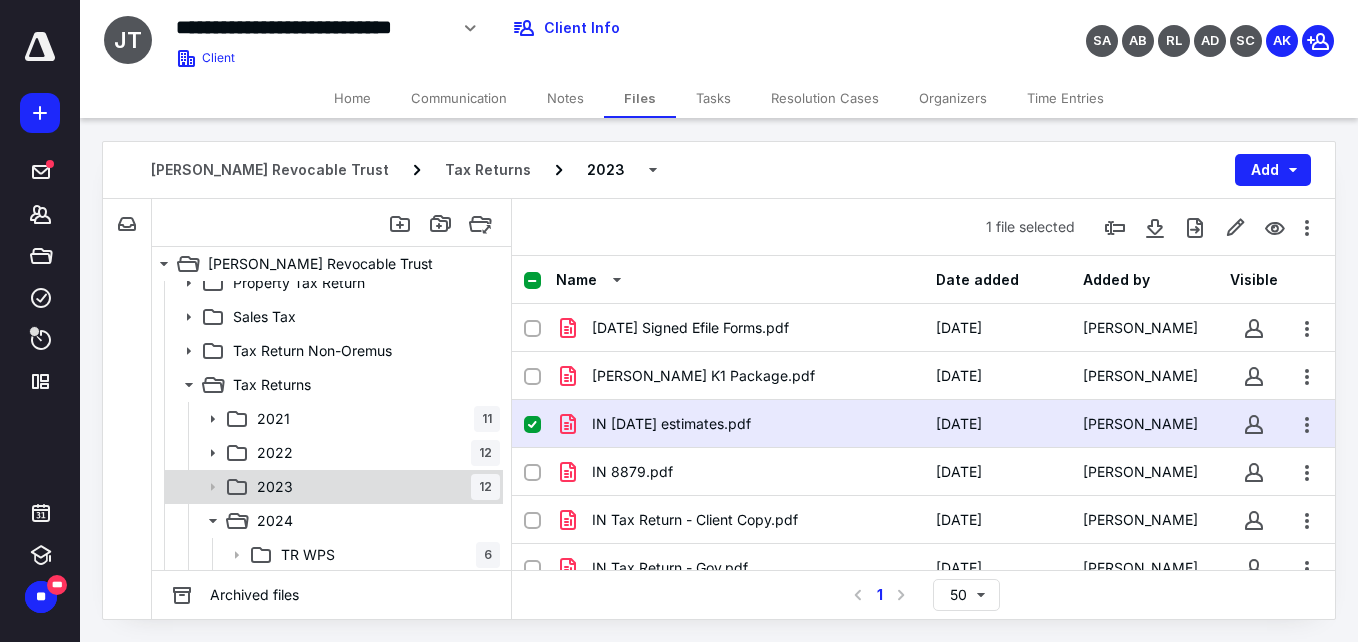 click on "2023 12" at bounding box center (374, 487) 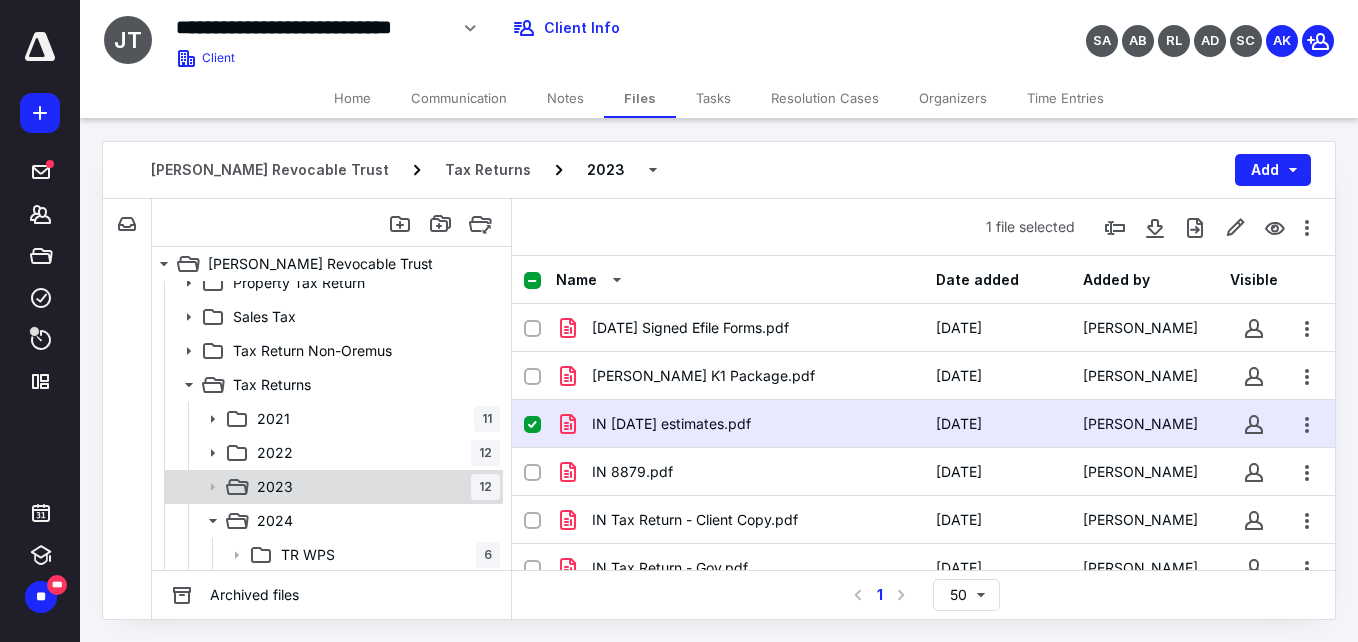 click on "2023 12" at bounding box center [374, 487] 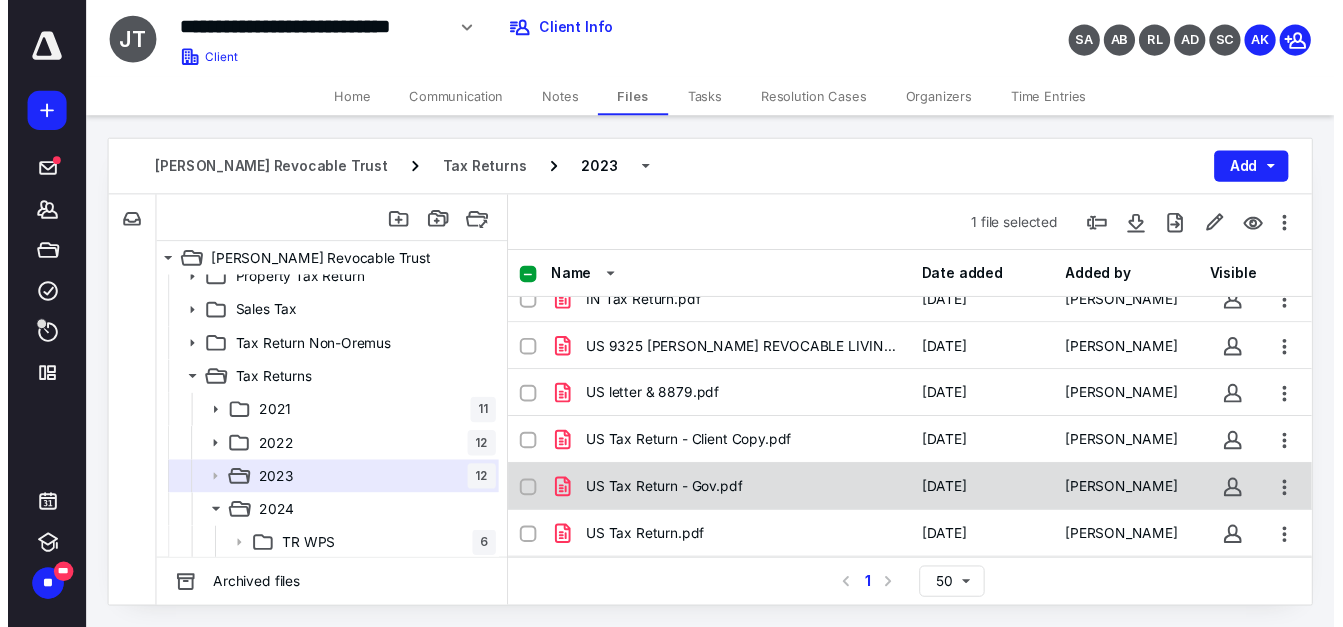 scroll, scrollTop: 0, scrollLeft: 0, axis: both 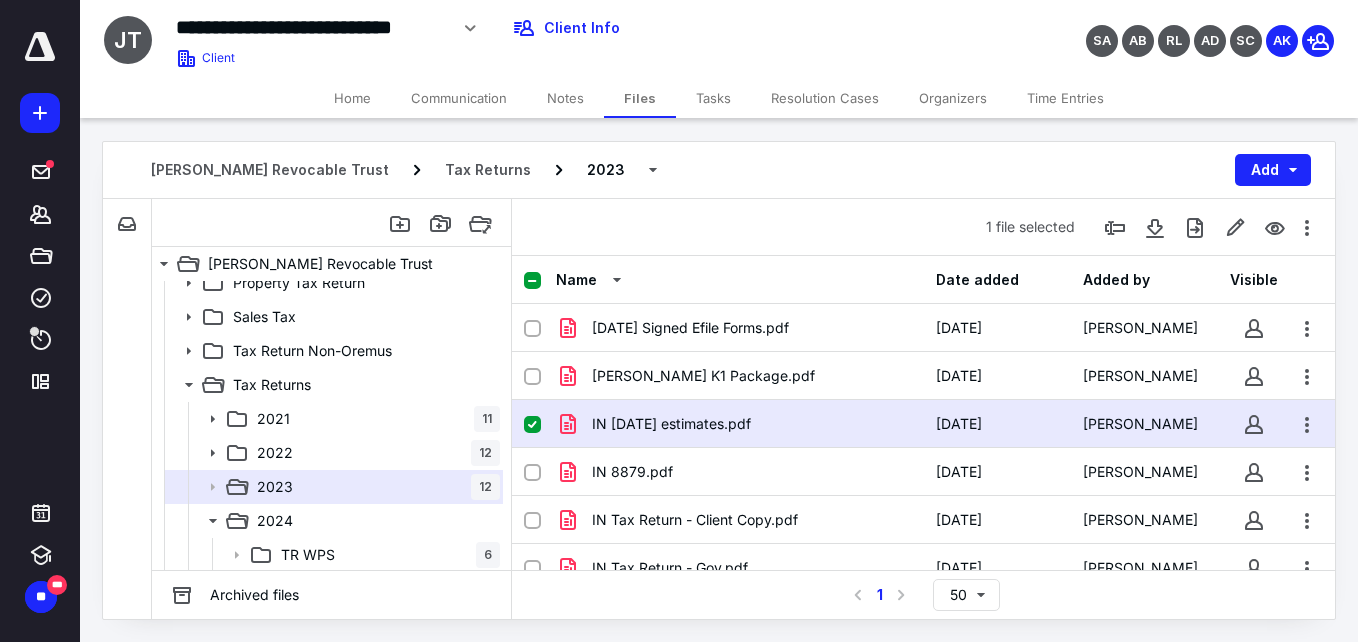 click on "IN [DATE] estimates.pdf [DATE] [PERSON_NAME]" at bounding box center [923, 424] 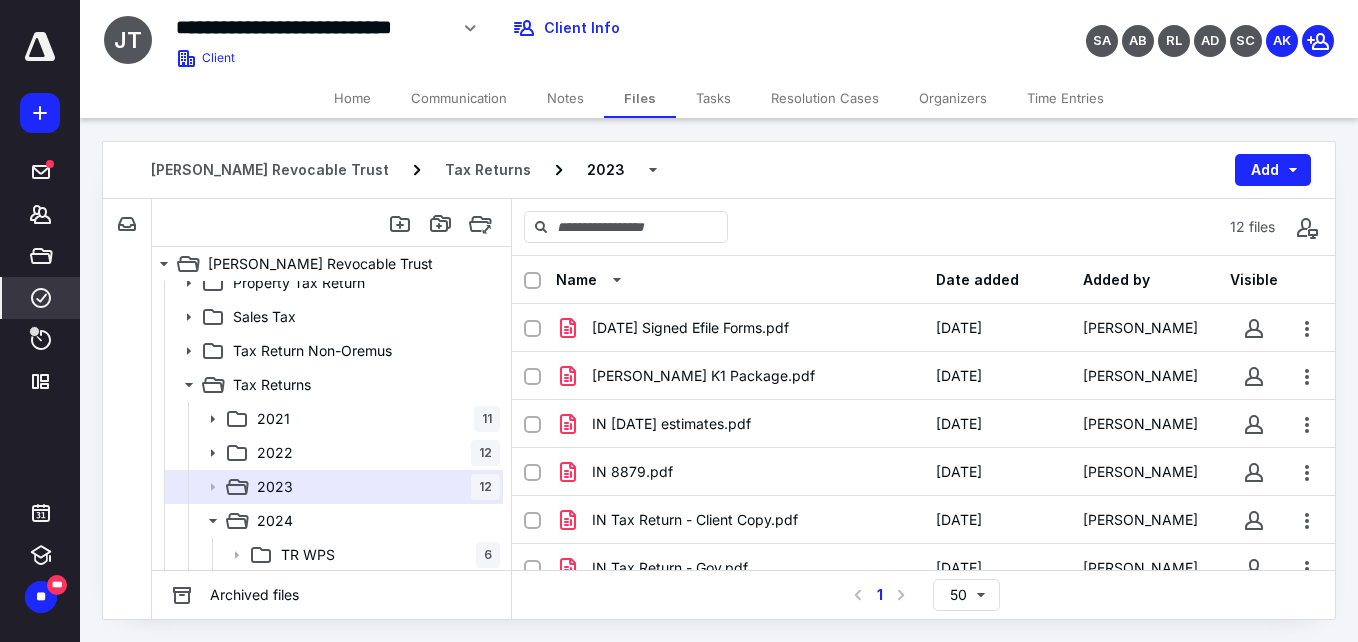 click 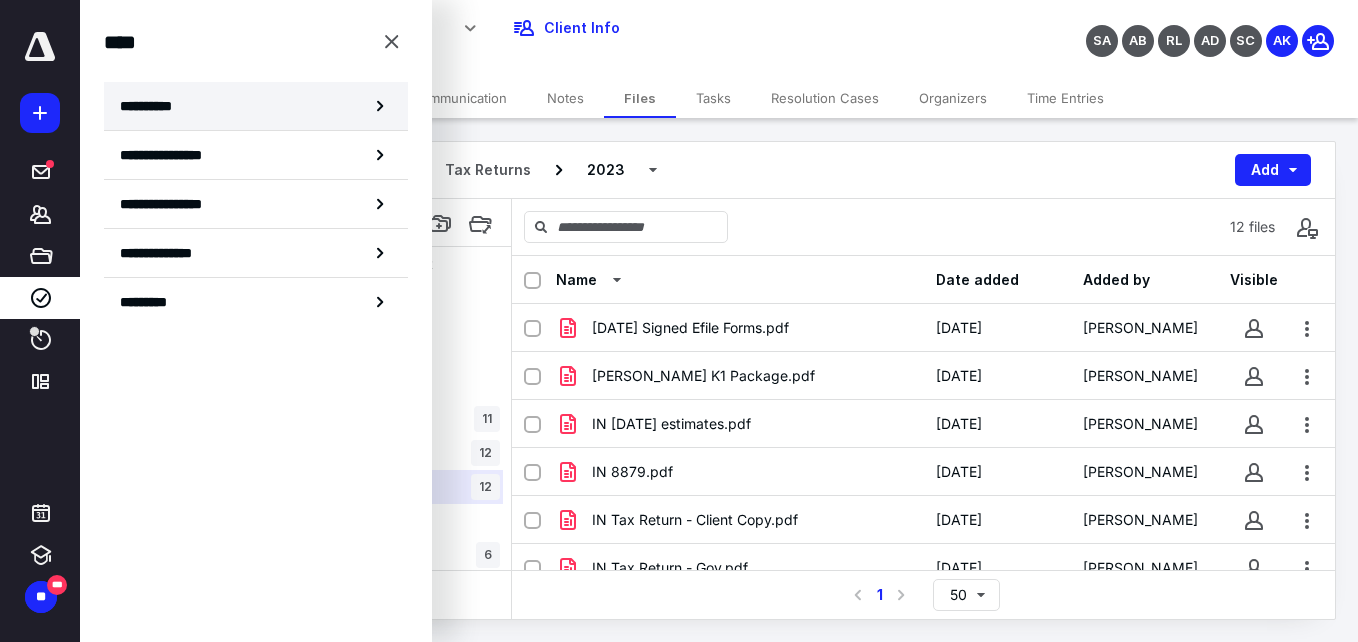 click on "**********" at bounding box center (153, 106) 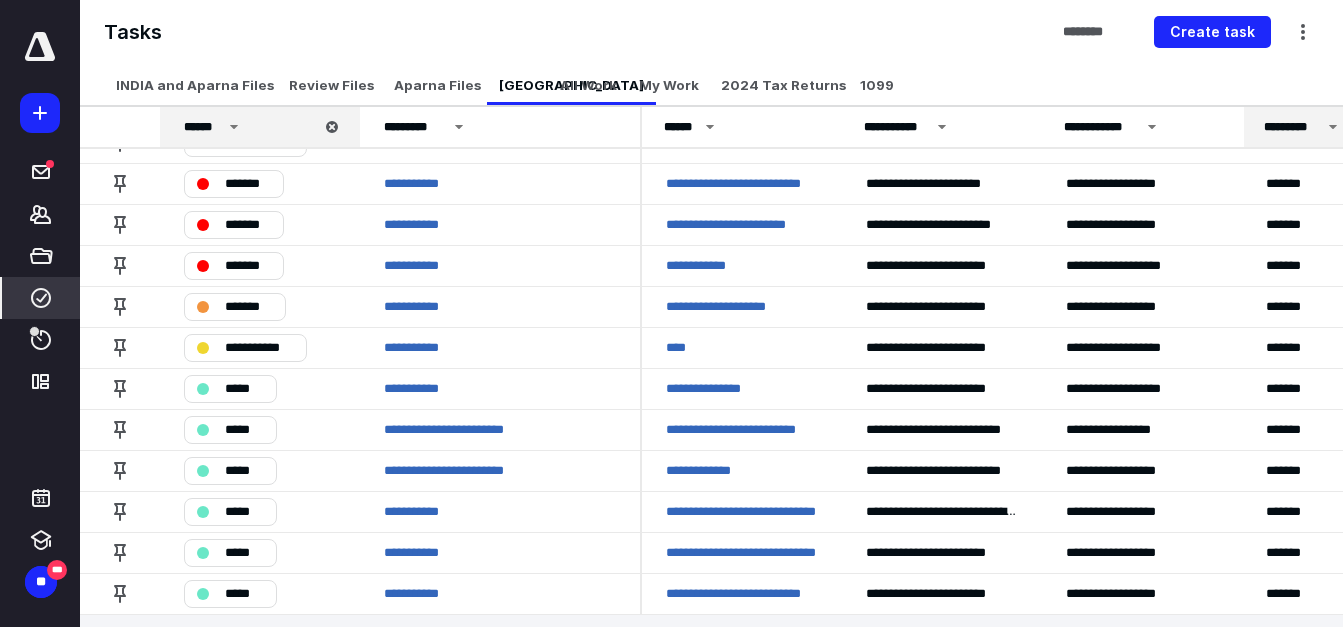 scroll, scrollTop: 38, scrollLeft: 0, axis: vertical 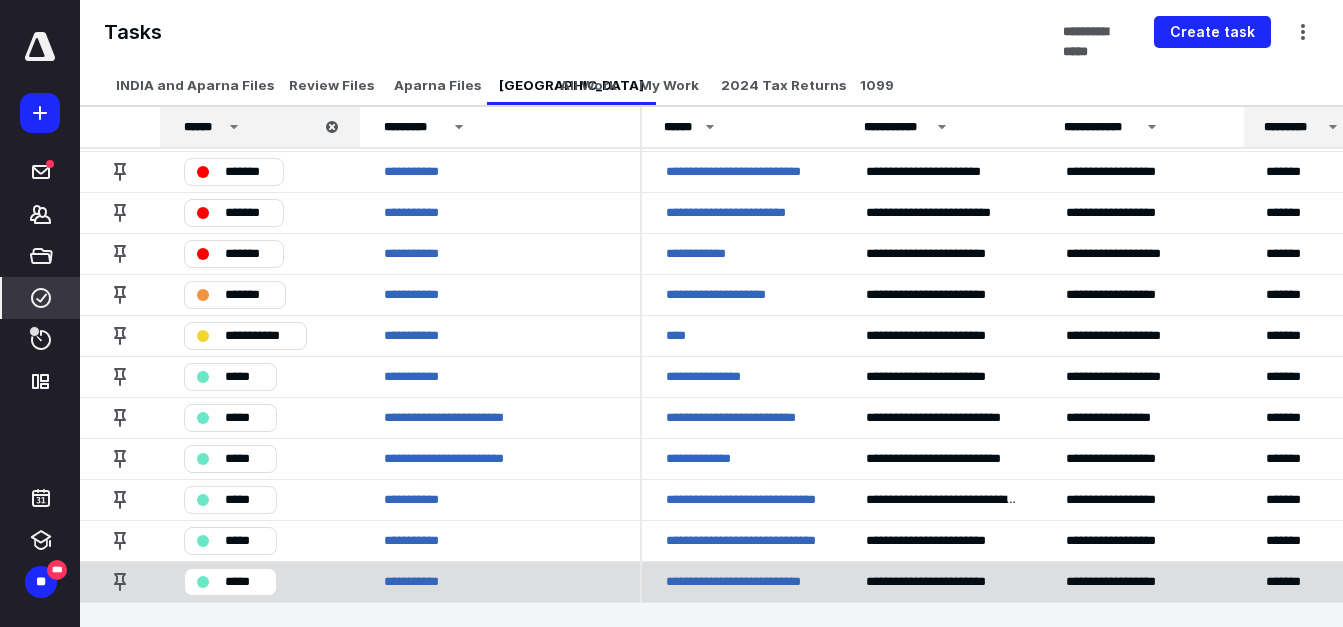 click on "**********" at bounding box center [742, 582] 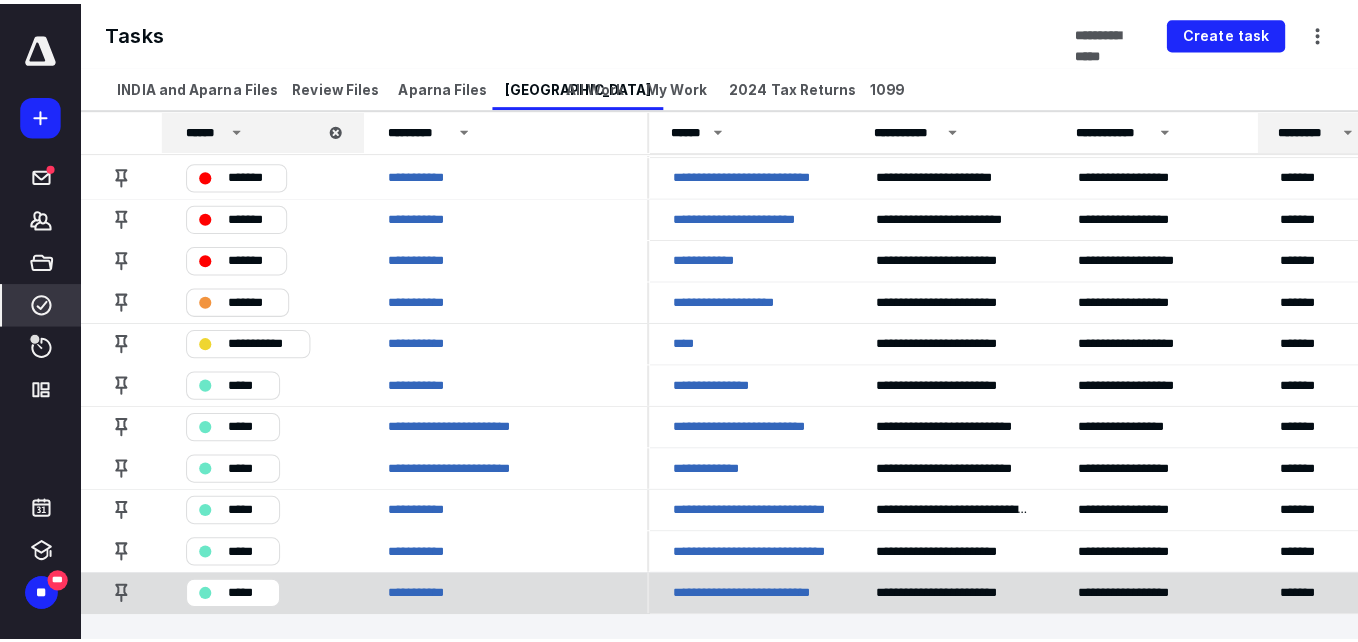 scroll, scrollTop: 0, scrollLeft: 0, axis: both 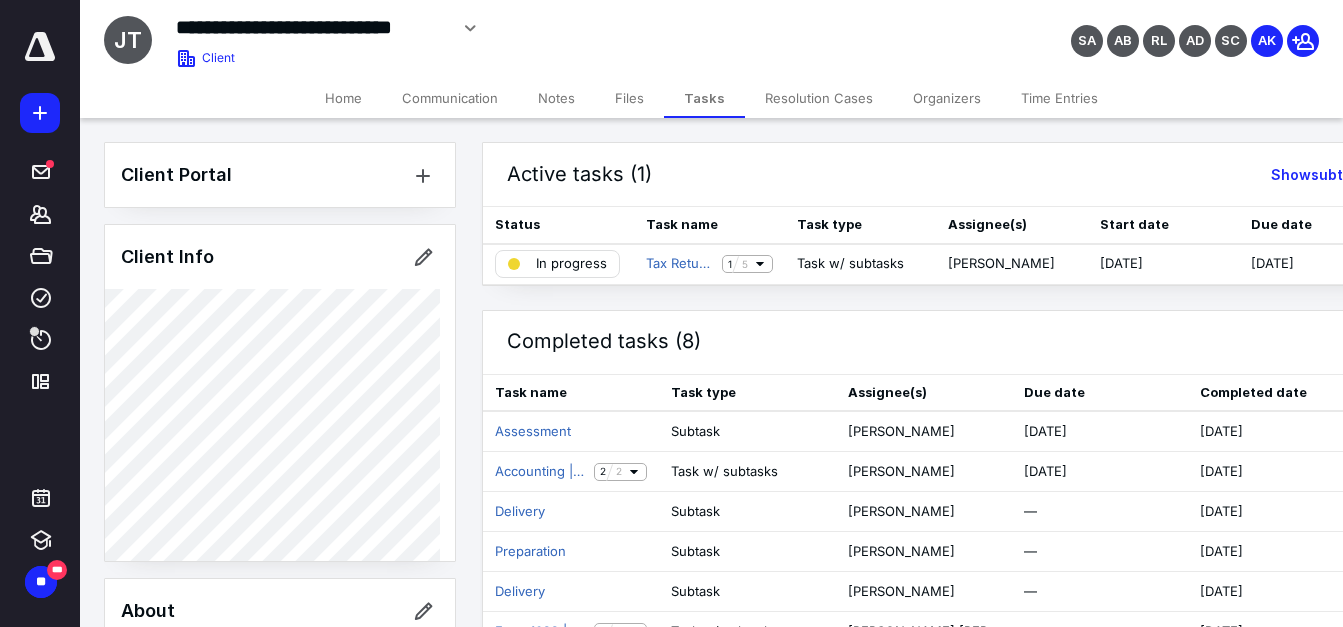 click on "Files" at bounding box center (629, 98) 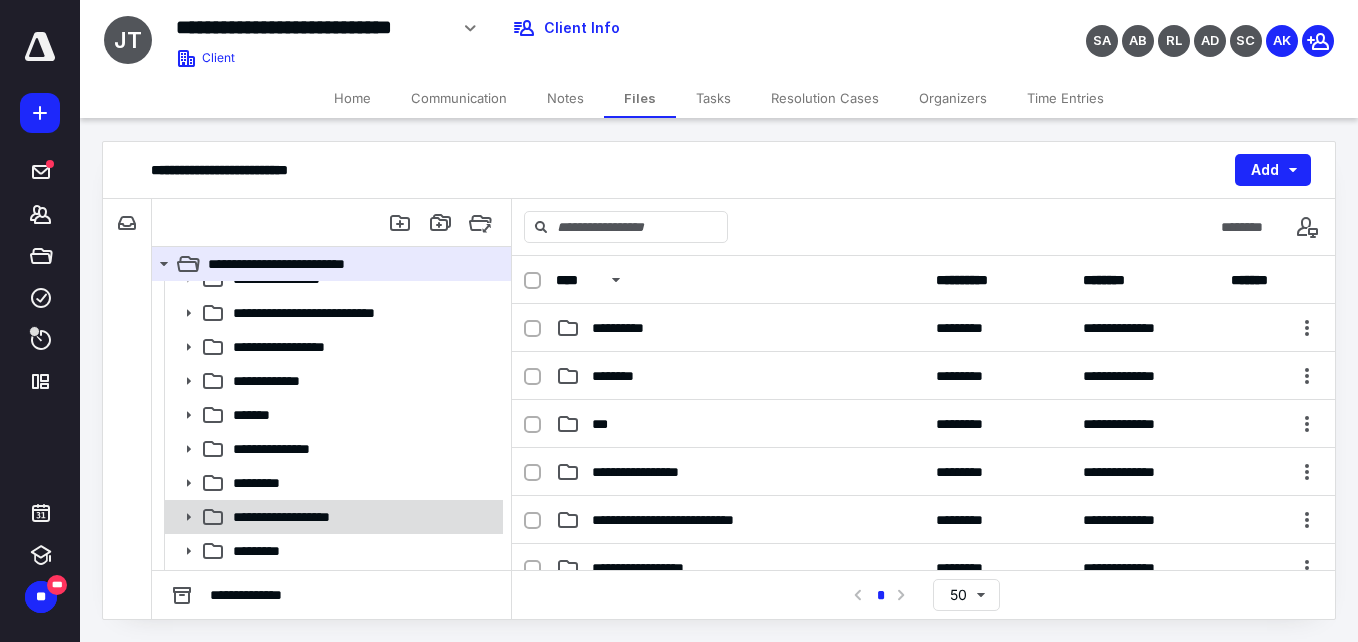 scroll, scrollTop: 255, scrollLeft: 0, axis: vertical 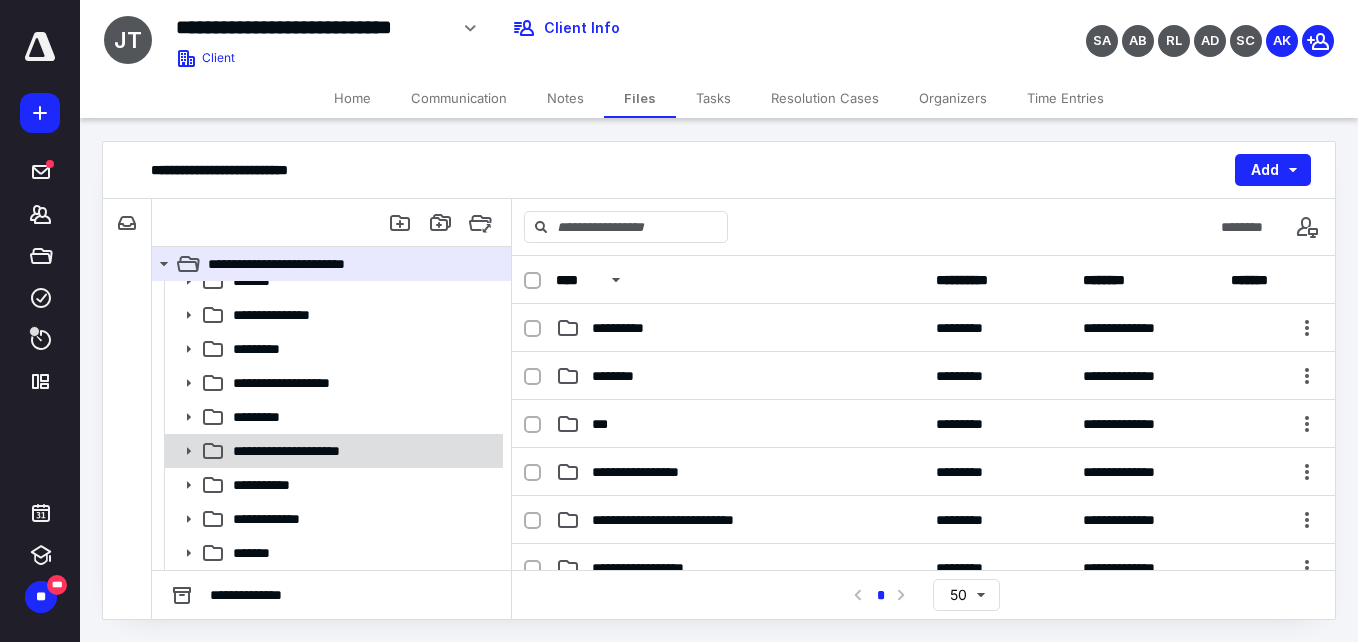 click 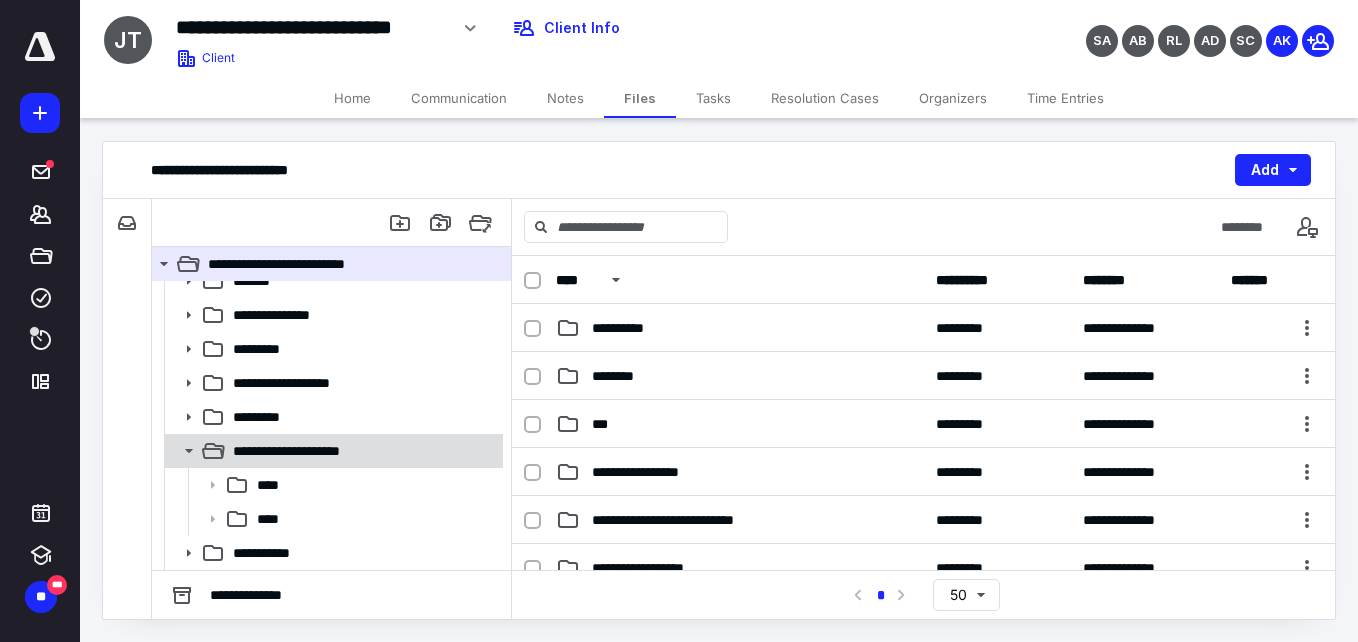 scroll, scrollTop: 323, scrollLeft: 0, axis: vertical 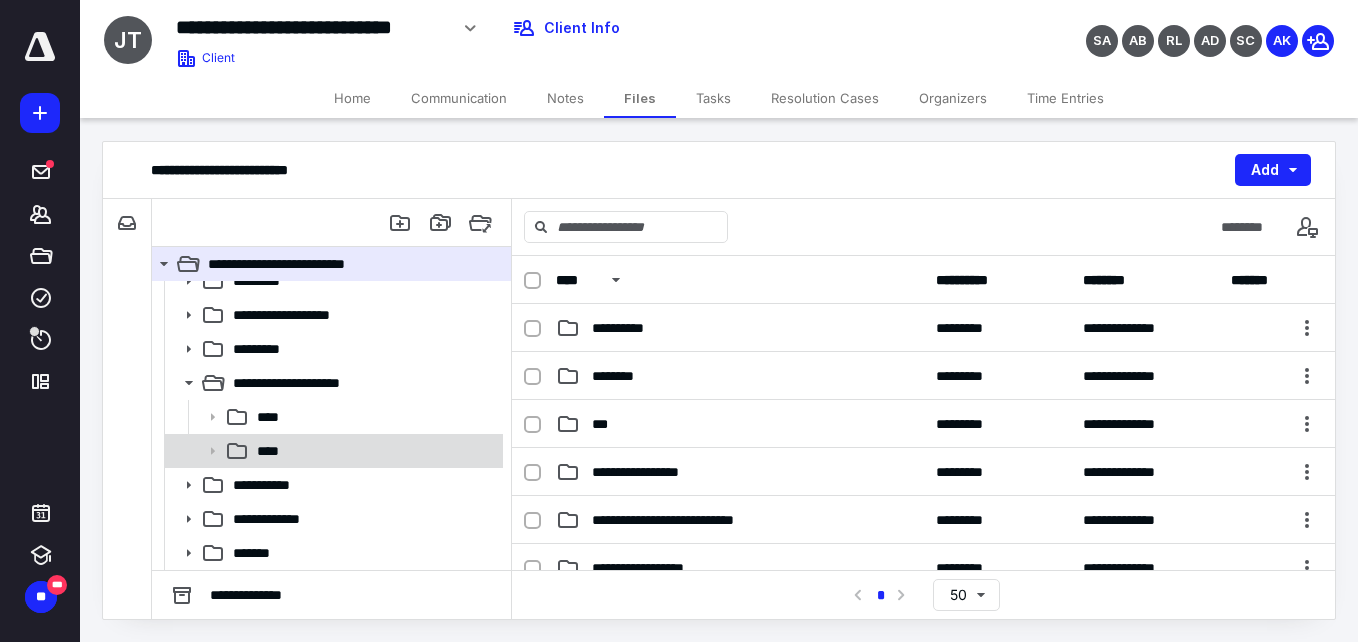 click 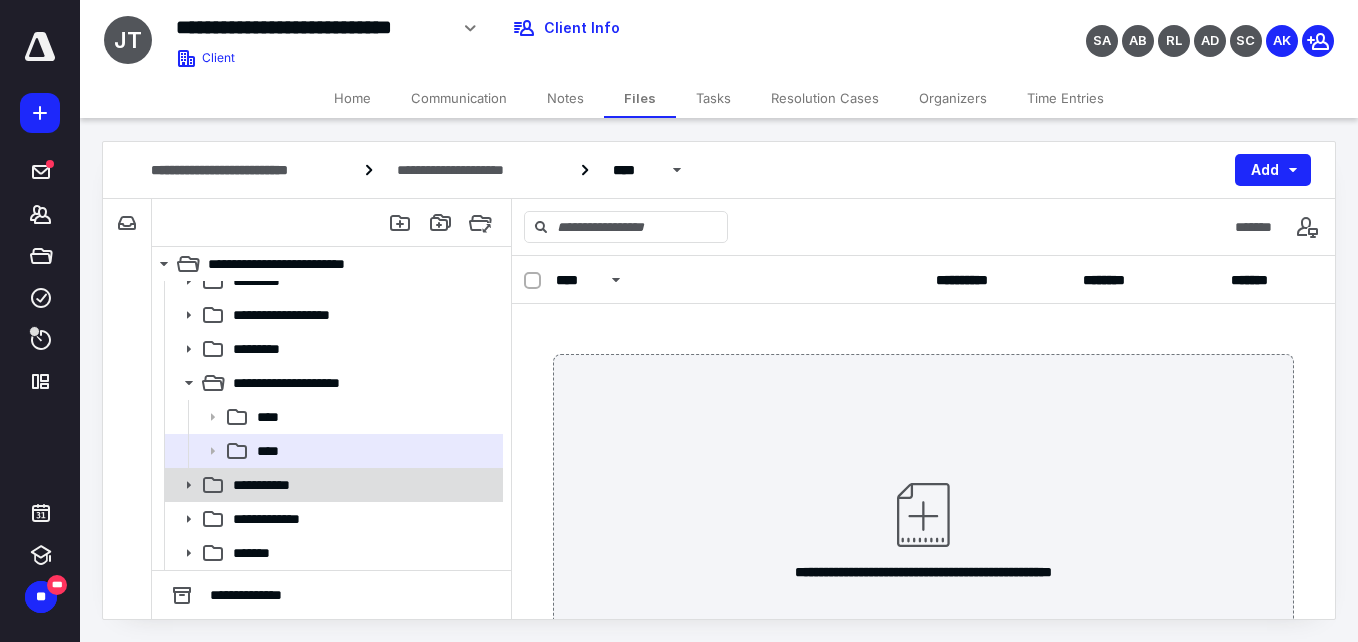 click on "**********" at bounding box center (362, 485) 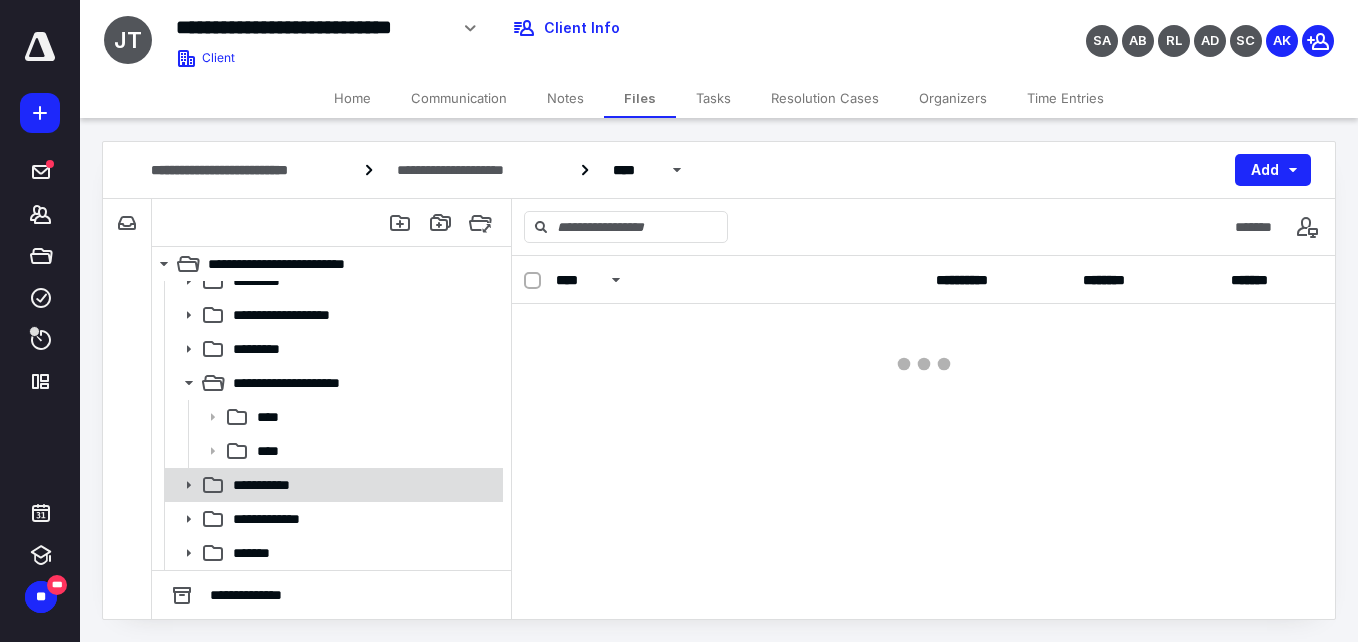 click on "**********" at bounding box center [362, 485] 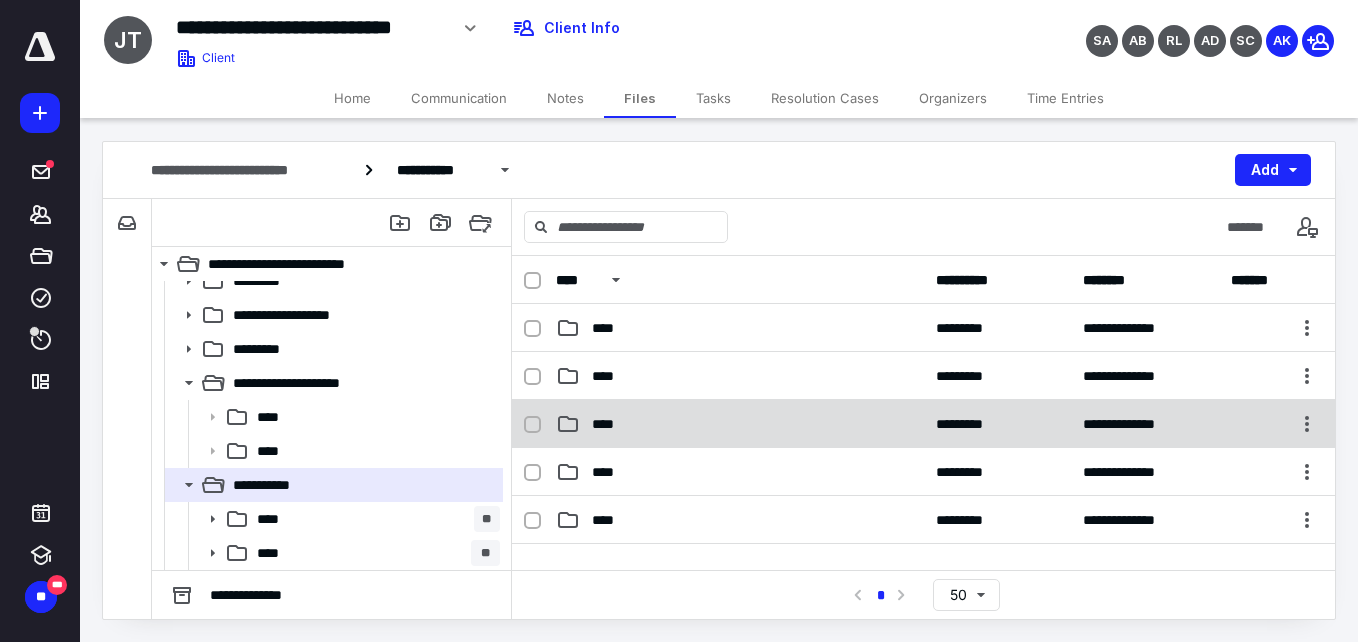 click on "****" at bounding box center (609, 424) 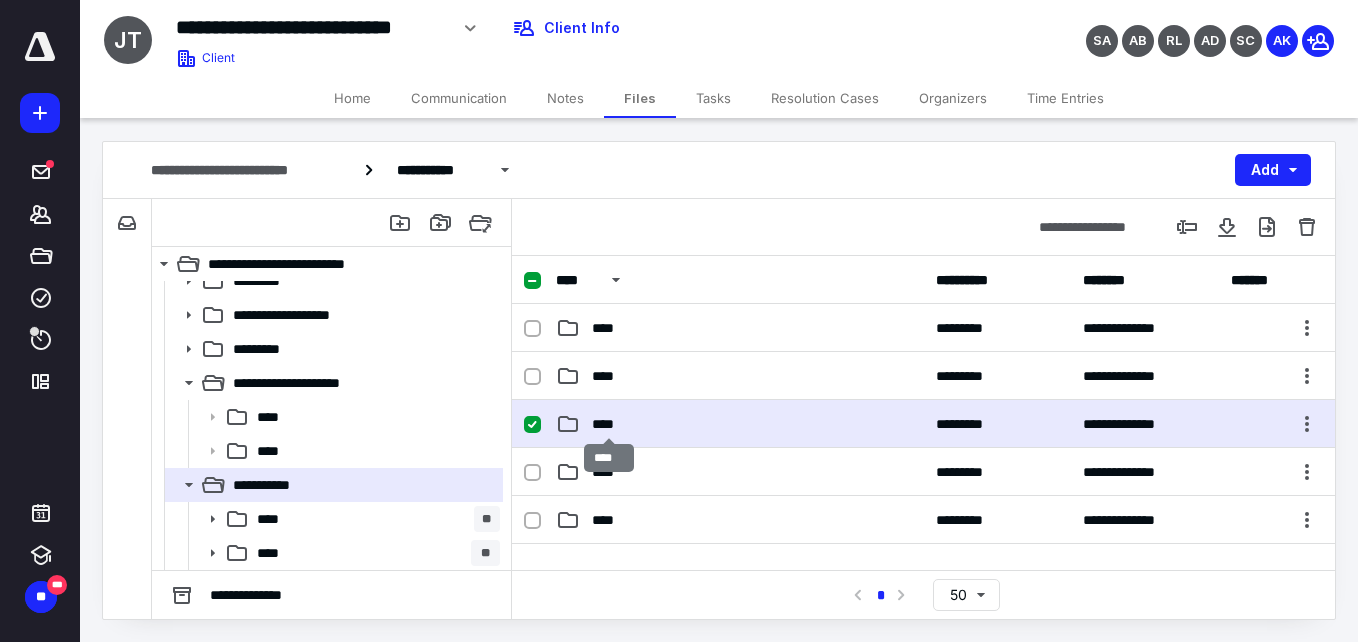 click on "****" at bounding box center [609, 424] 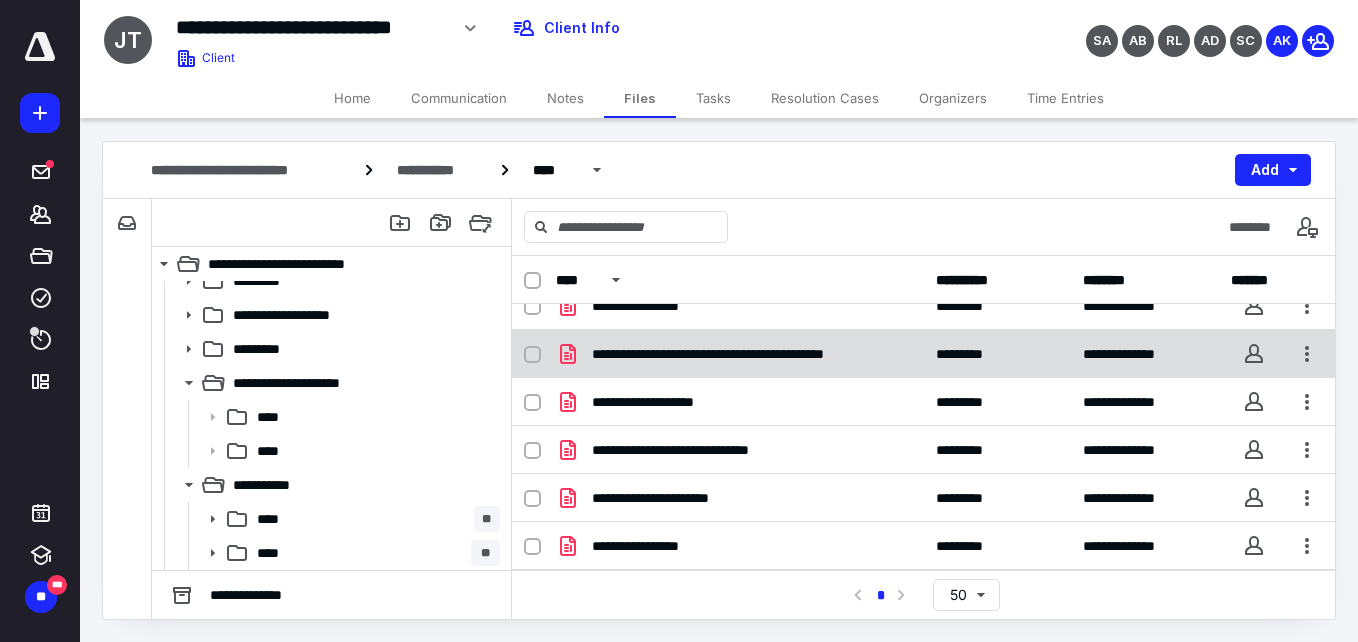 scroll, scrollTop: 0, scrollLeft: 0, axis: both 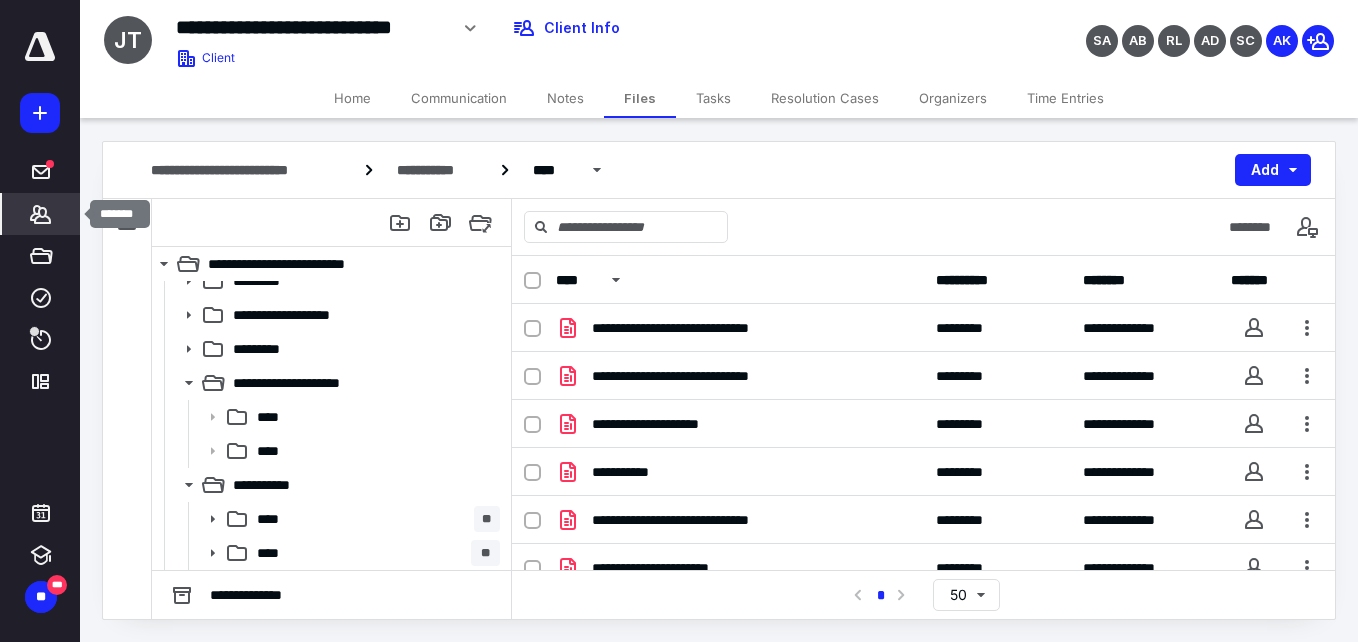 click 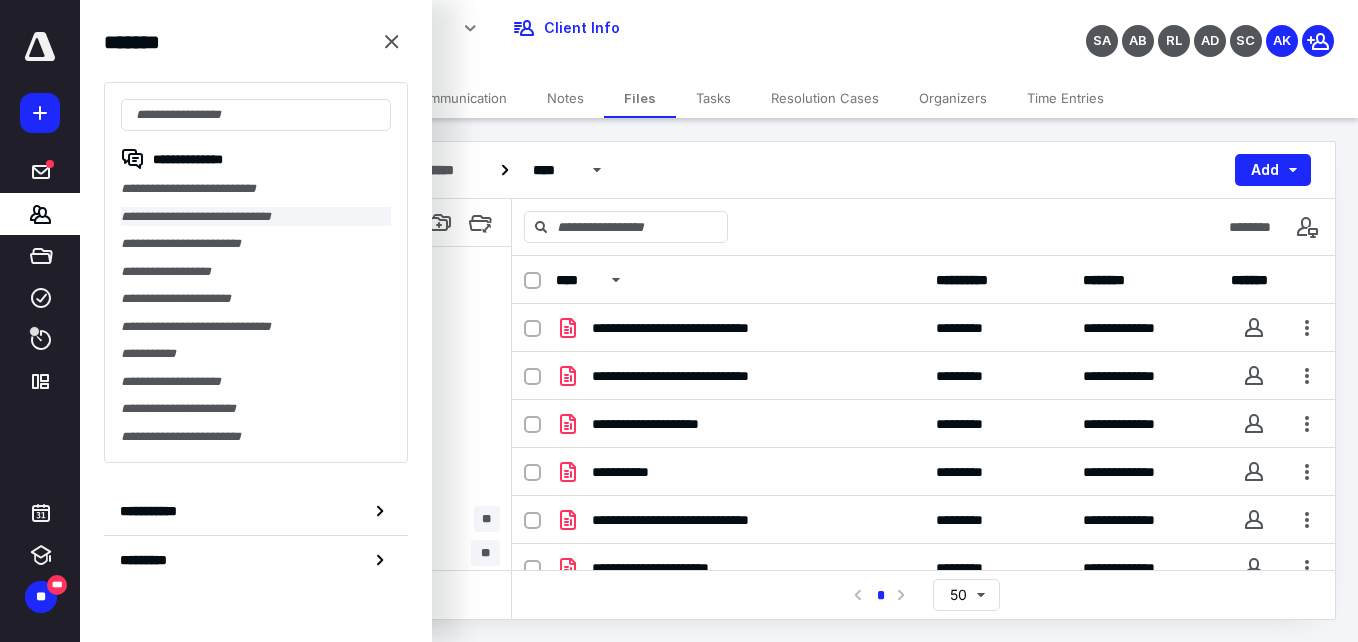 click on "**********" at bounding box center [256, 217] 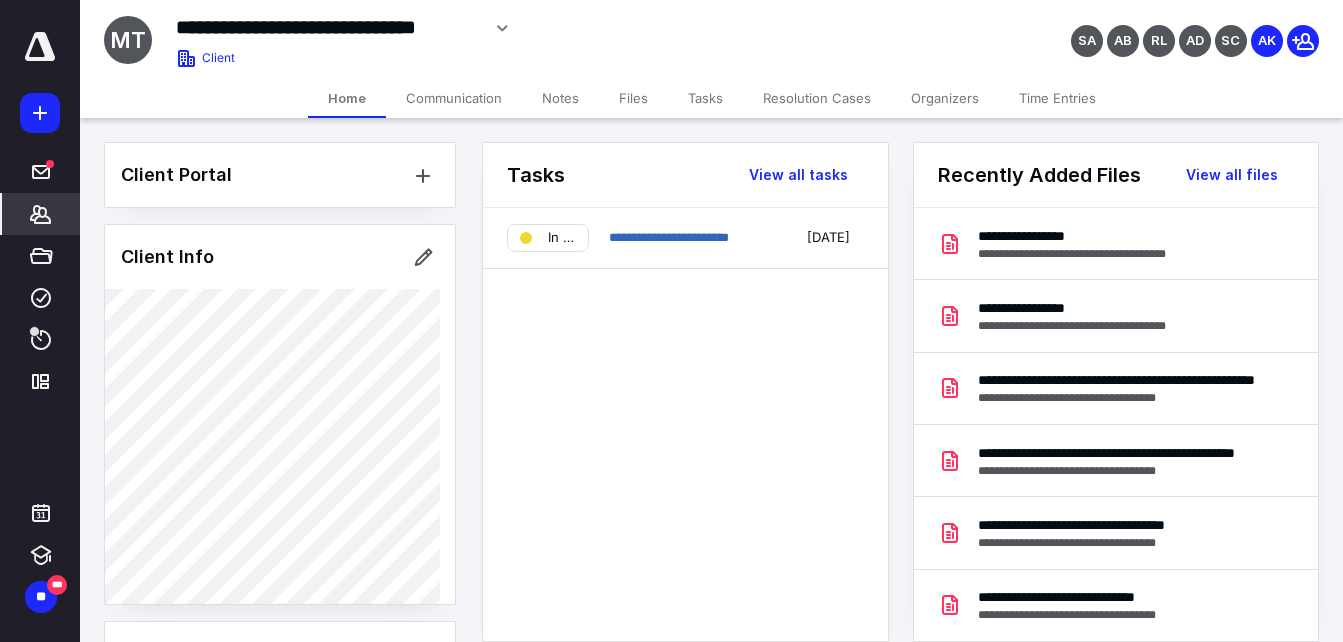 click on "Files" at bounding box center (633, 98) 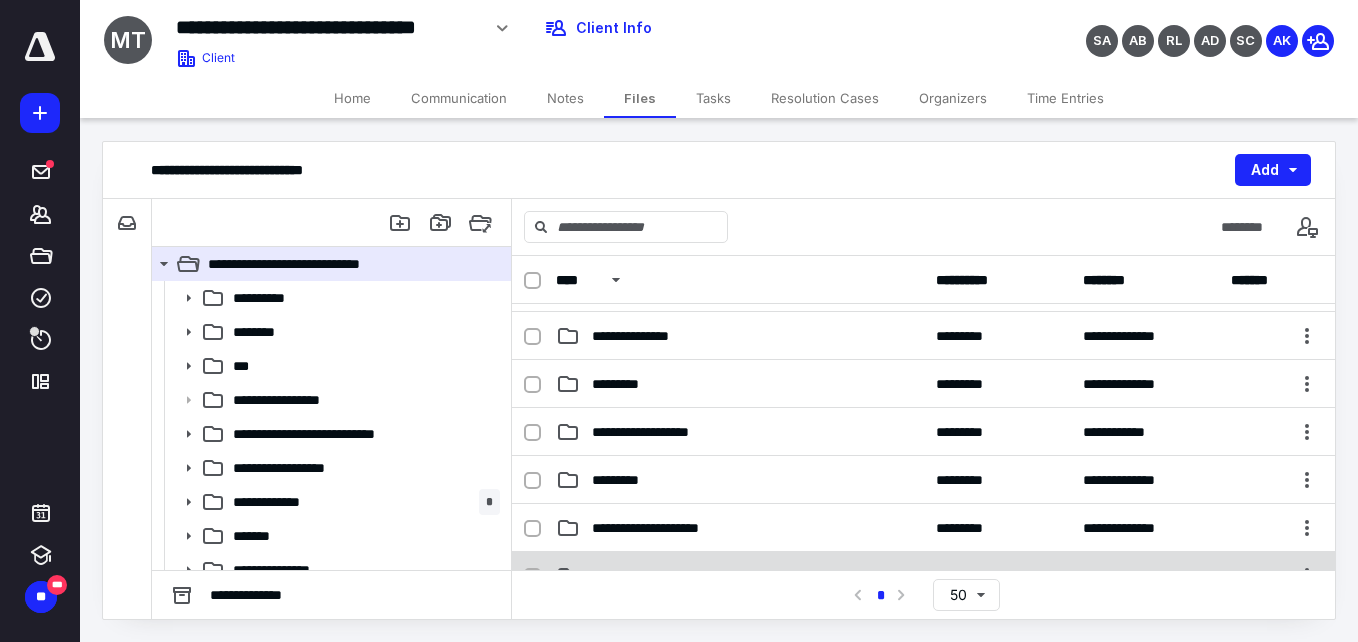 scroll, scrollTop: 600, scrollLeft: 0, axis: vertical 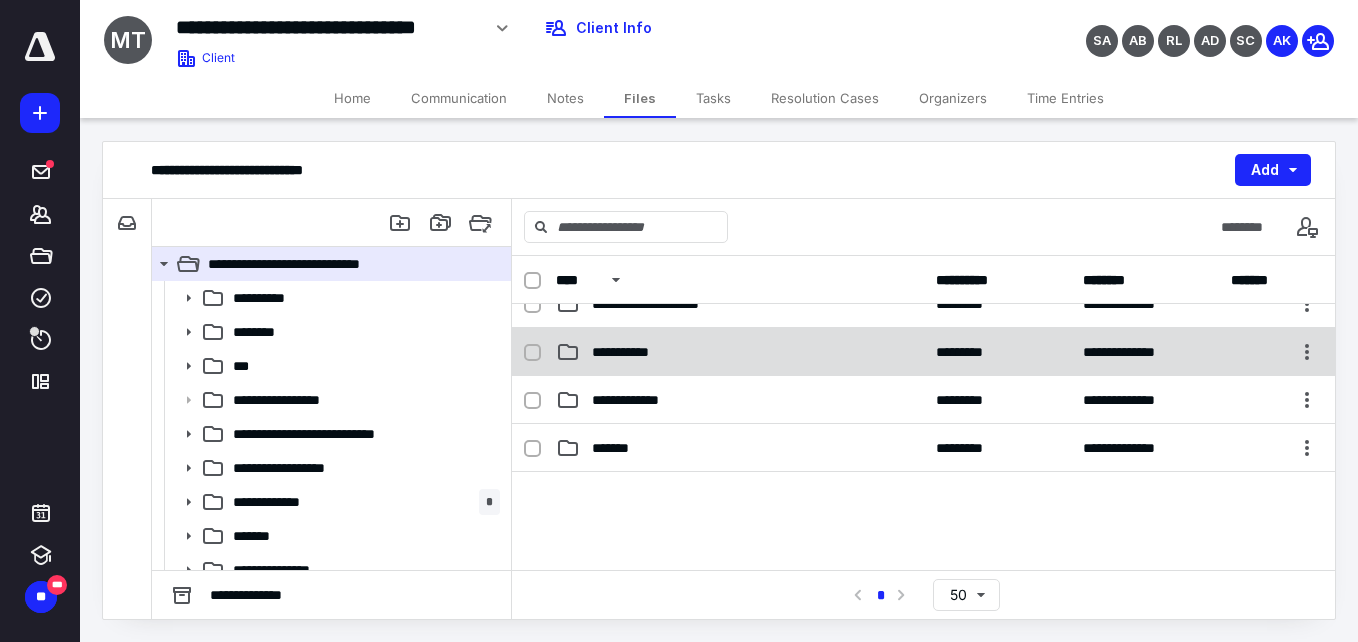 click on "**********" at bounding box center [631, 352] 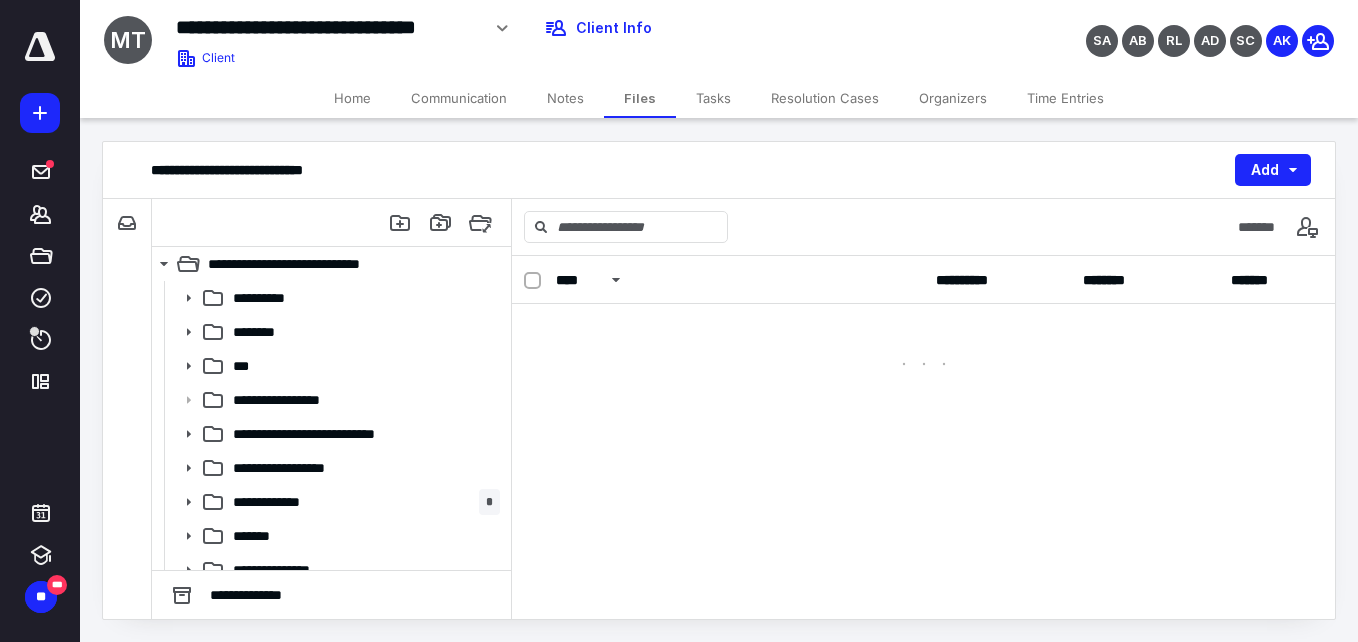 scroll, scrollTop: 0, scrollLeft: 0, axis: both 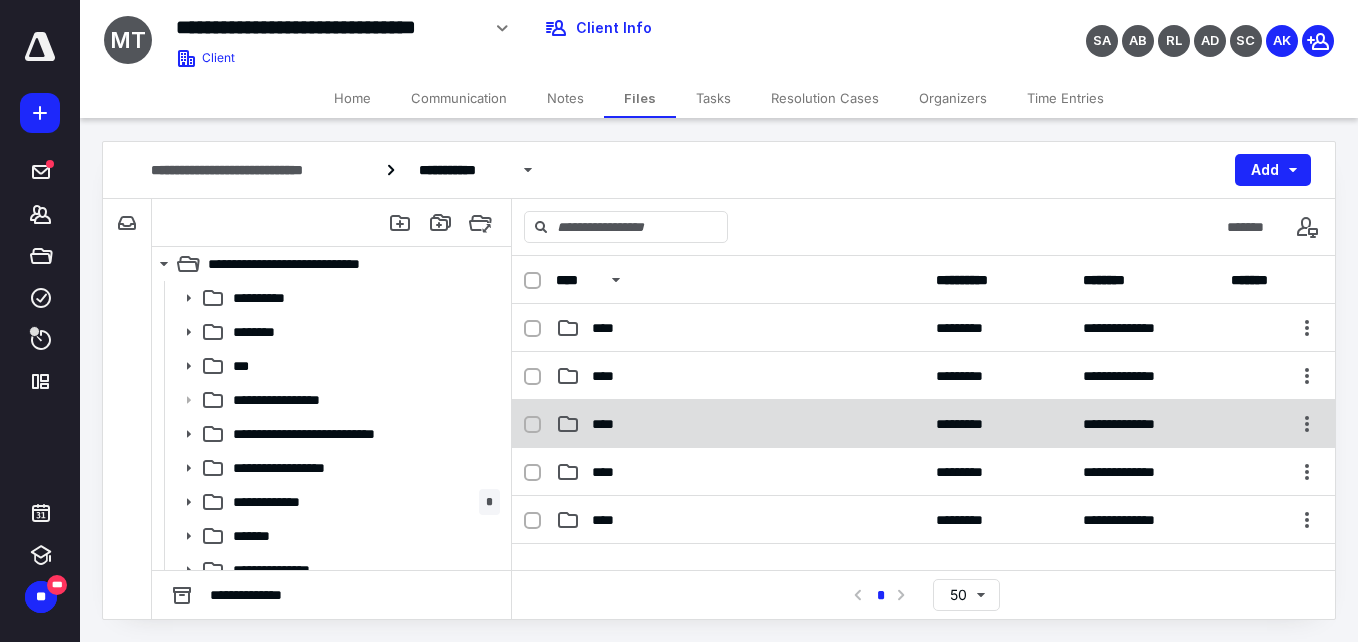 click on "****" at bounding box center [740, 424] 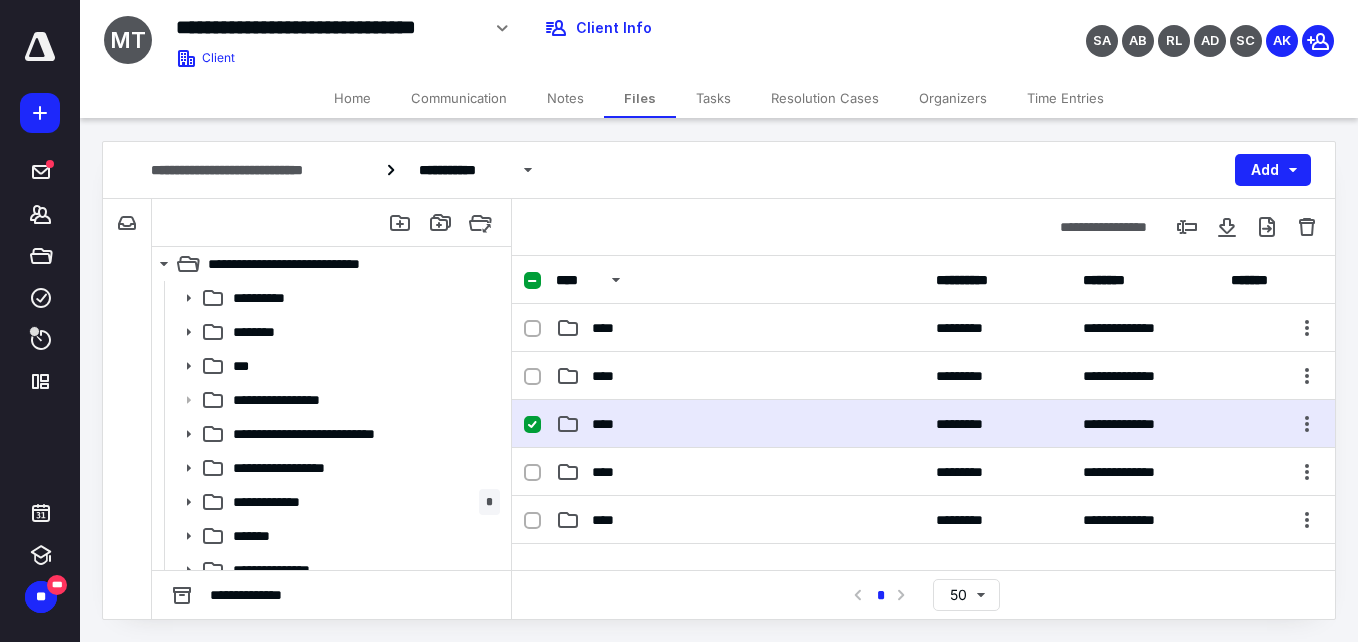 click on "****" at bounding box center (740, 424) 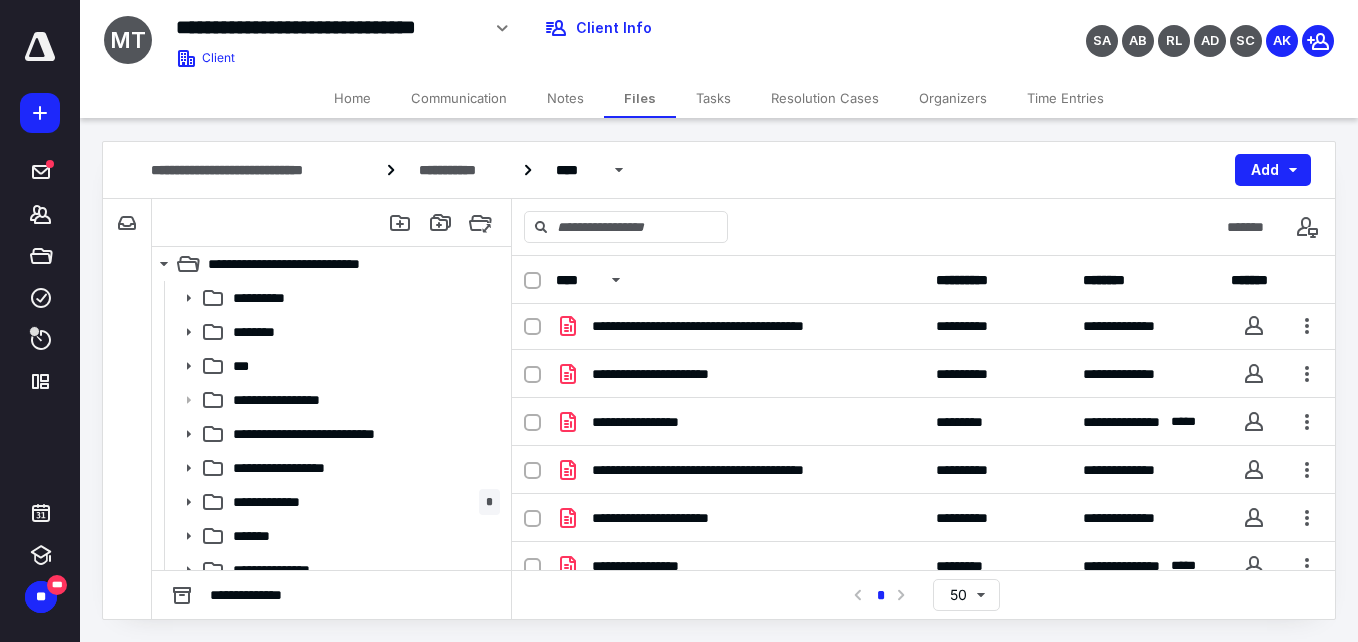 scroll, scrollTop: 118, scrollLeft: 0, axis: vertical 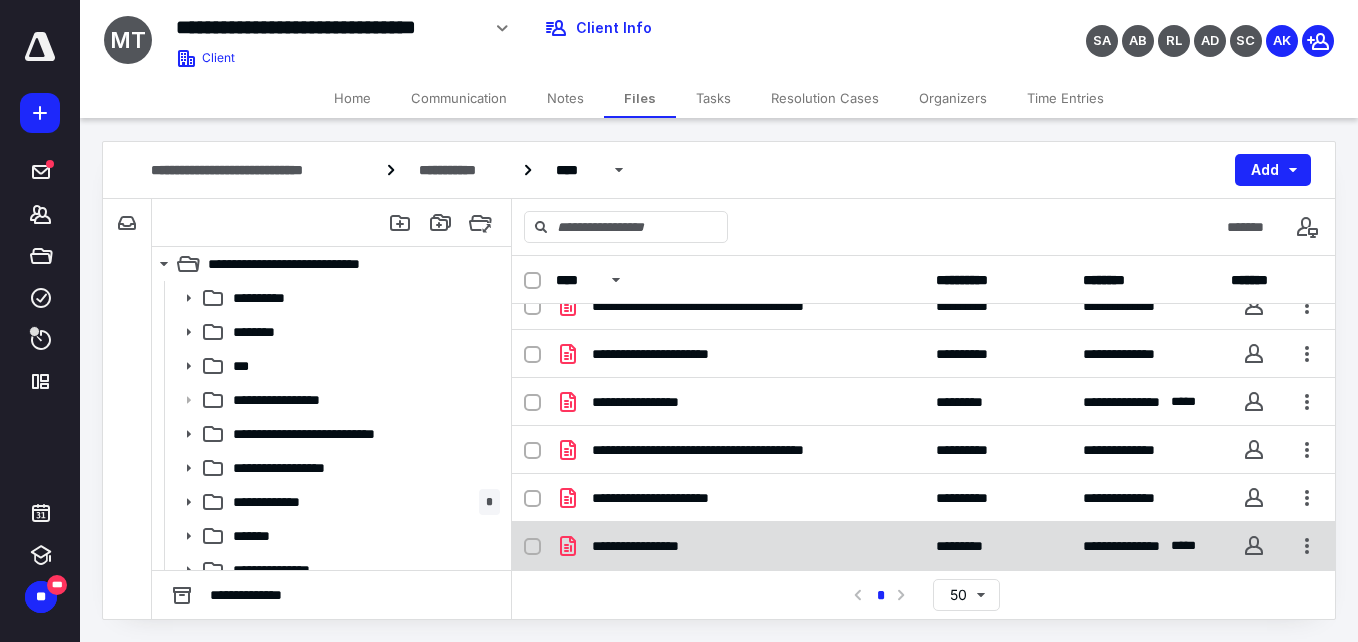 click on "**********" at bounding box center [740, 546] 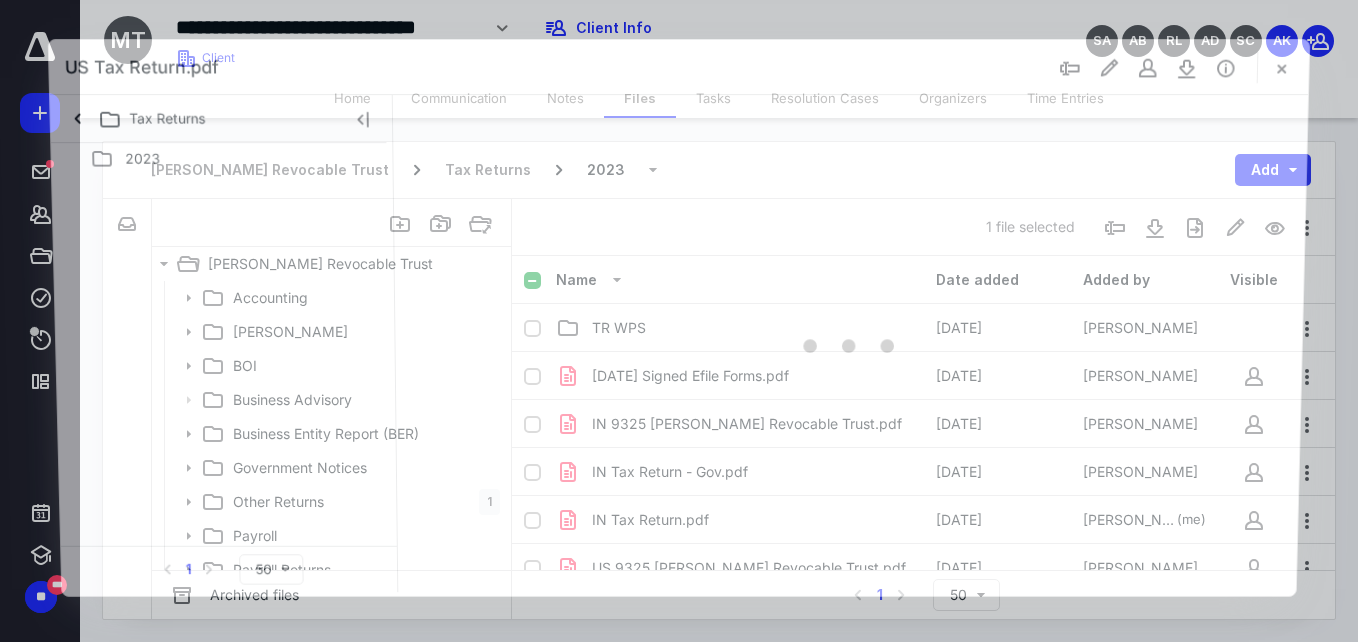 scroll, scrollTop: 118, scrollLeft: 0, axis: vertical 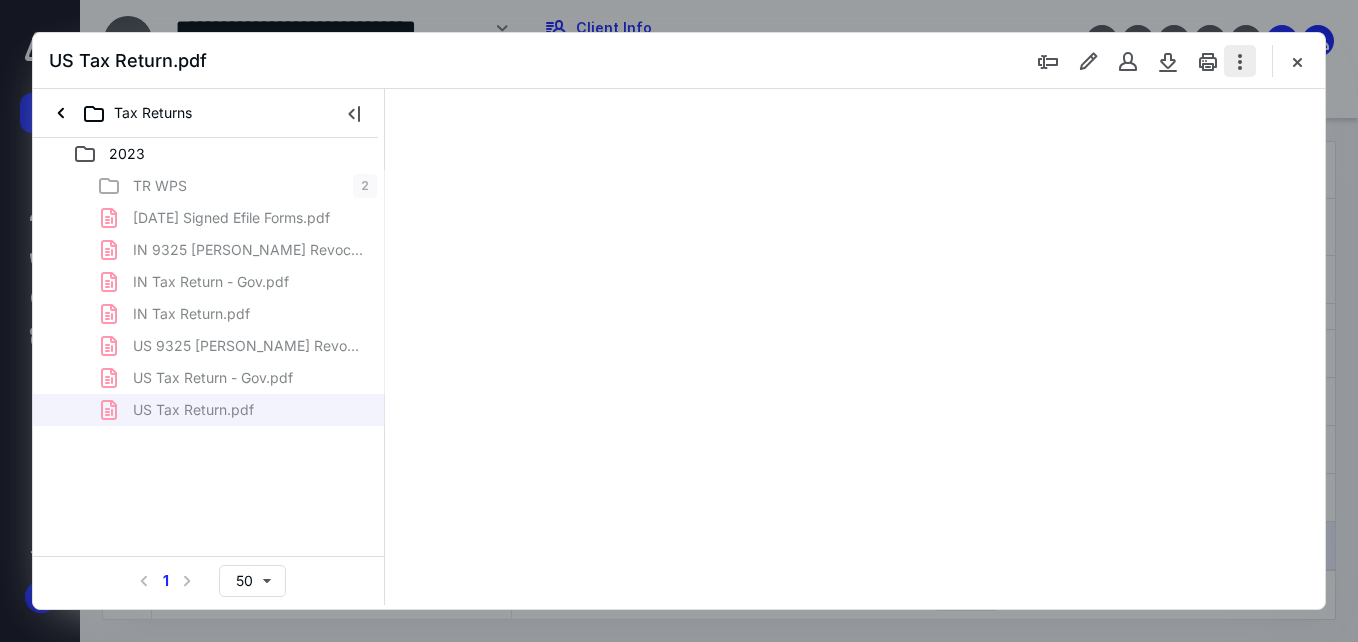 click at bounding box center [1240, 61] 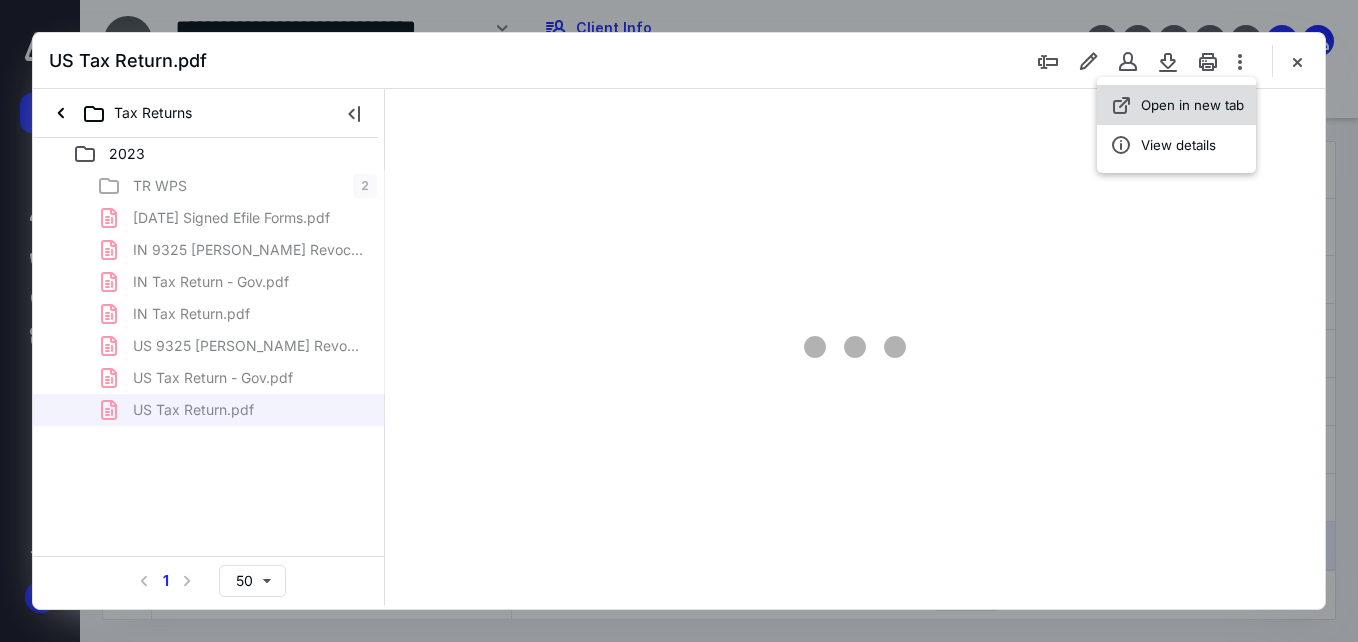 click on "Open in new tab" at bounding box center (1192, 105) 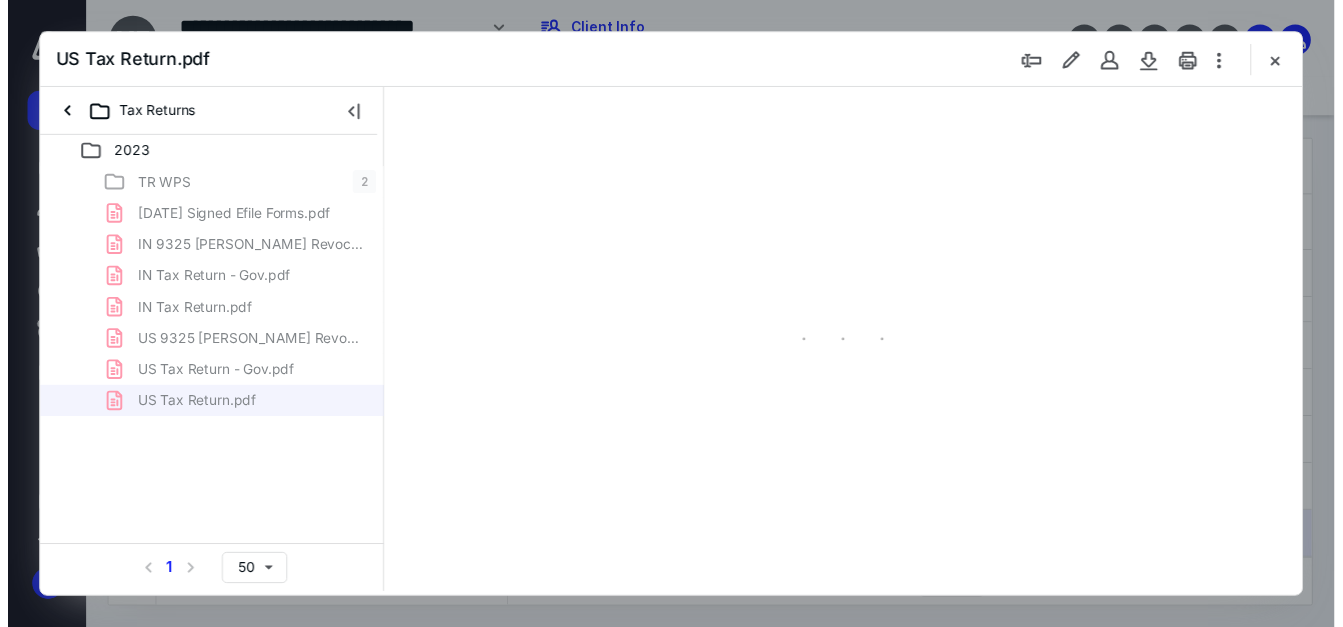 scroll, scrollTop: 0, scrollLeft: 0, axis: both 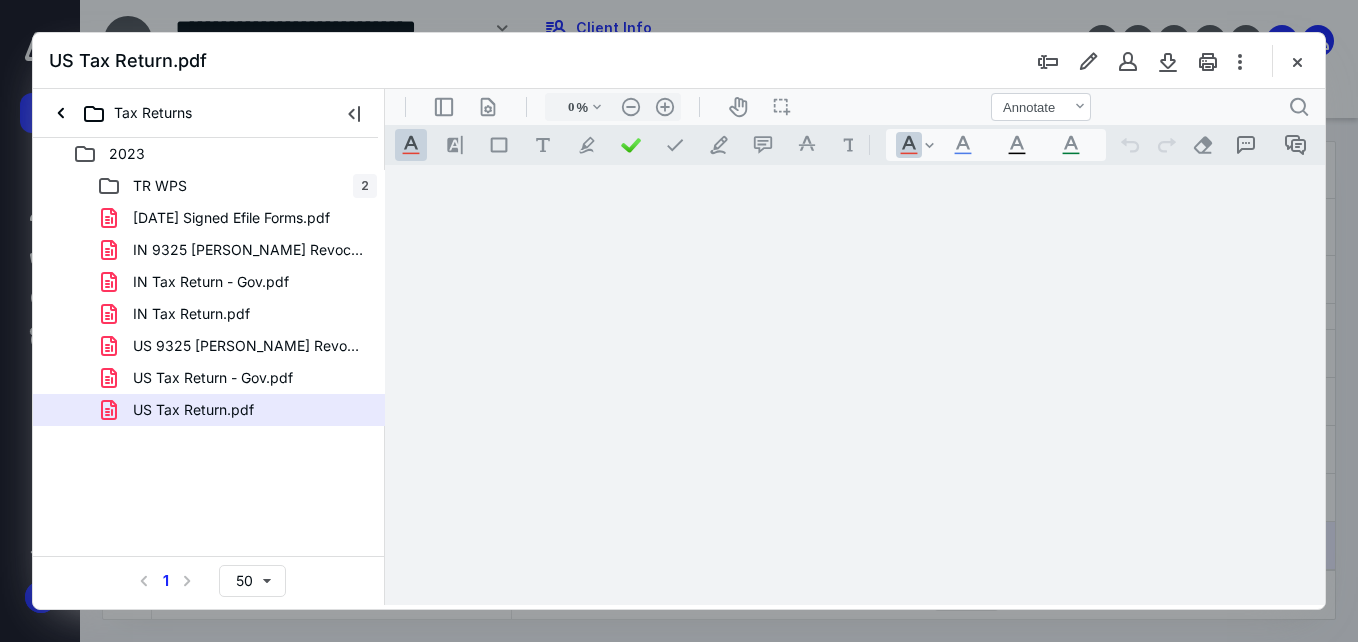 type on "56" 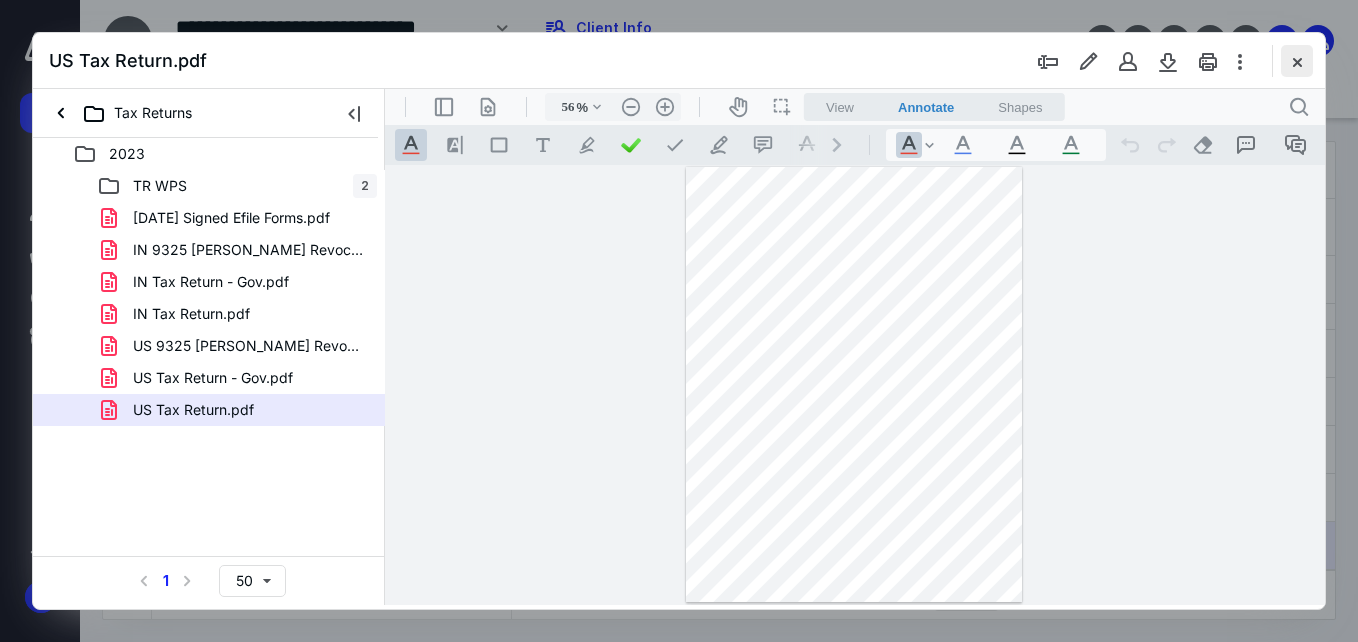 click at bounding box center (1297, 61) 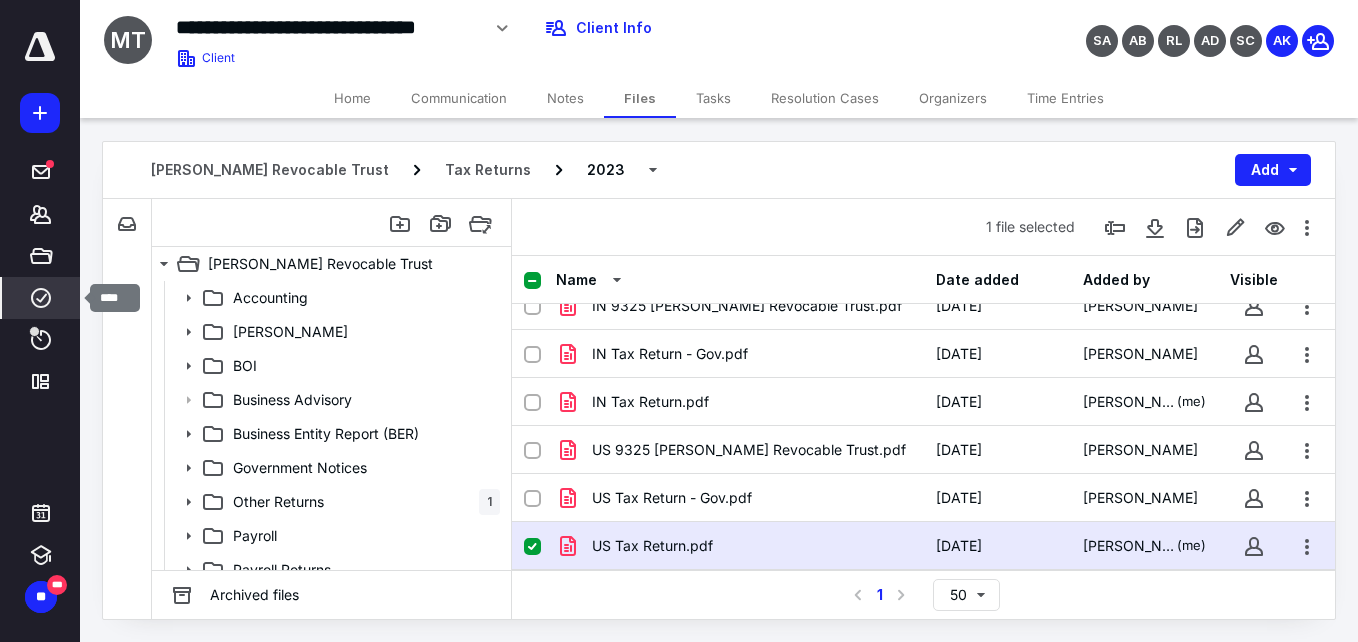 click 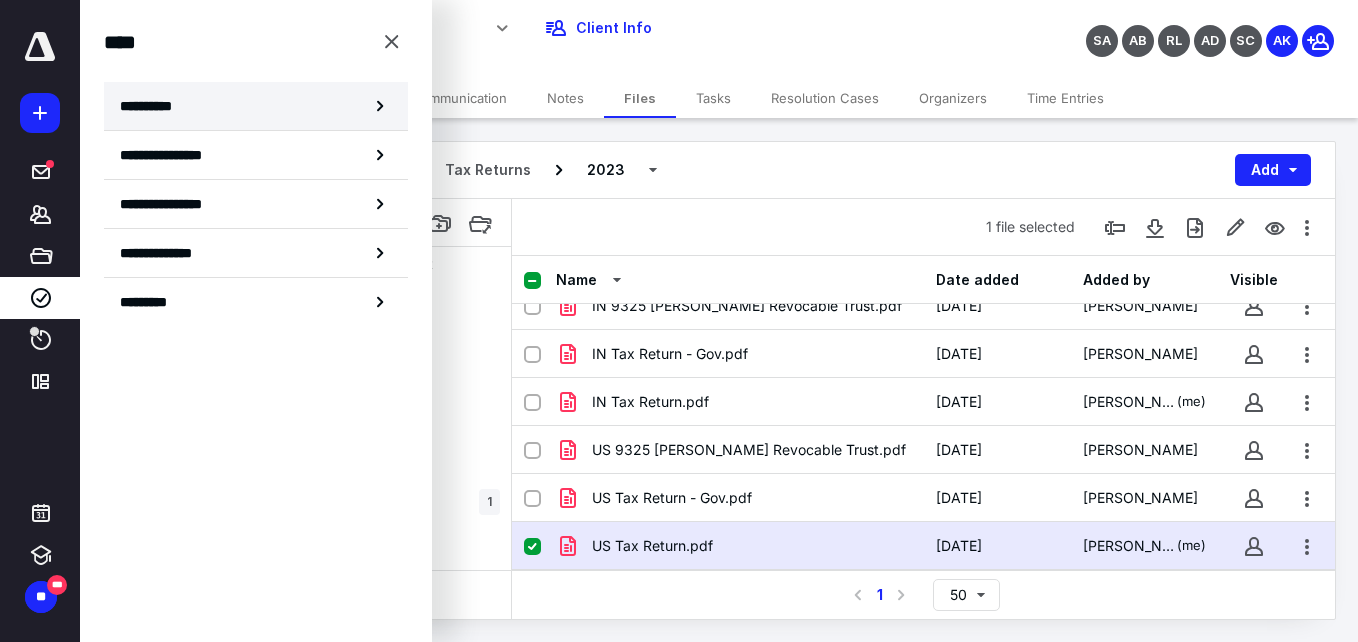 click on "**********" at bounding box center [256, 106] 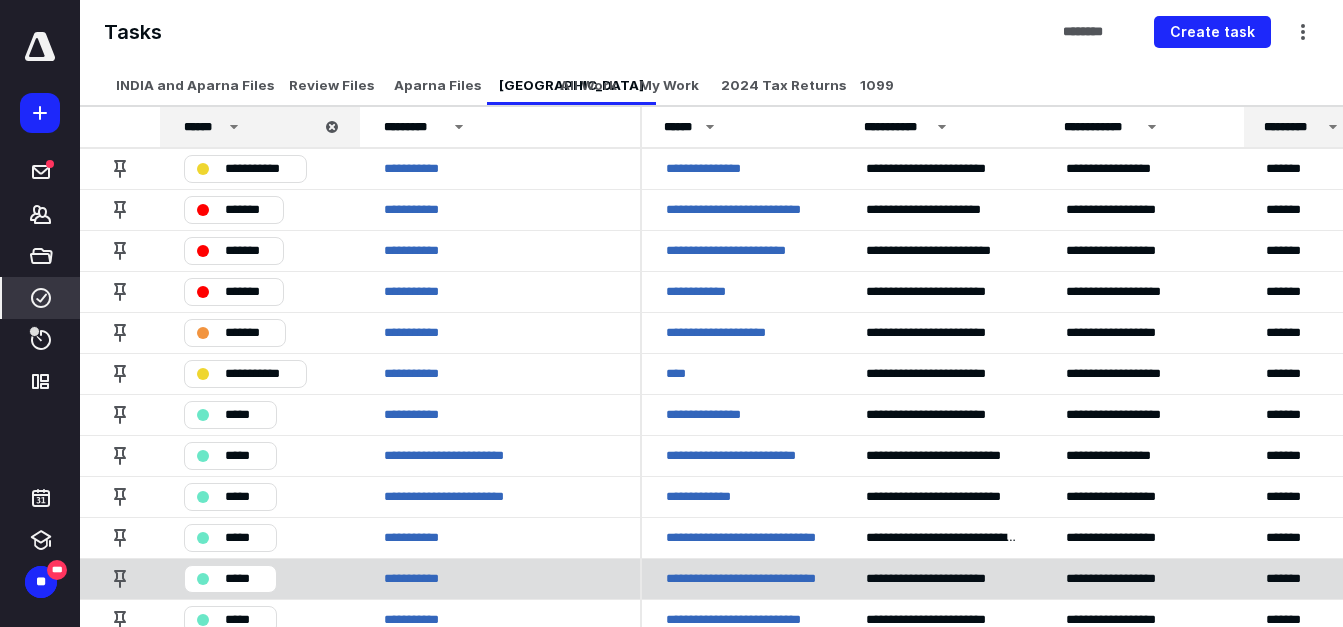 scroll, scrollTop: 38, scrollLeft: 0, axis: vertical 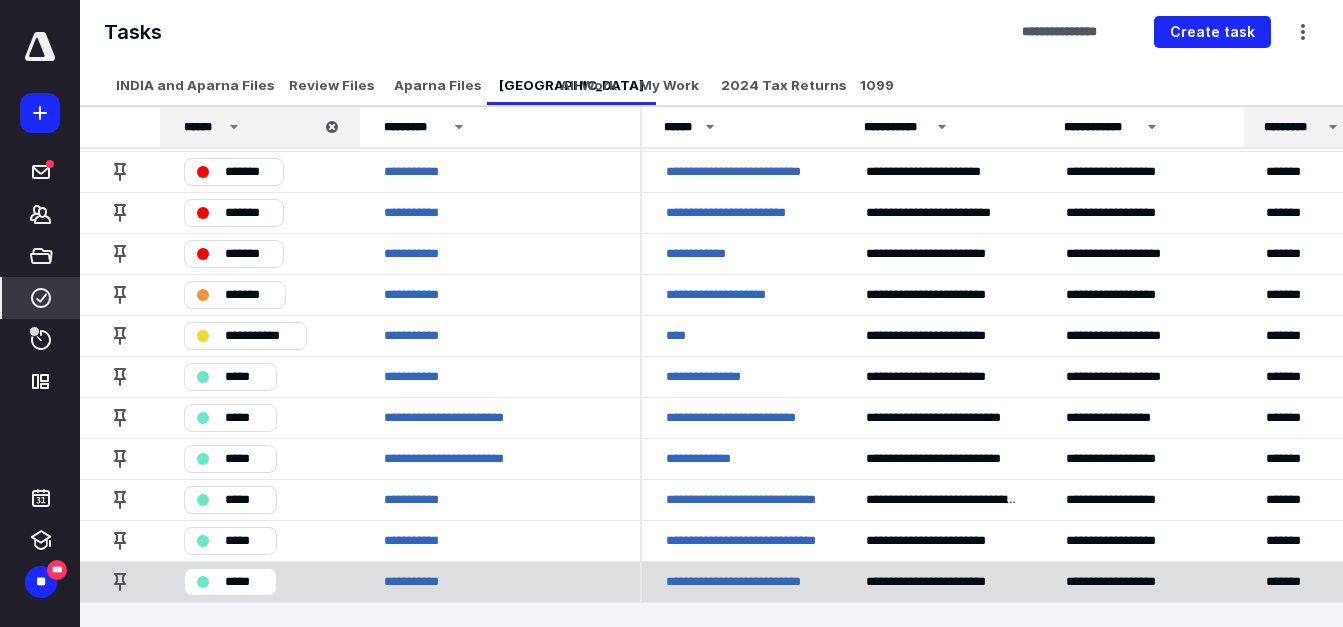 click on "**********" at bounding box center (742, 582) 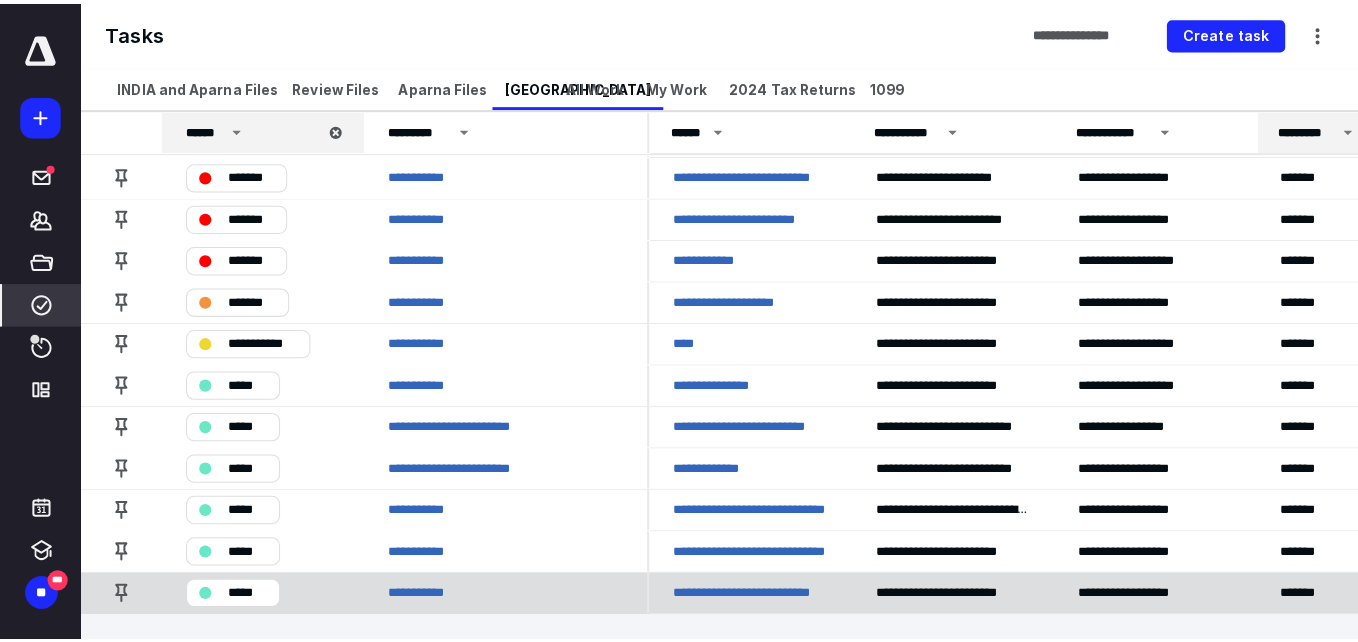 scroll, scrollTop: 0, scrollLeft: 0, axis: both 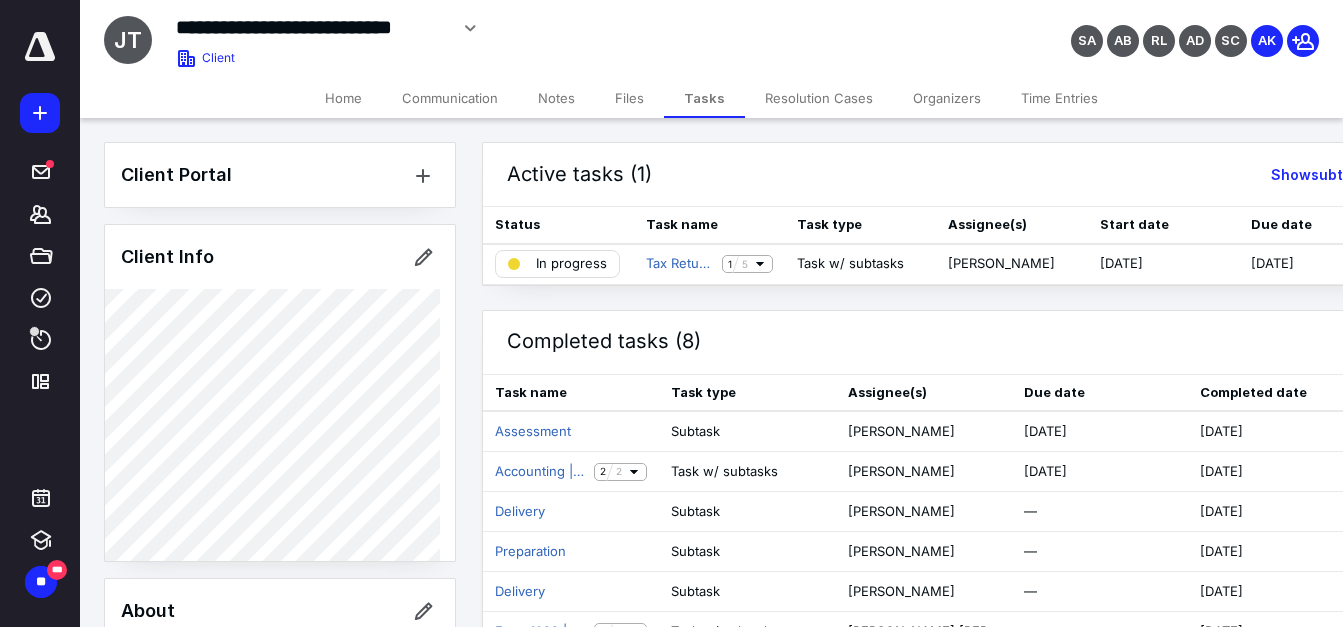 click on "Files" at bounding box center [629, 98] 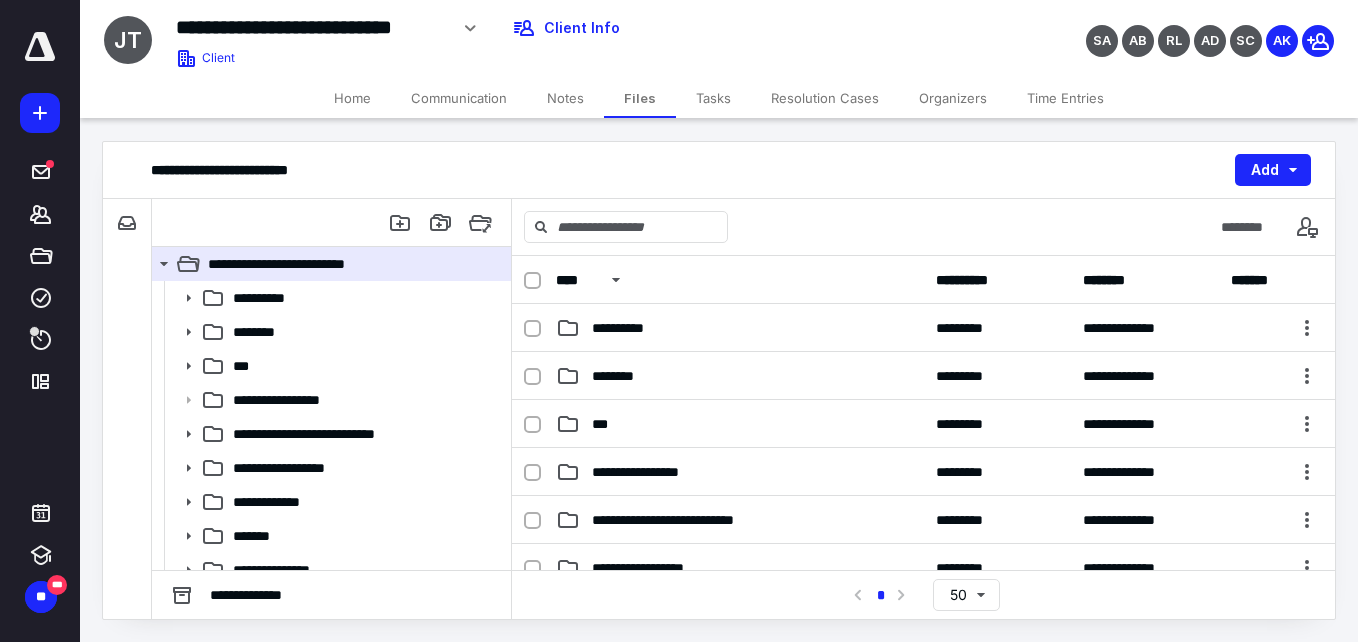 scroll, scrollTop: 255, scrollLeft: 0, axis: vertical 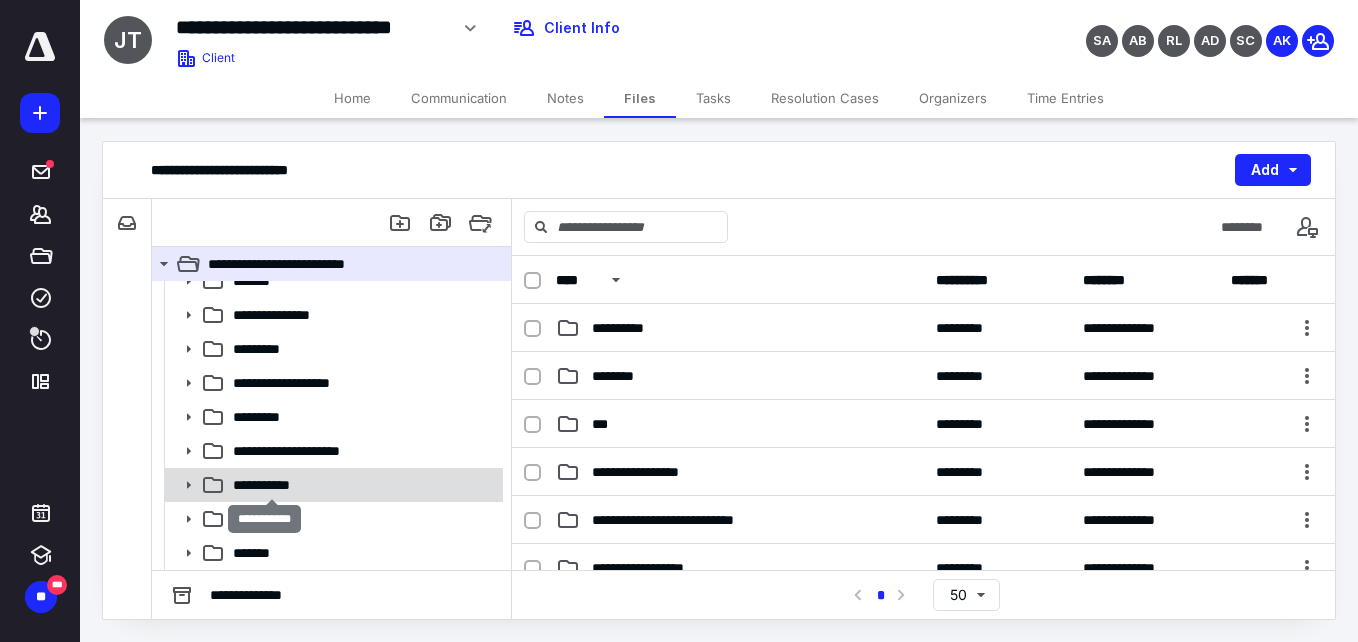 click on "**********" at bounding box center (272, 485) 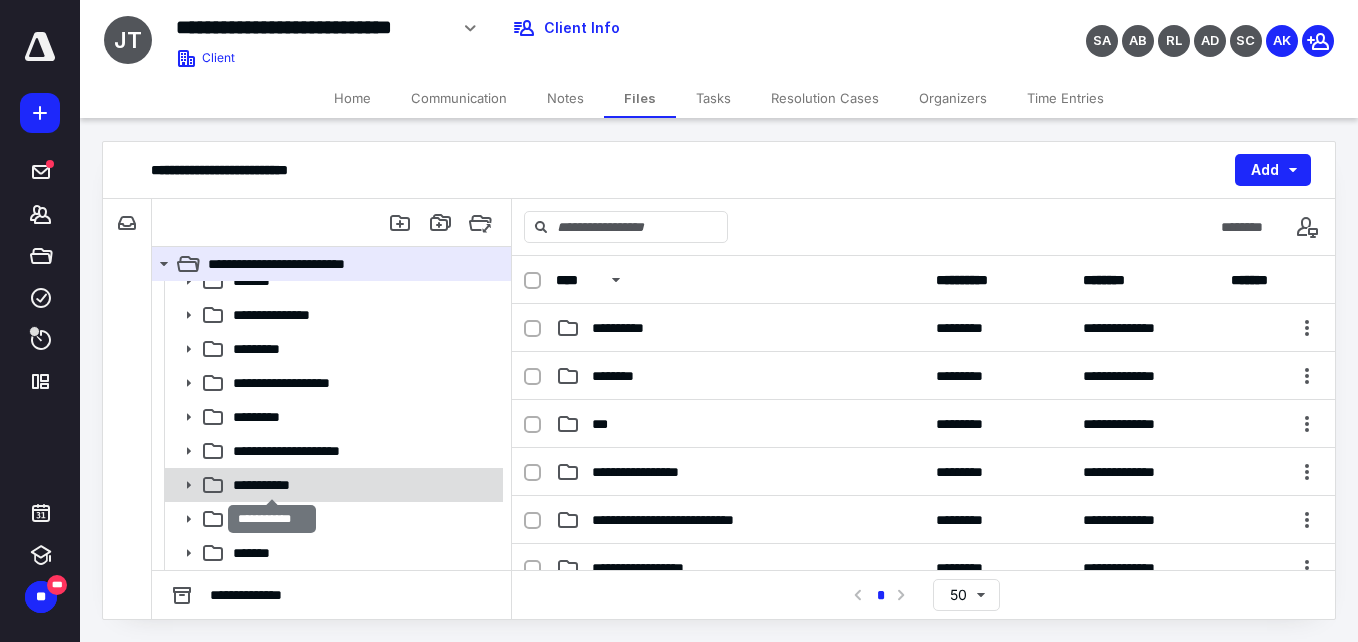 click on "**********" at bounding box center [272, 485] 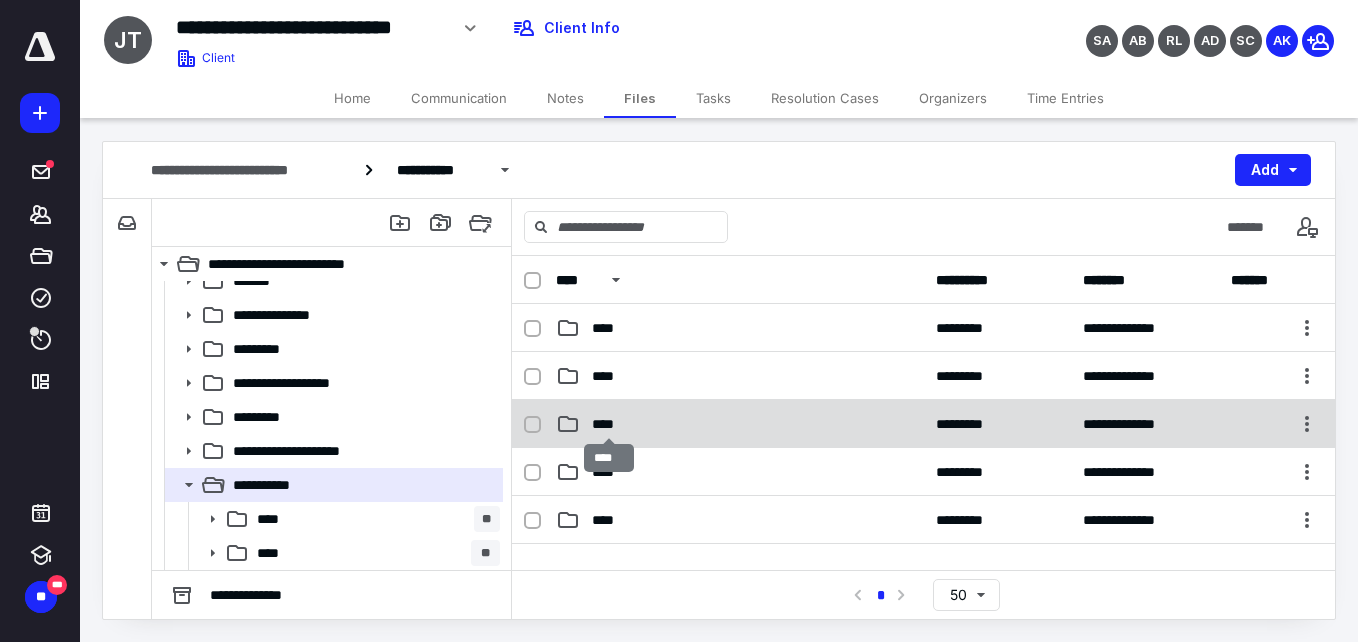 click on "****" at bounding box center [609, 424] 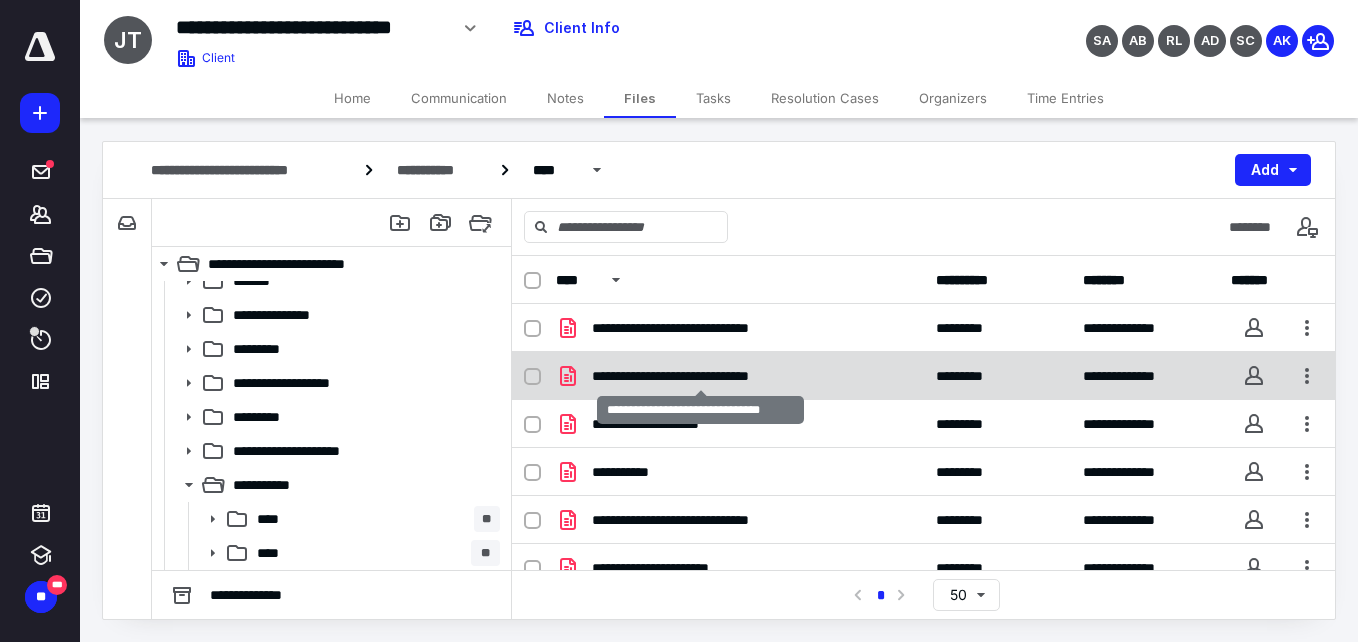 click on "**********" at bounding box center (700, 376) 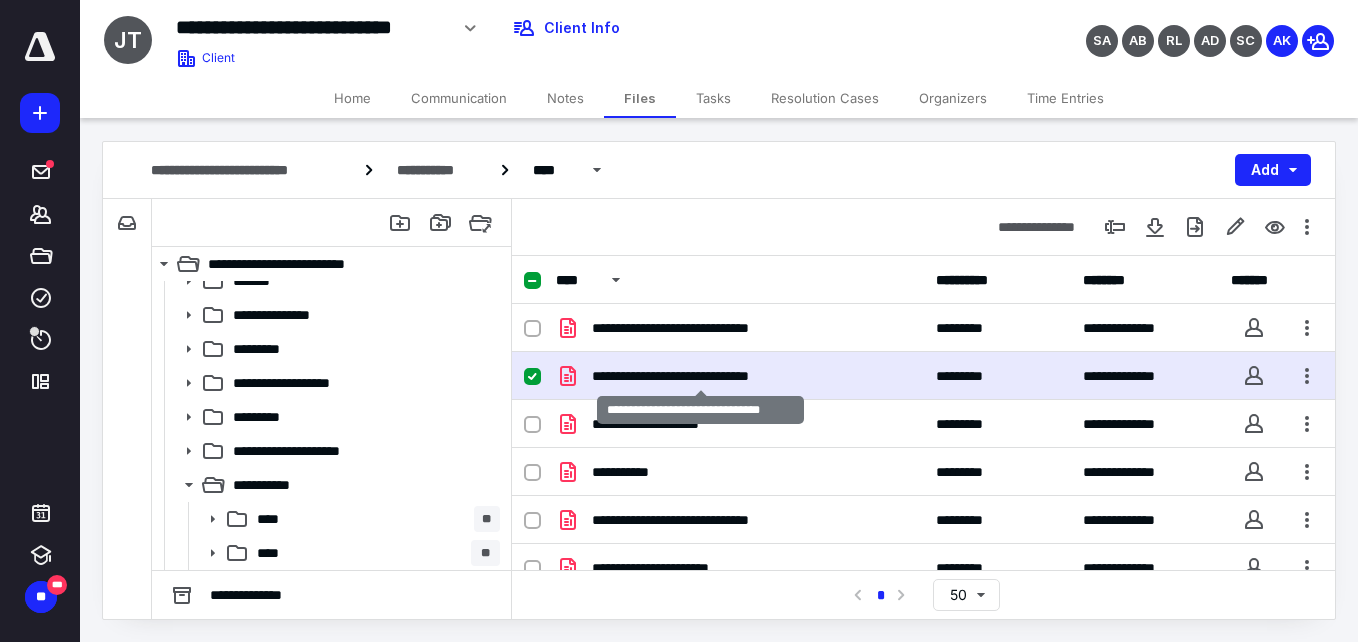 click on "**********" at bounding box center [700, 376] 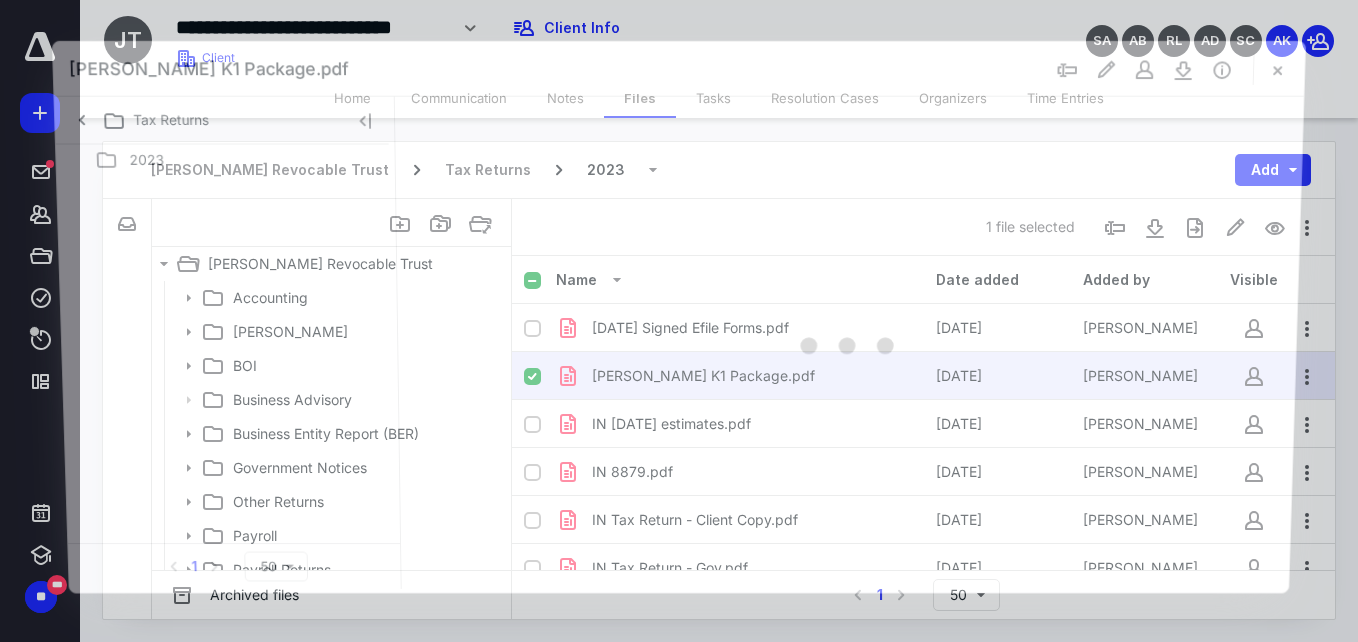 scroll, scrollTop: 255, scrollLeft: 0, axis: vertical 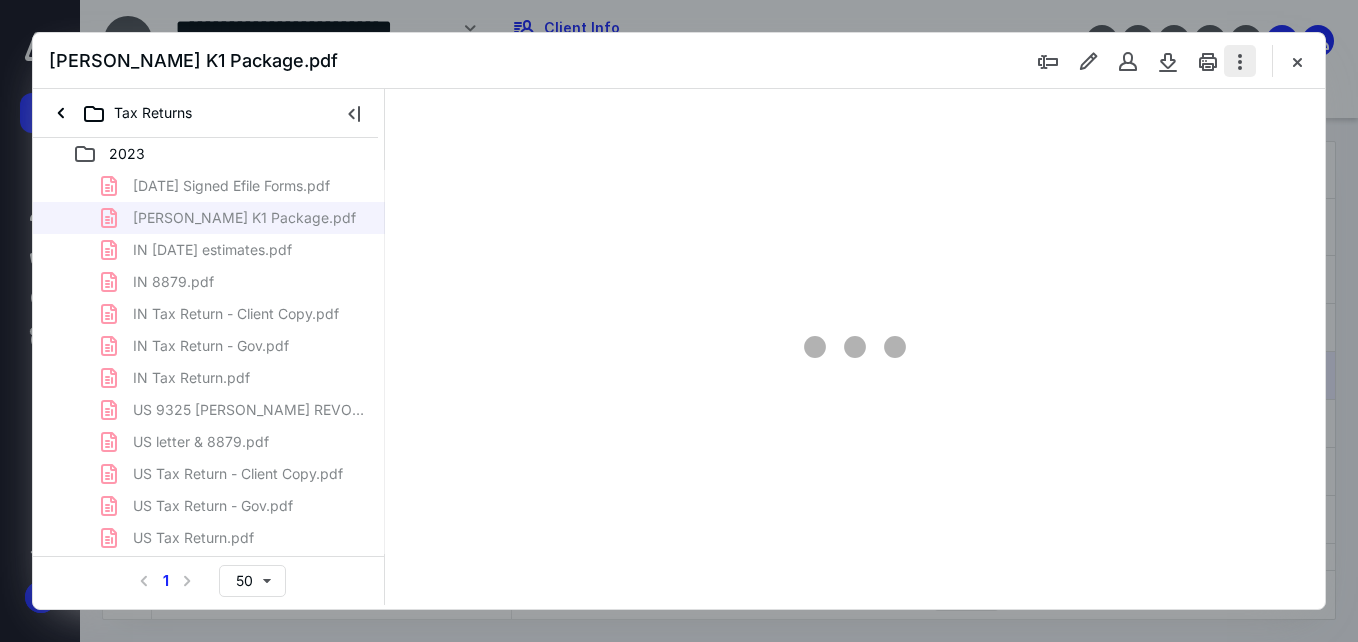click at bounding box center (1240, 61) 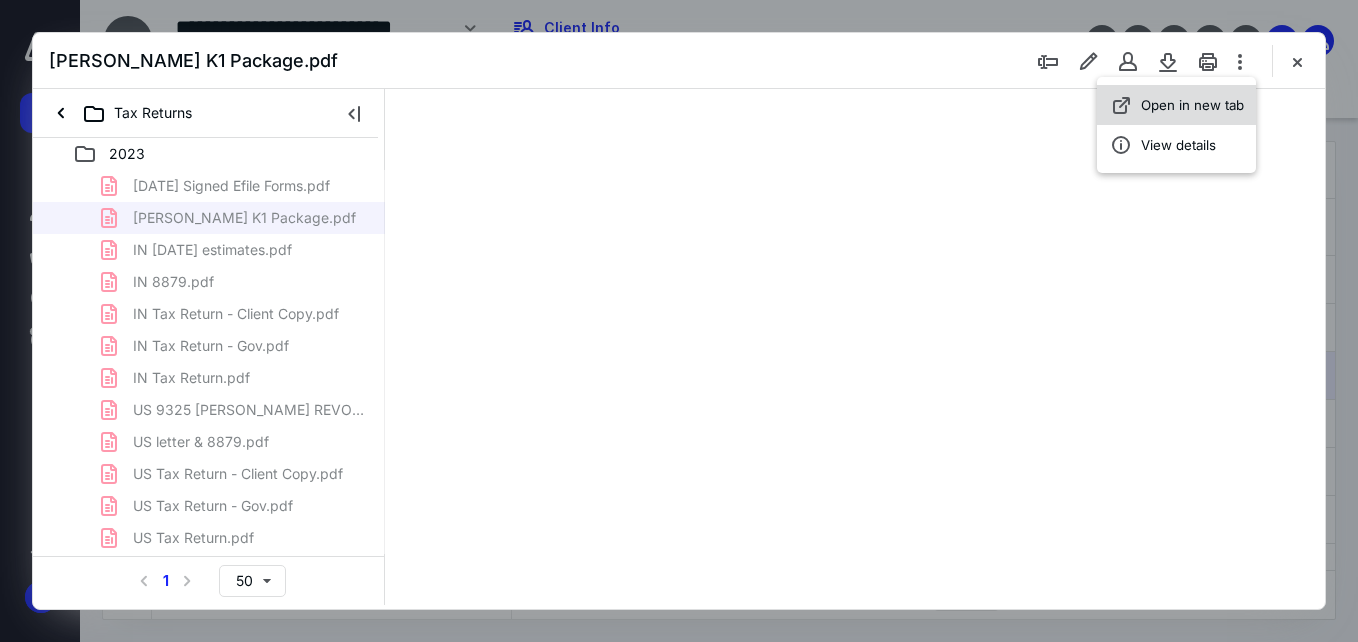 click on "Open in new tab" at bounding box center [1192, 105] 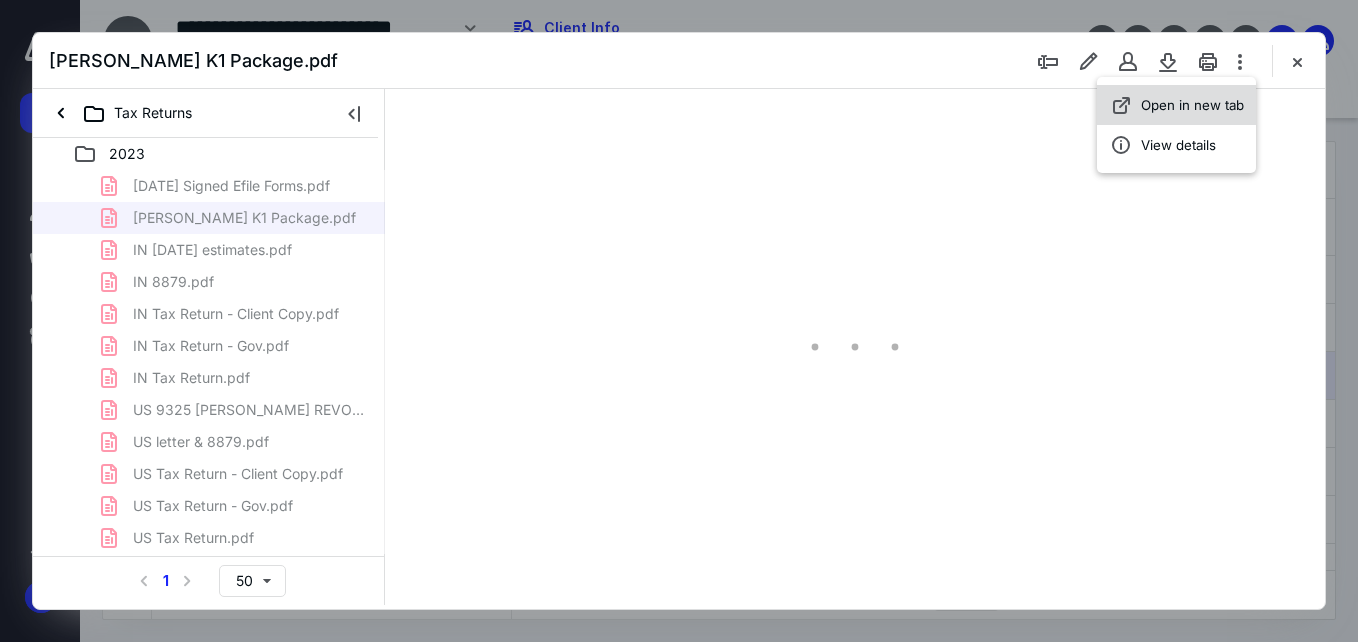 scroll, scrollTop: 0, scrollLeft: 0, axis: both 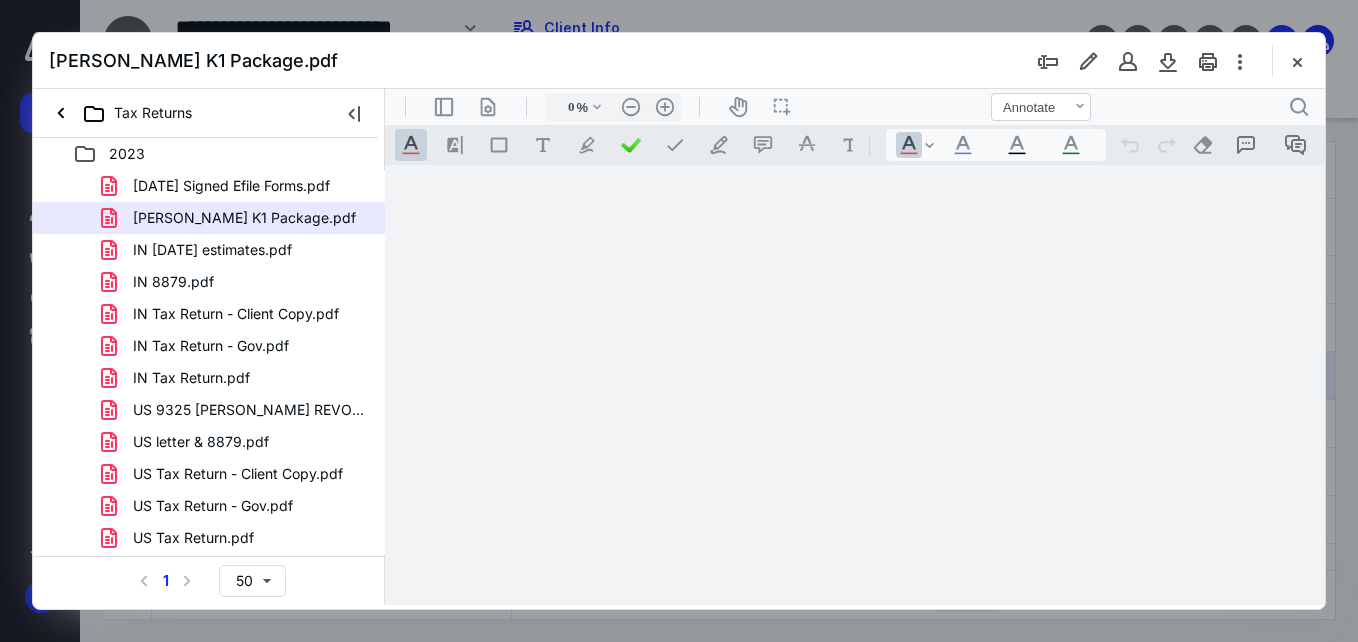 type on "56" 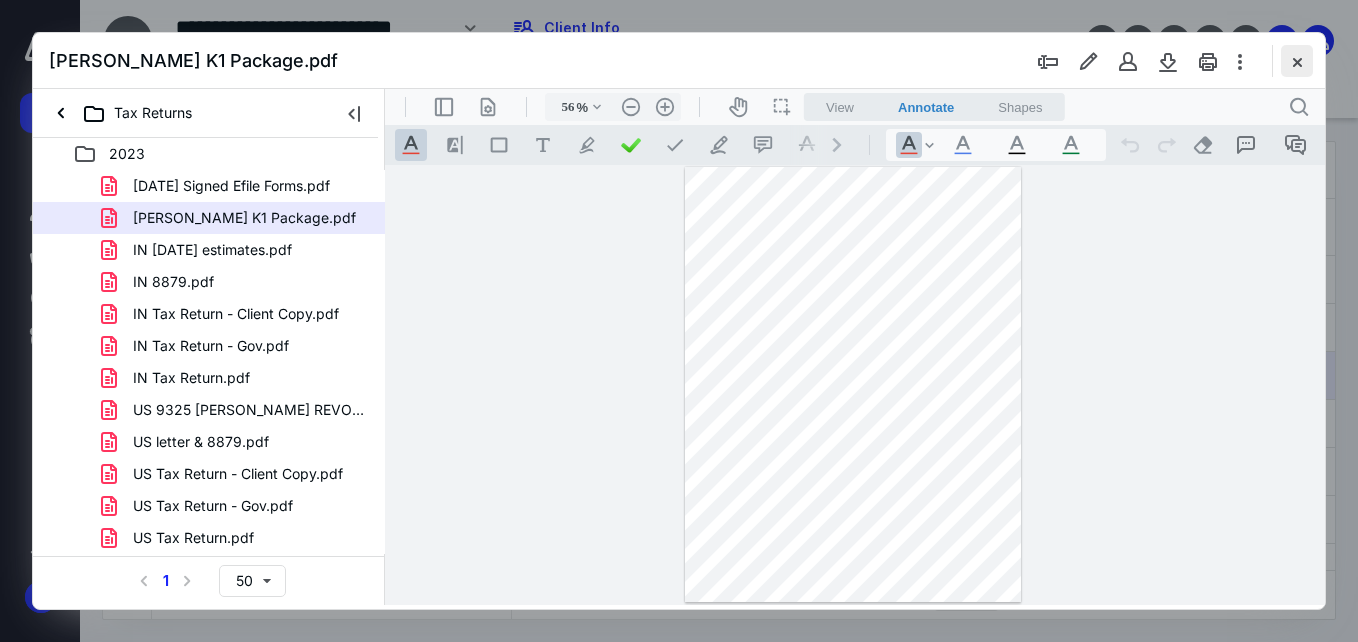 click at bounding box center [1297, 61] 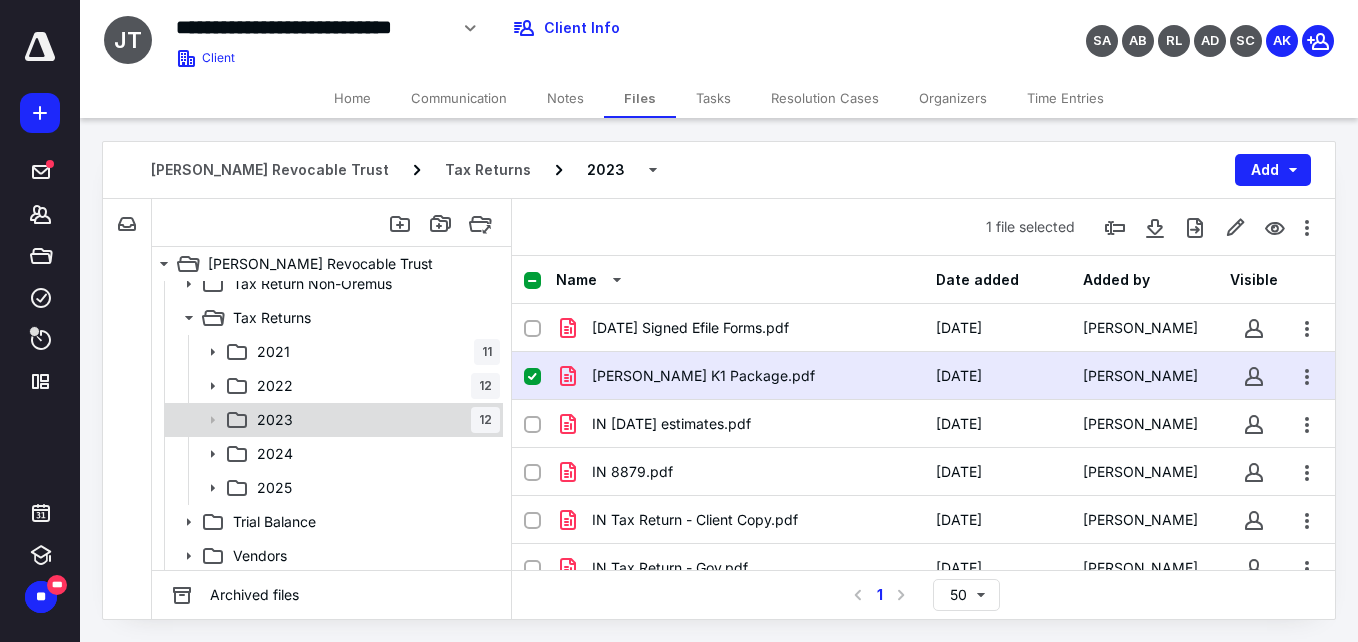 scroll, scrollTop: 425, scrollLeft: 0, axis: vertical 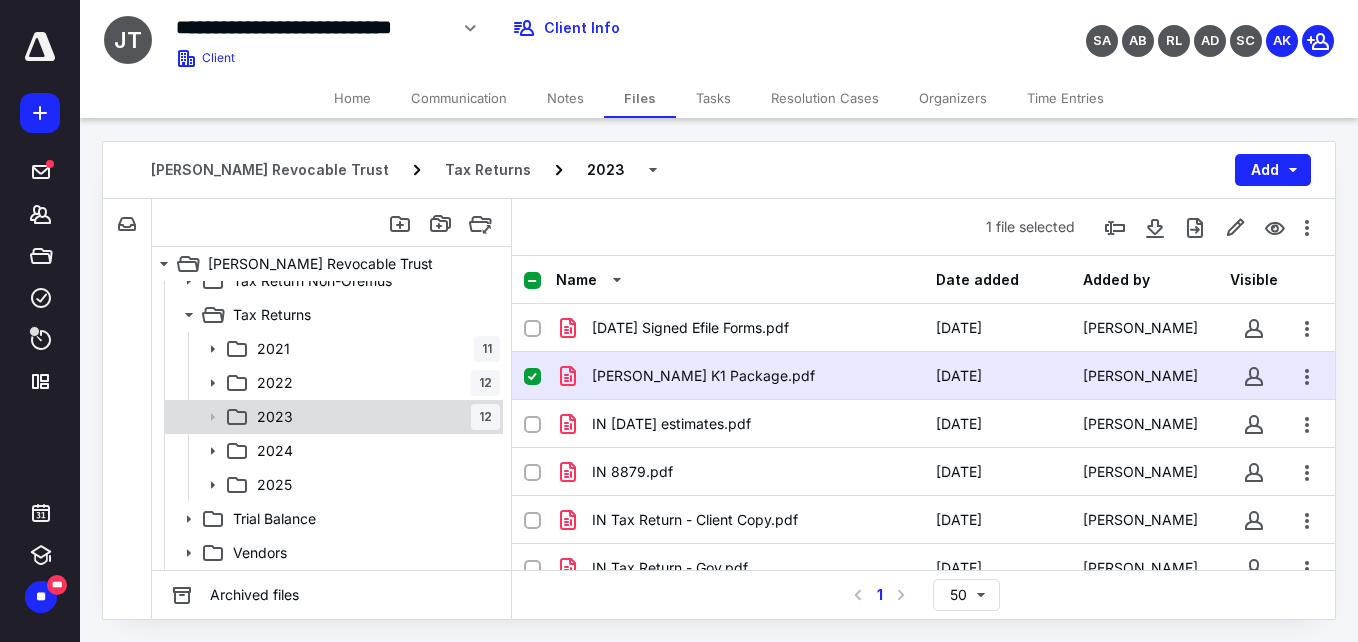 click on "2023 12" at bounding box center [374, 417] 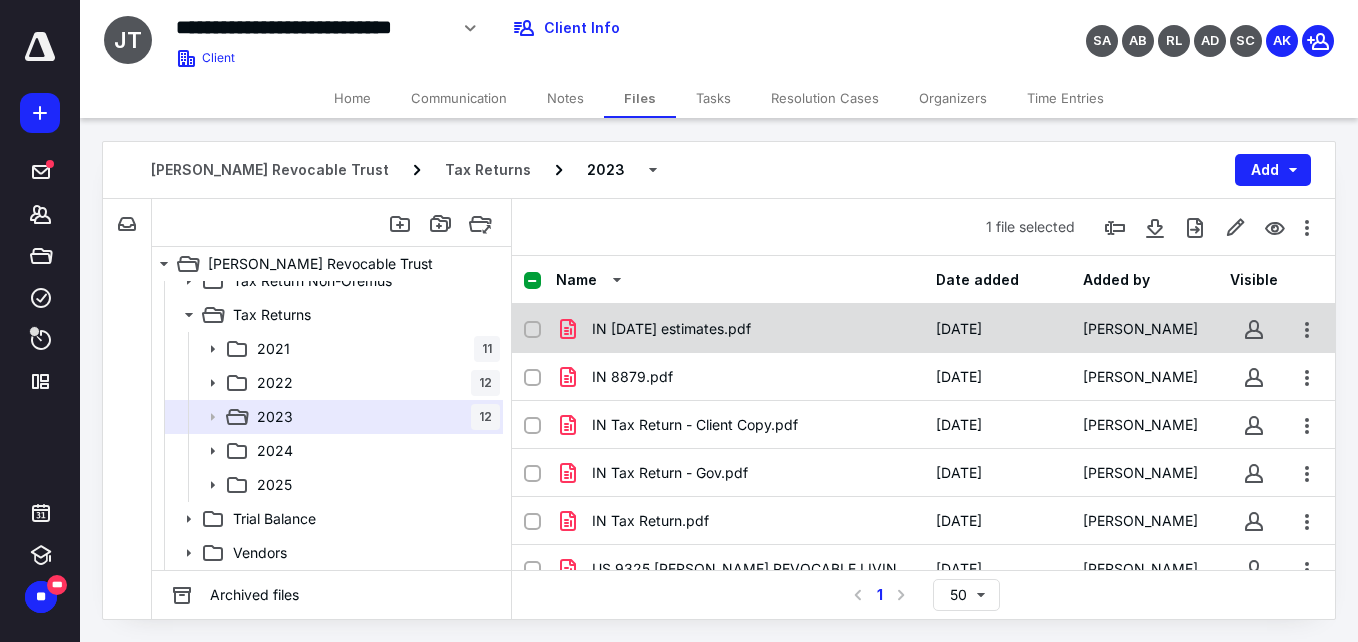 scroll, scrollTop: 0, scrollLeft: 0, axis: both 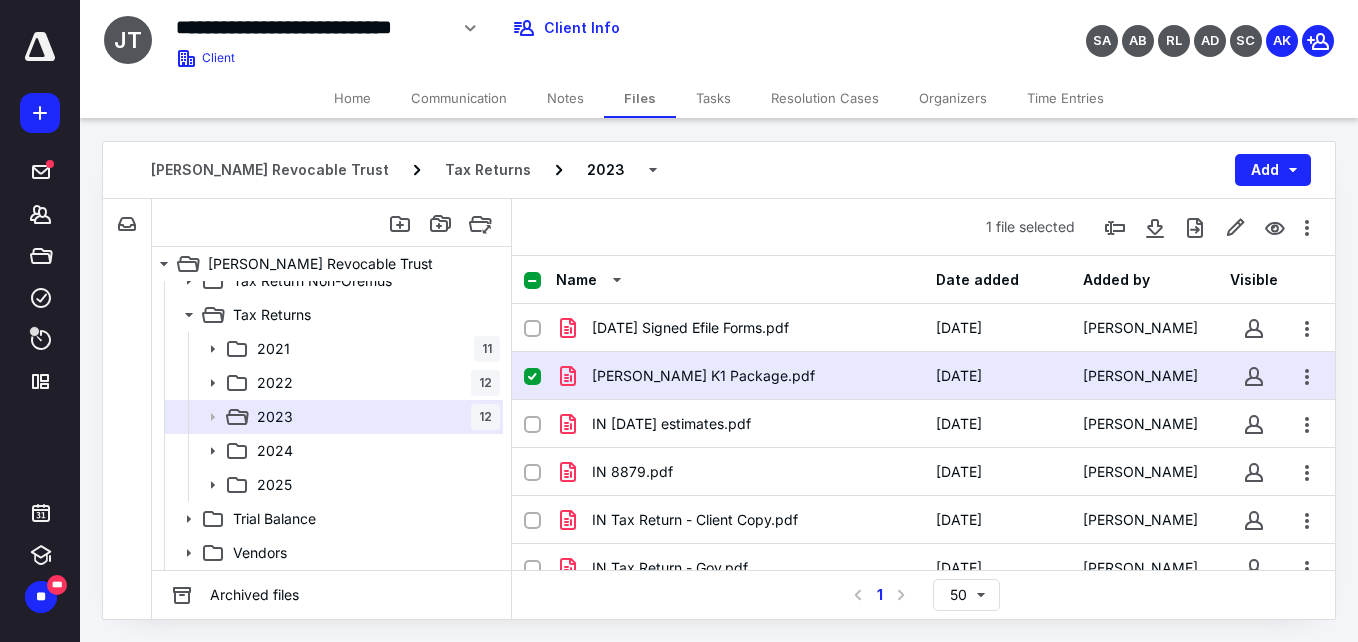 click 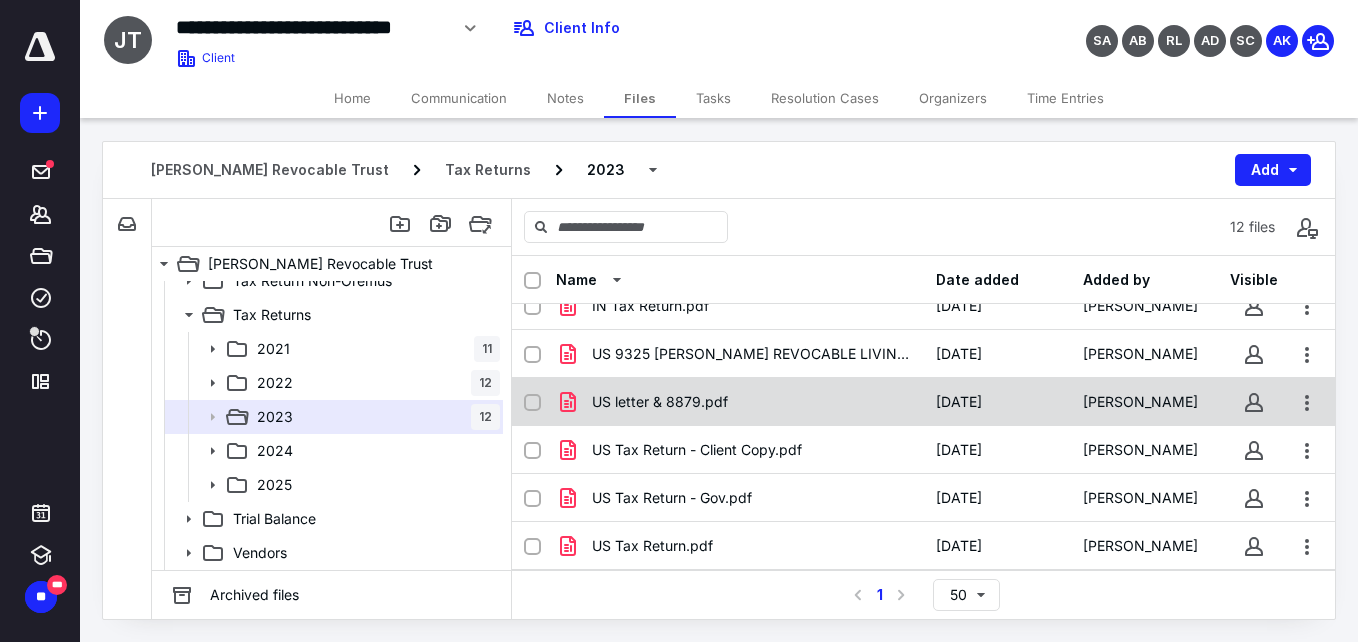 scroll, scrollTop: 0, scrollLeft: 0, axis: both 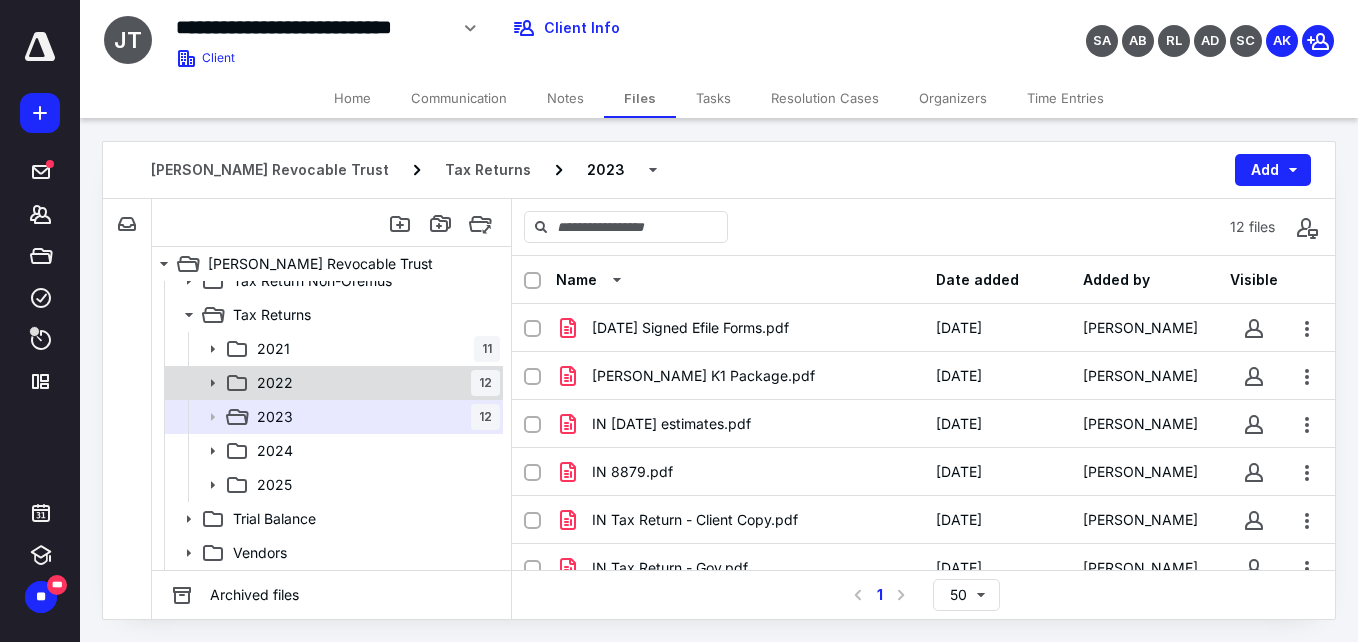 click on "2022 12" at bounding box center [374, 383] 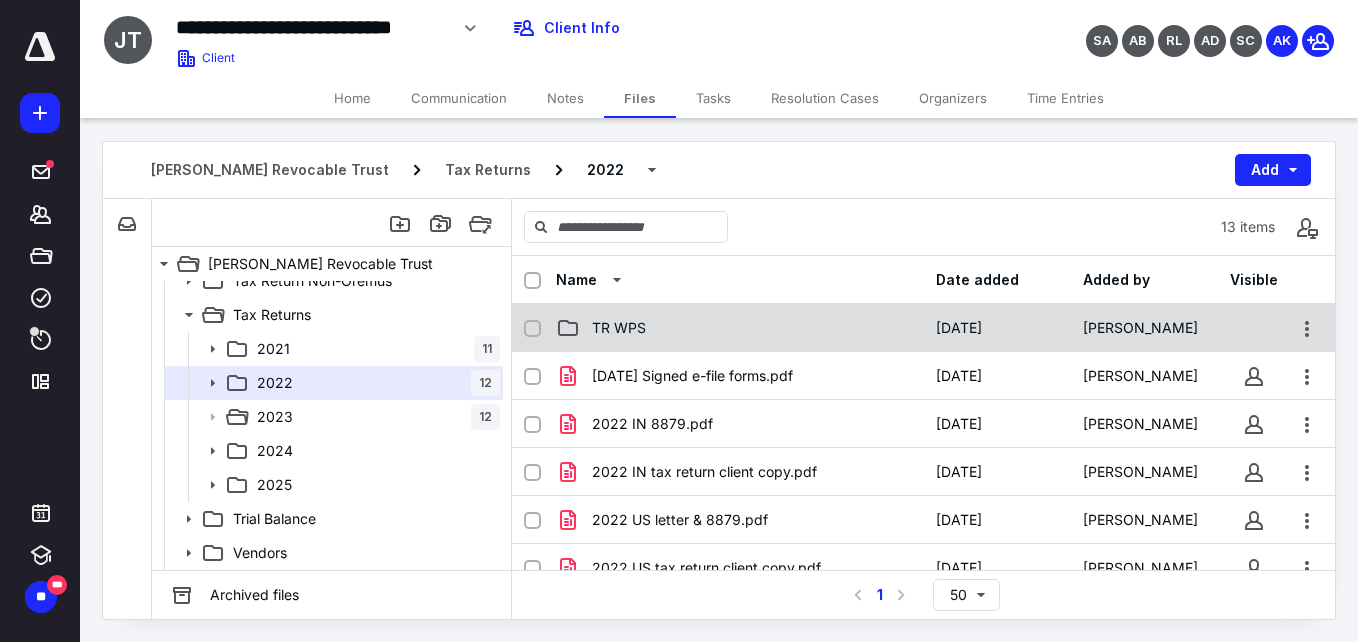 click on "TR WPS" at bounding box center (619, 328) 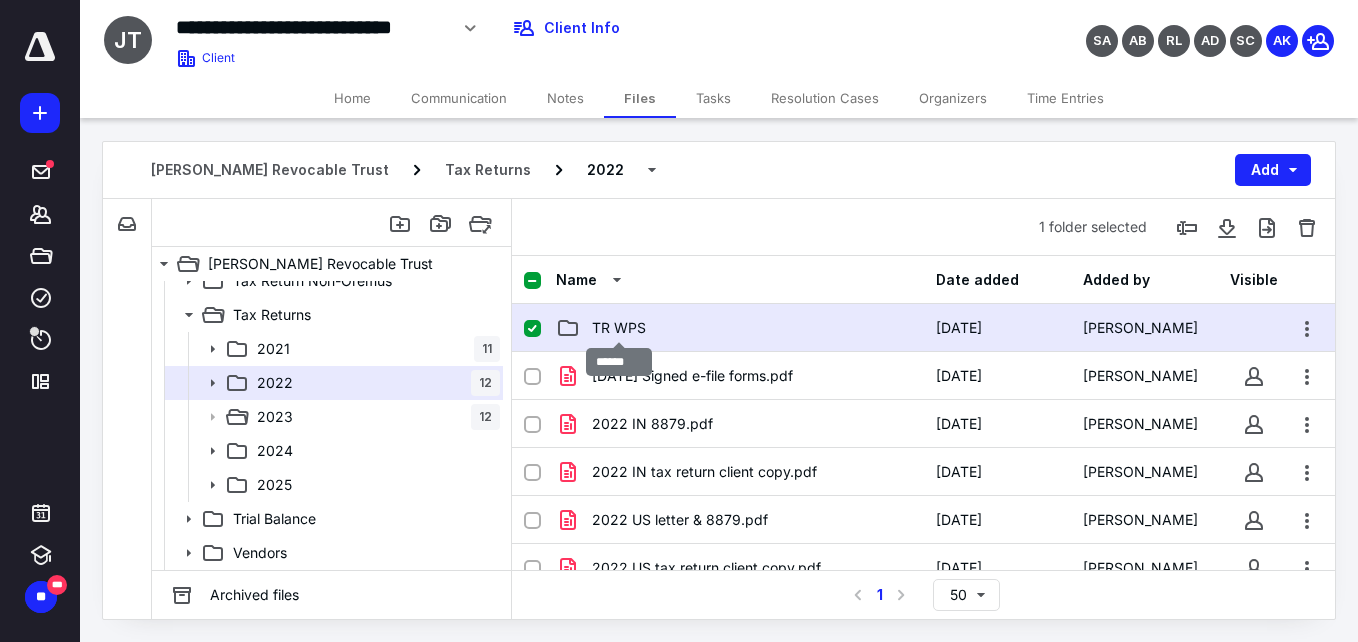 click on "TR WPS" at bounding box center (619, 328) 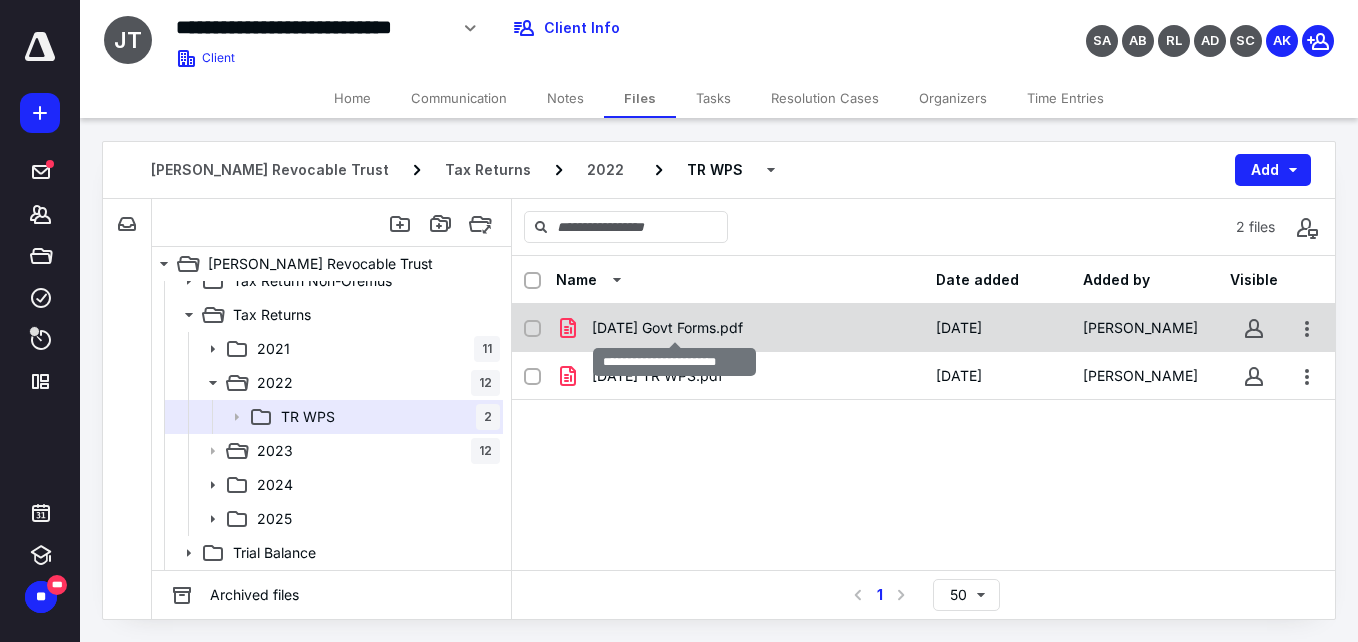 click on "[DATE] Govt Forms.pdf" at bounding box center (667, 328) 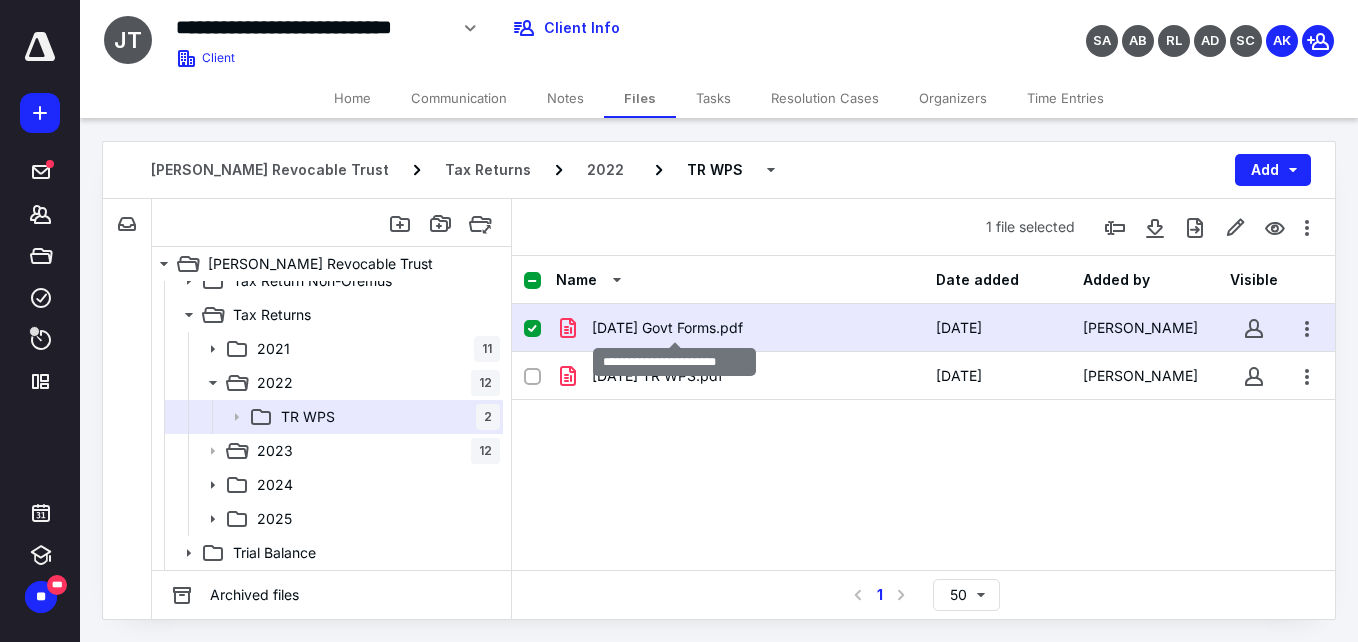click on "[DATE] Govt Forms.pdf" at bounding box center [667, 328] 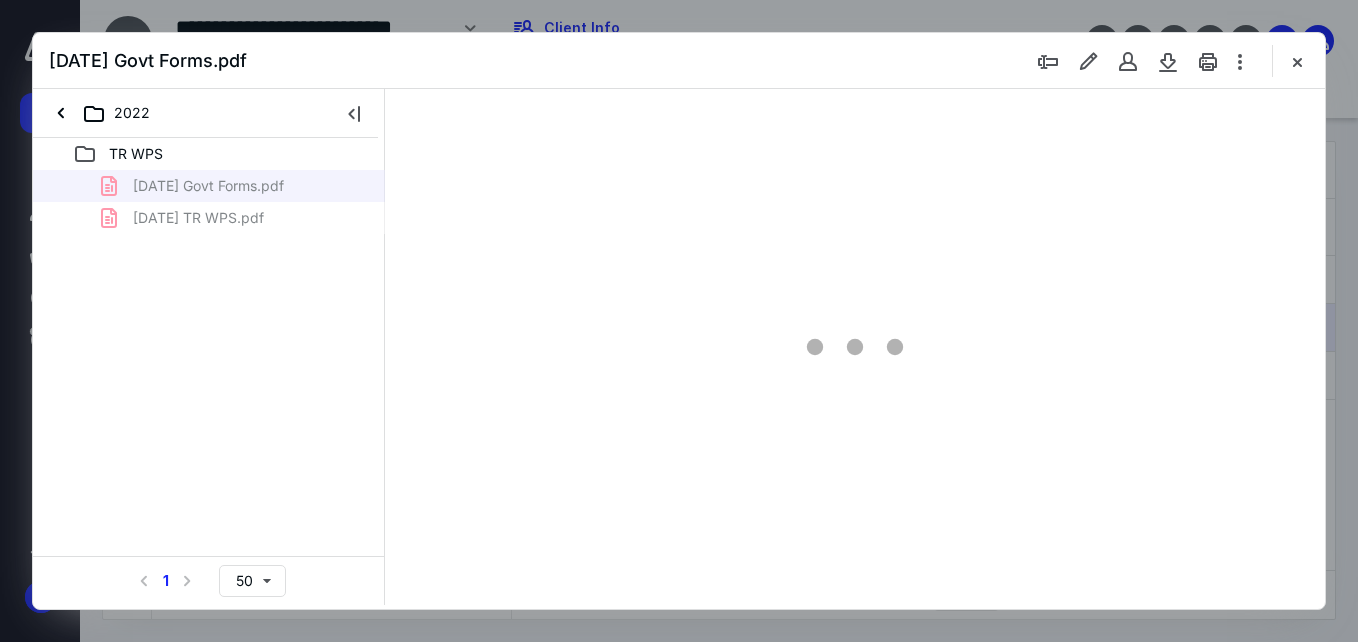 scroll, scrollTop: 0, scrollLeft: 0, axis: both 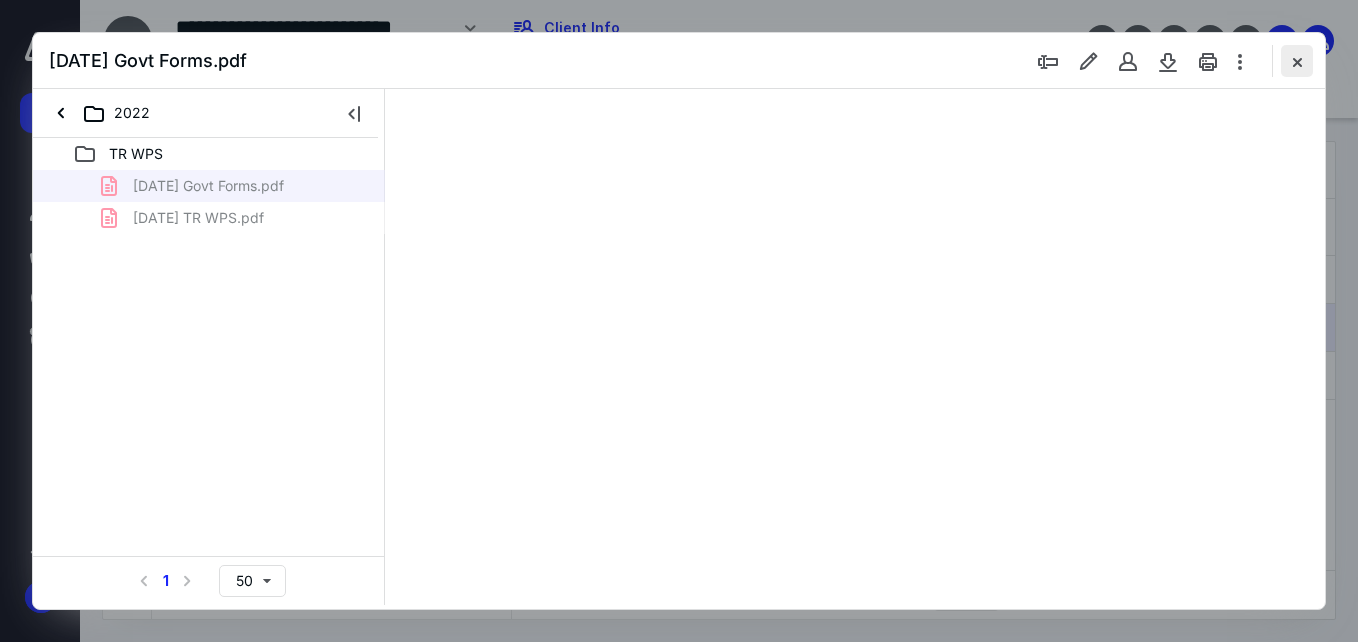 click at bounding box center (1297, 61) 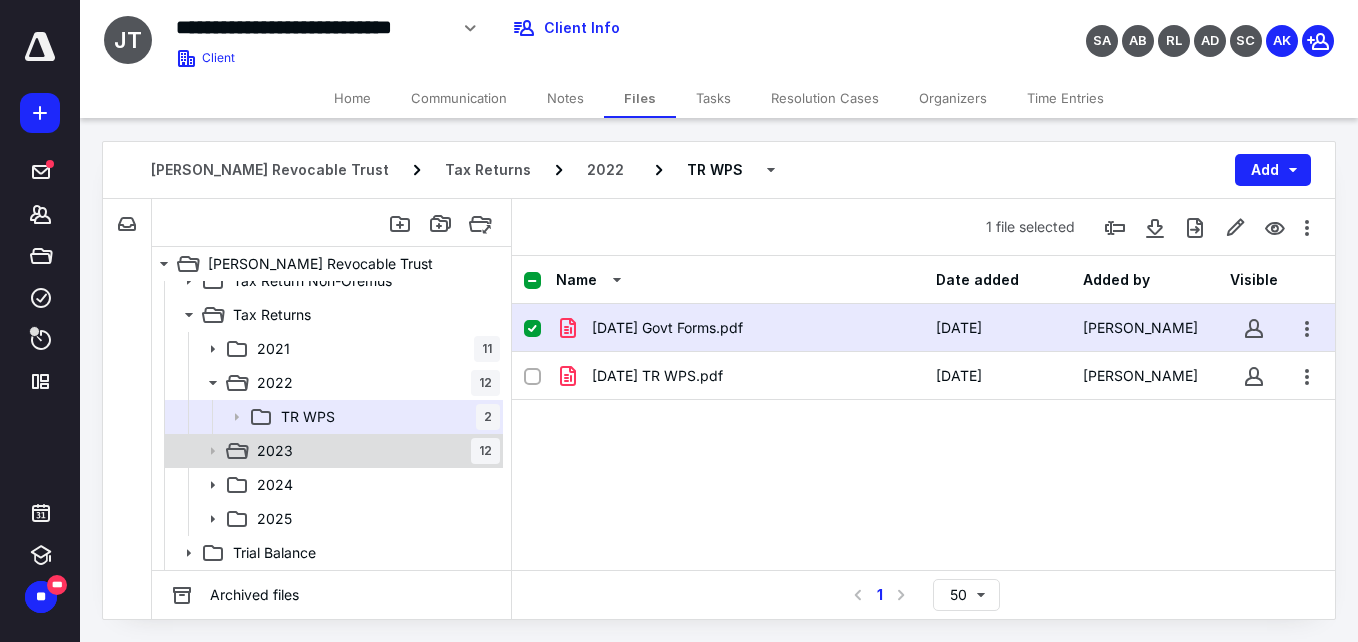 click on "2023 12" at bounding box center (374, 451) 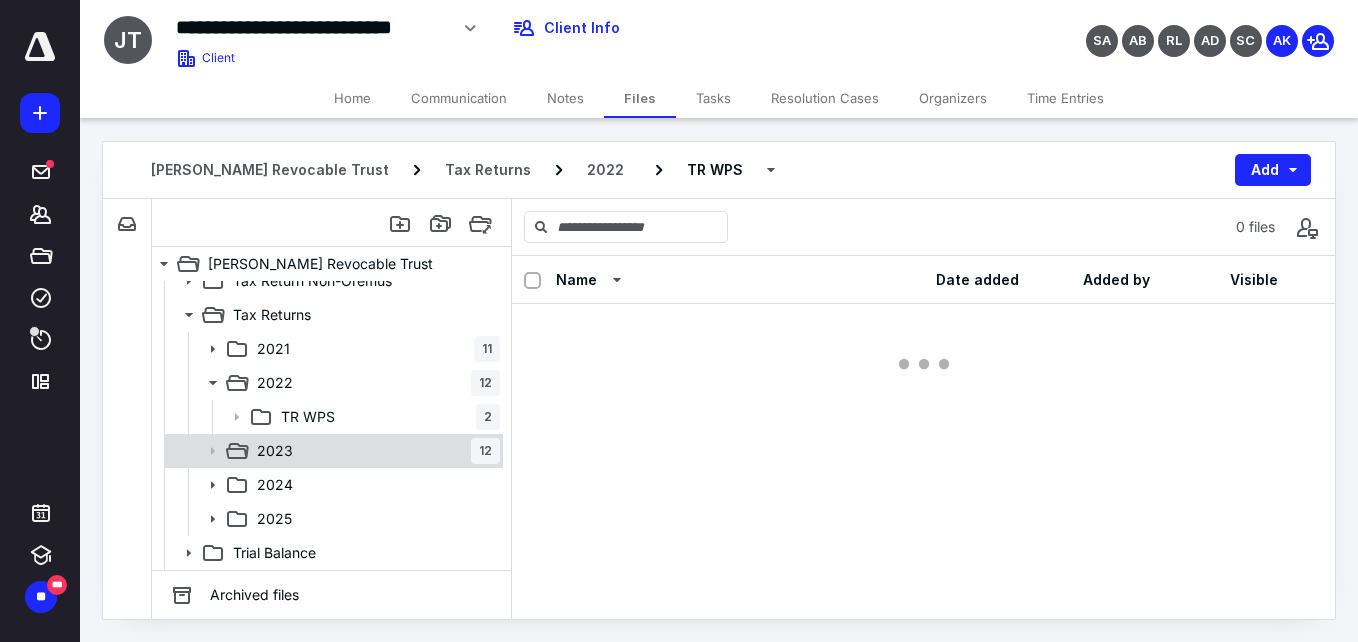 click on "2023 12" at bounding box center [374, 451] 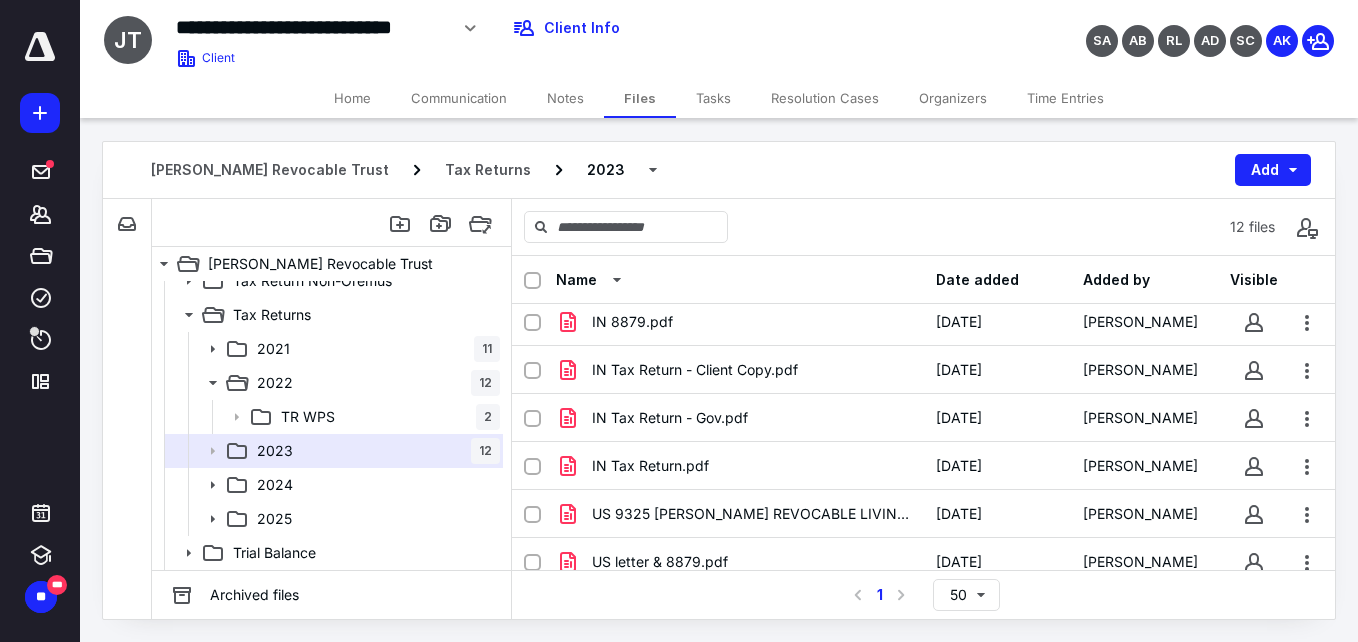 scroll, scrollTop: 310, scrollLeft: 0, axis: vertical 